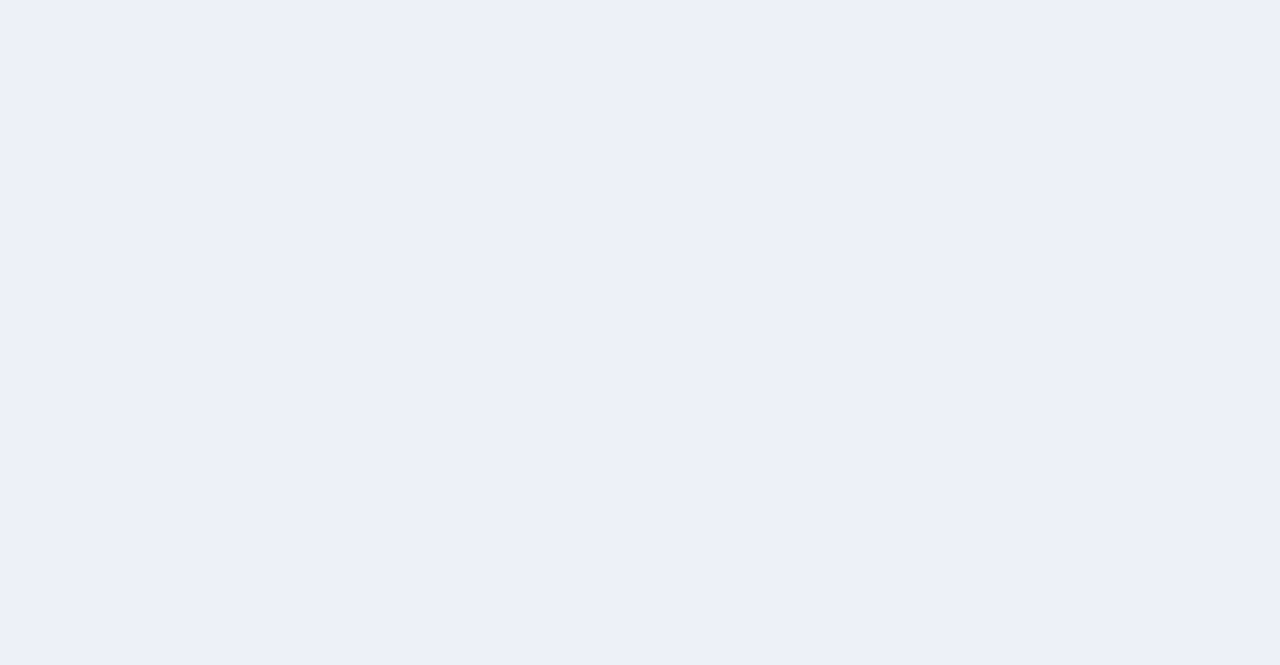 scroll, scrollTop: 0, scrollLeft: 0, axis: both 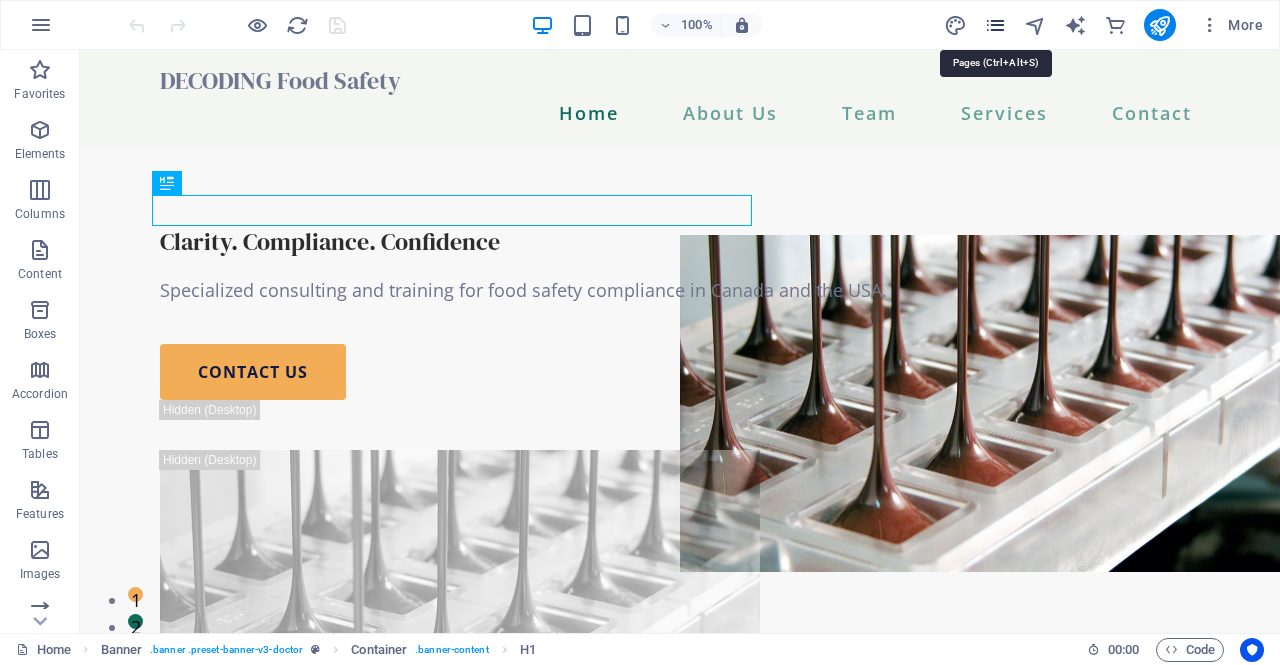 click at bounding box center (995, 25) 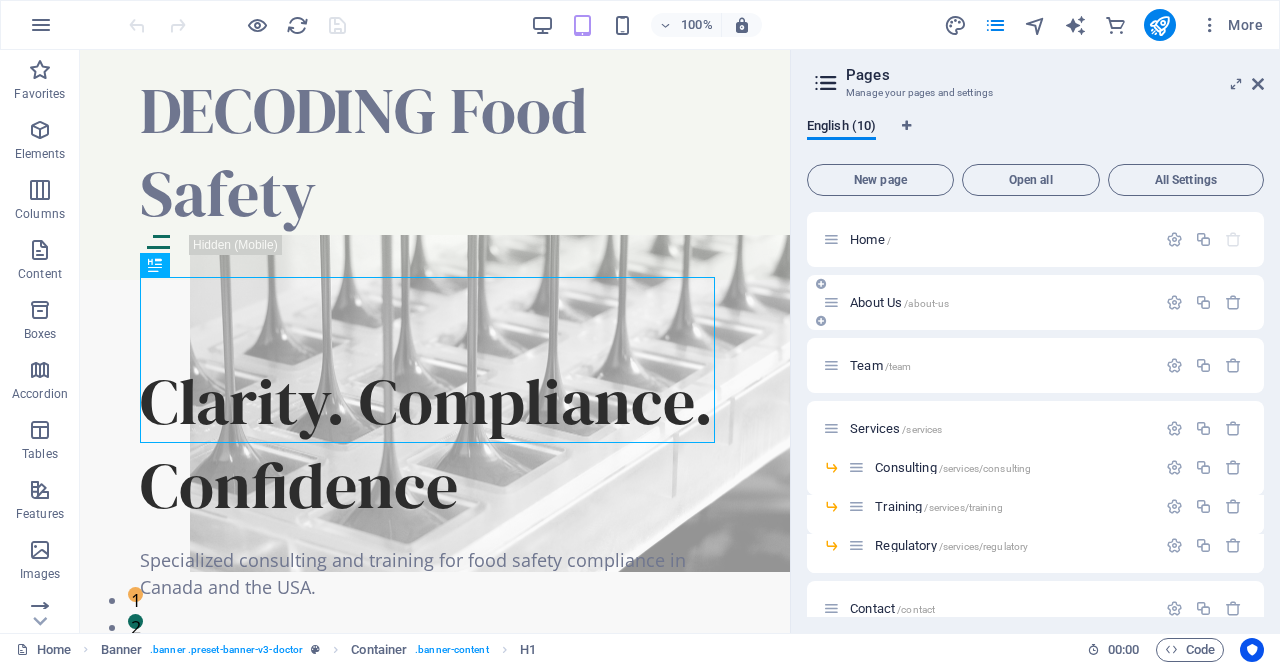 click on "About Us /about-us" at bounding box center (989, 302) 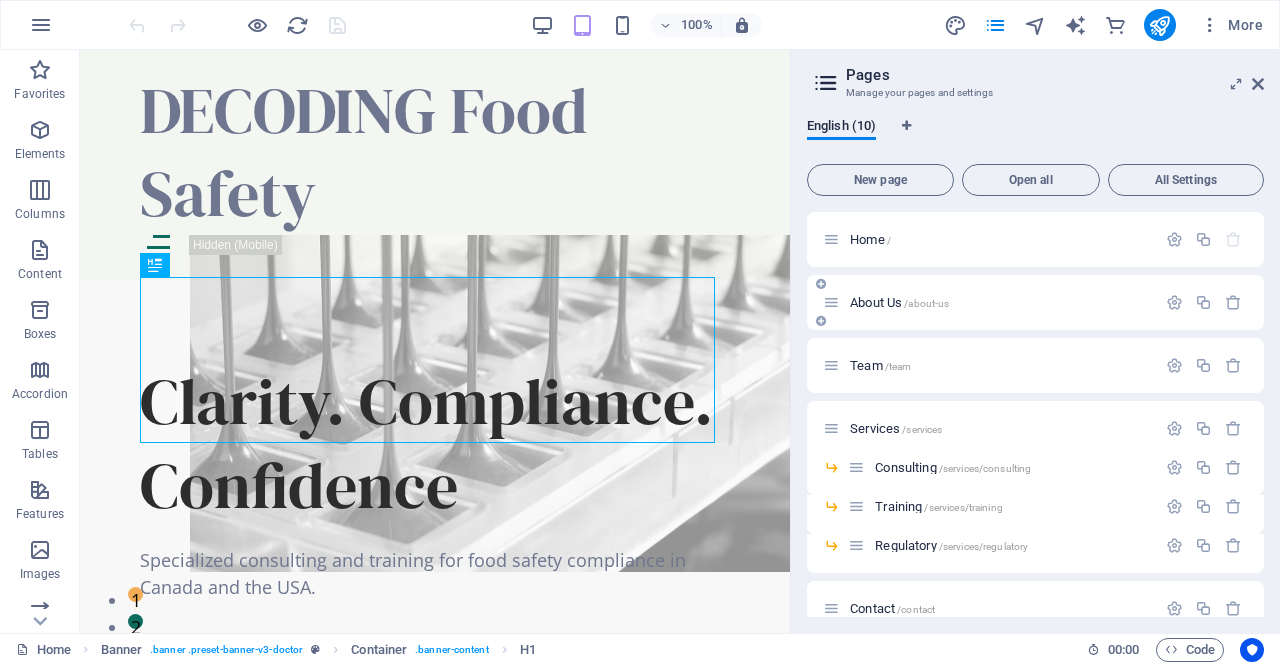 click on "About Us /about-us" at bounding box center [899, 302] 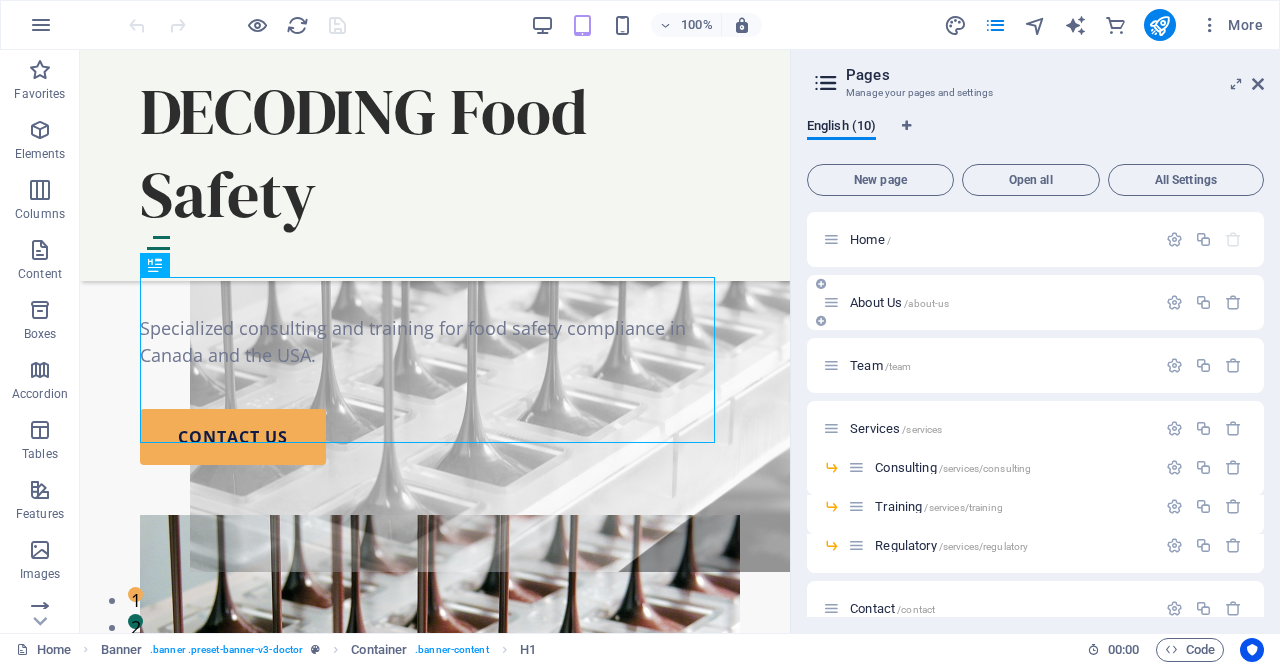 scroll, scrollTop: 0, scrollLeft: 0, axis: both 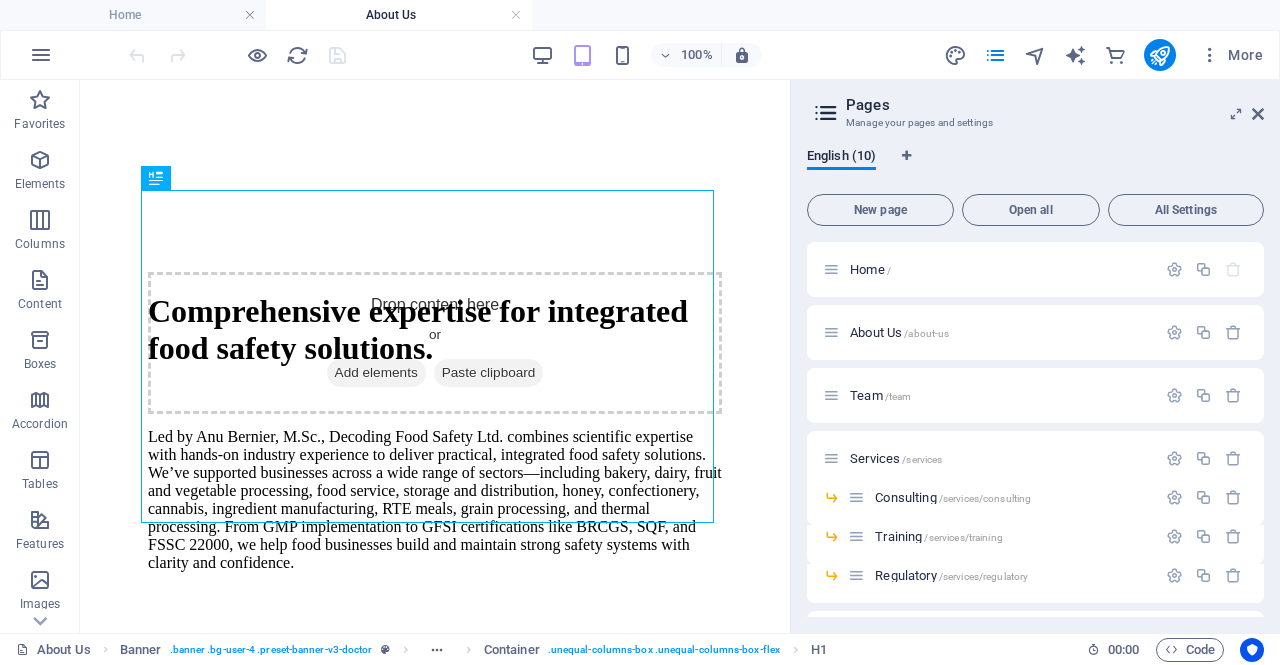 click at bounding box center [1258, 114] 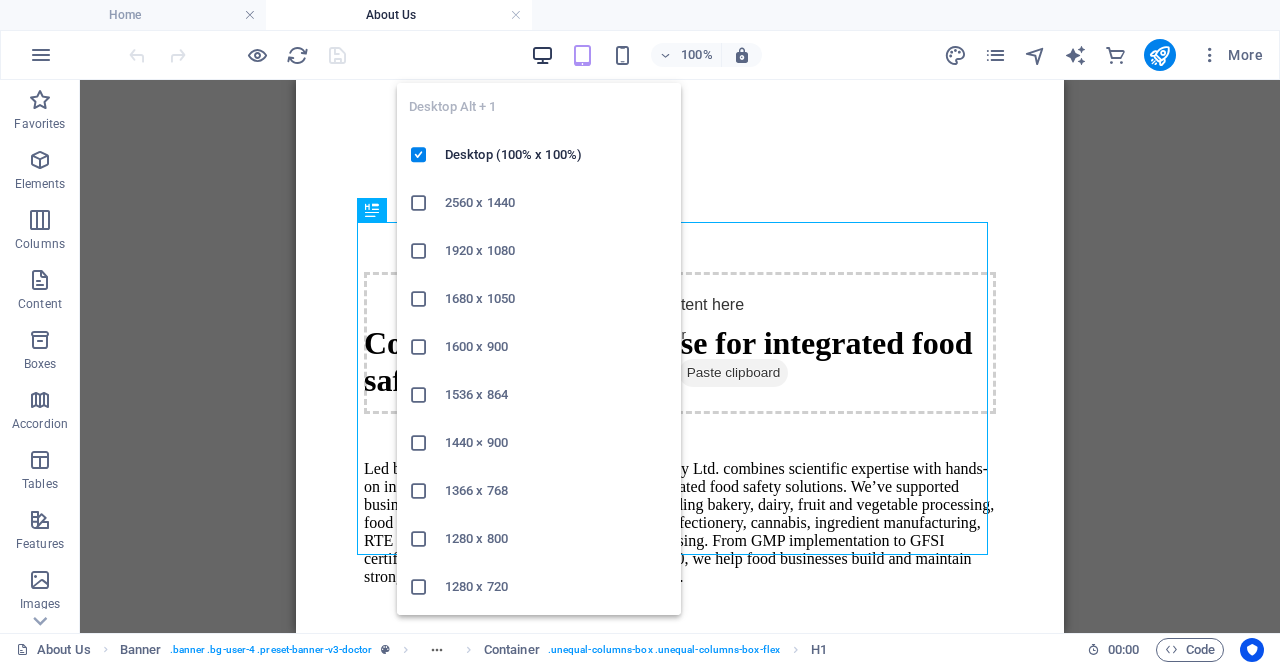 click at bounding box center (542, 55) 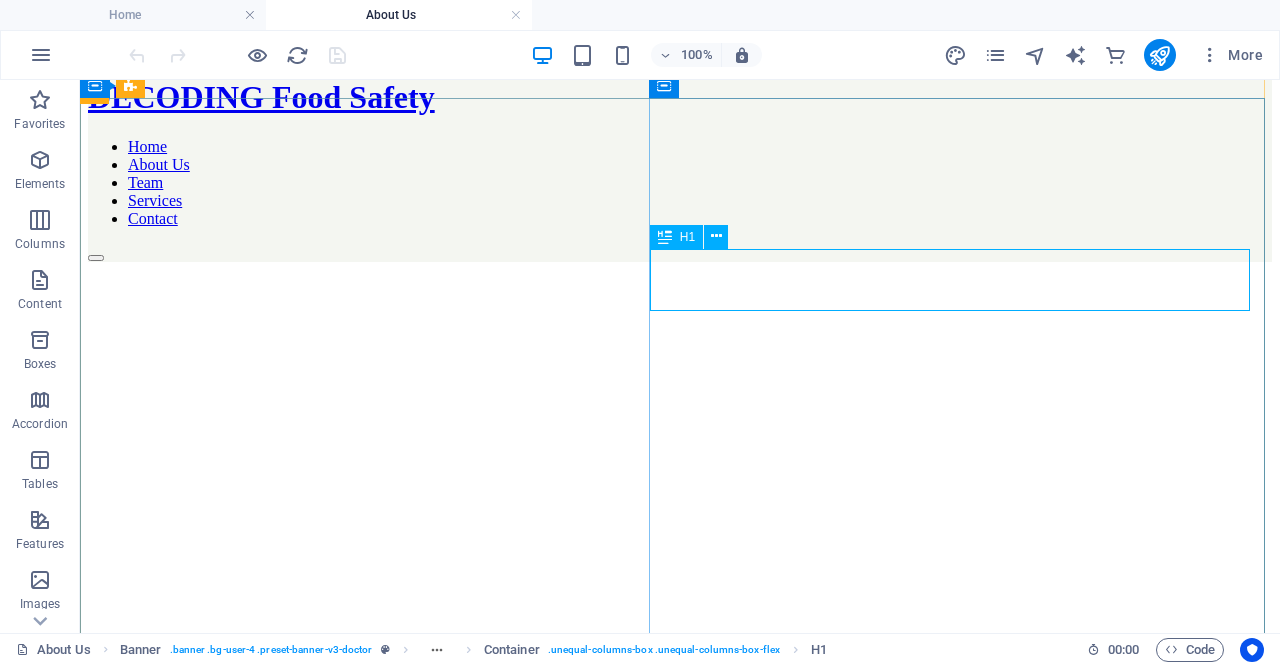 scroll, scrollTop: 0, scrollLeft: 0, axis: both 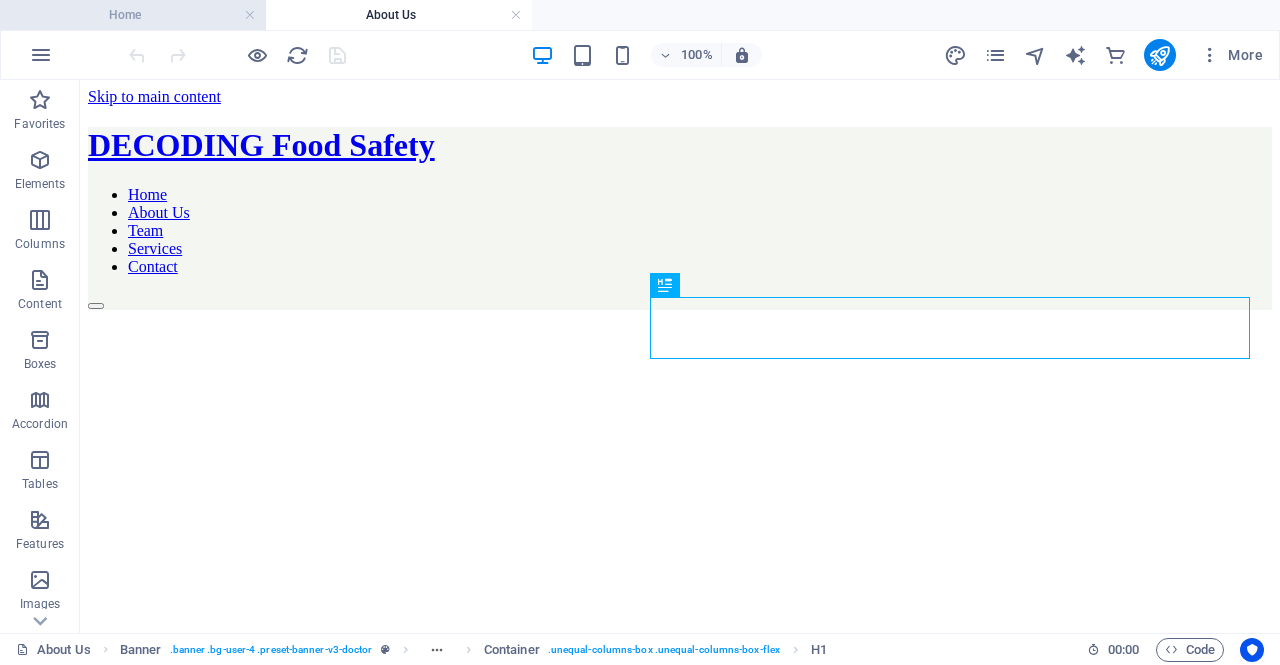 click on "Home" at bounding box center (133, 15) 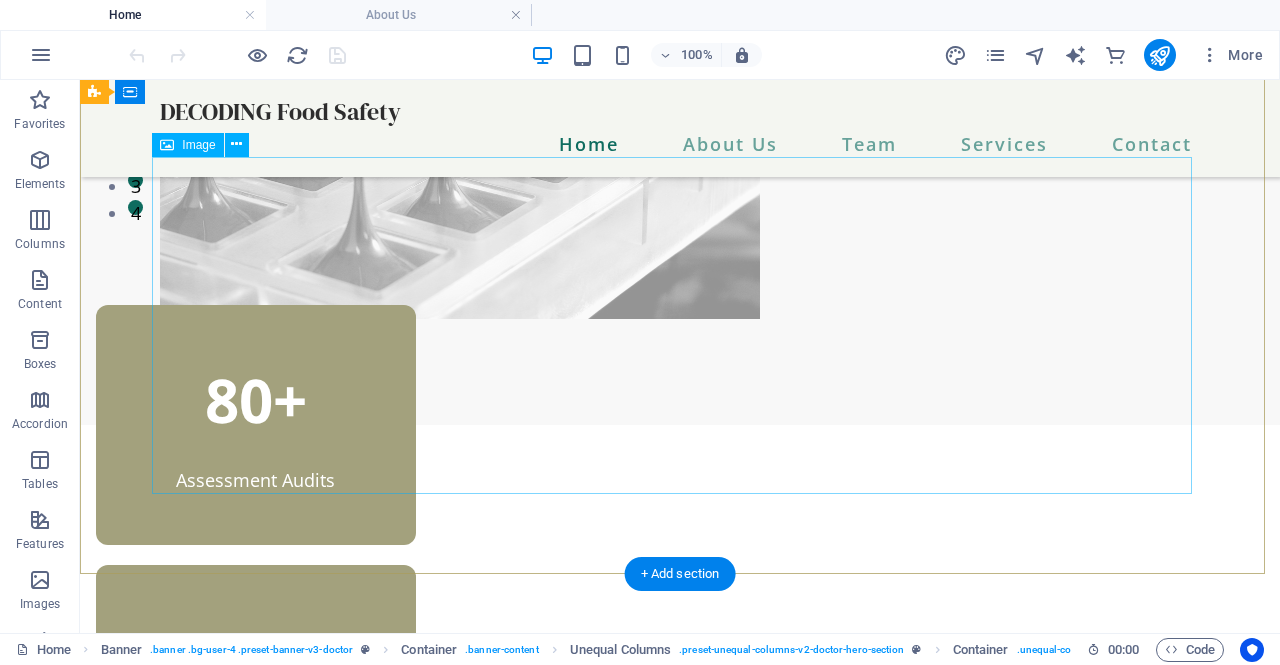 scroll, scrollTop: 470, scrollLeft: 0, axis: vertical 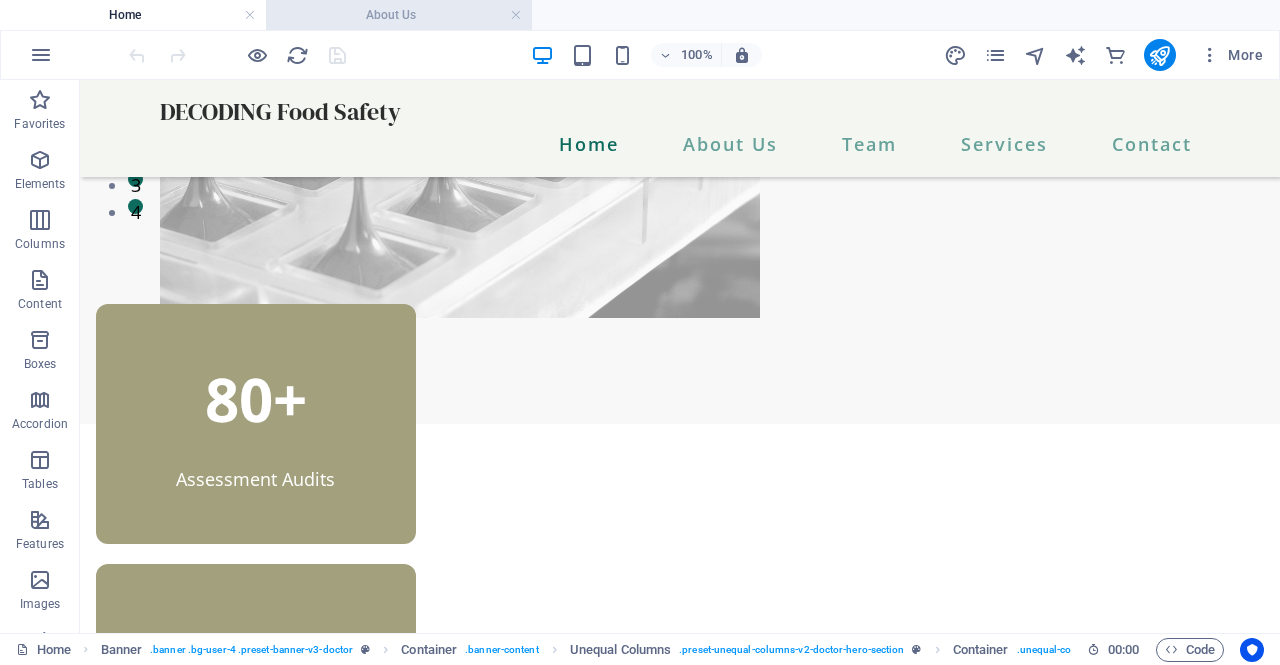 click on "About Us" at bounding box center [399, 15] 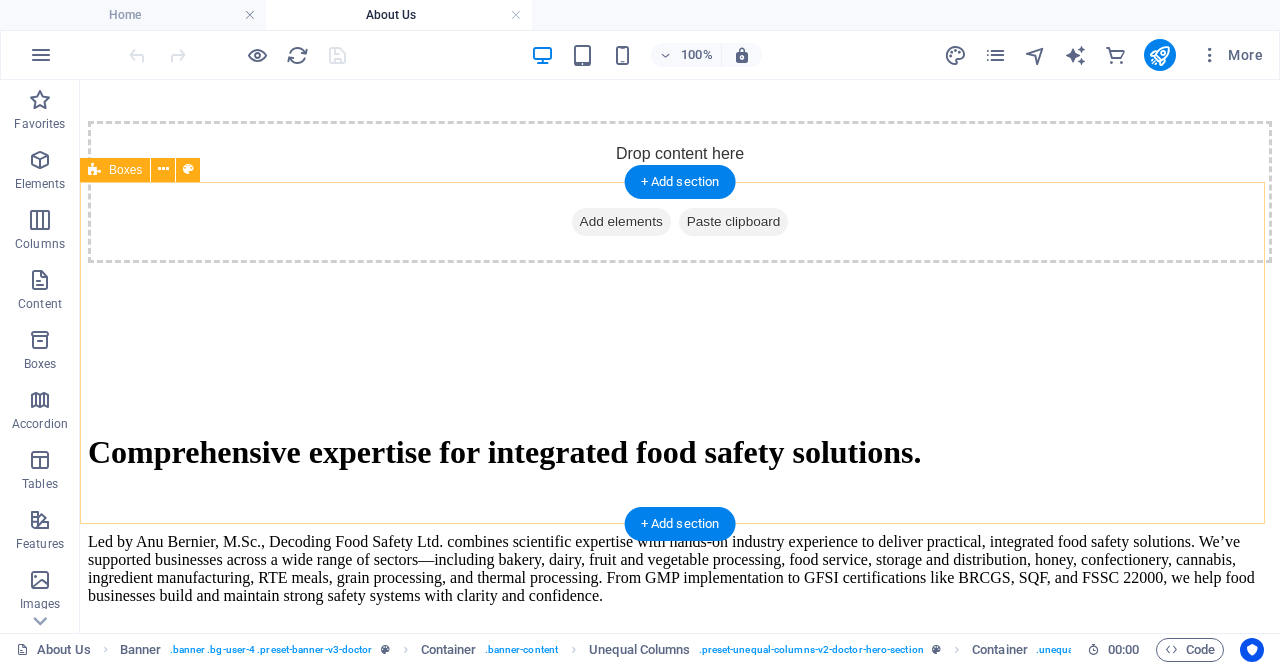 scroll, scrollTop: 854, scrollLeft: 0, axis: vertical 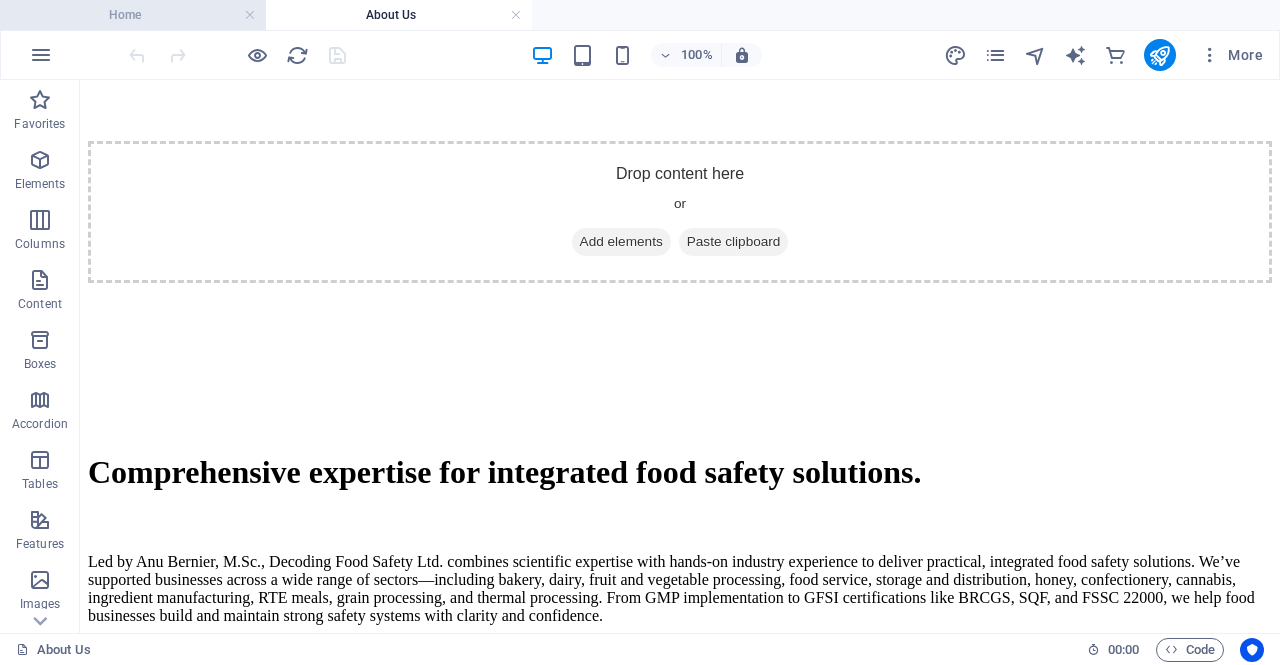 click on "Home" at bounding box center (133, 15) 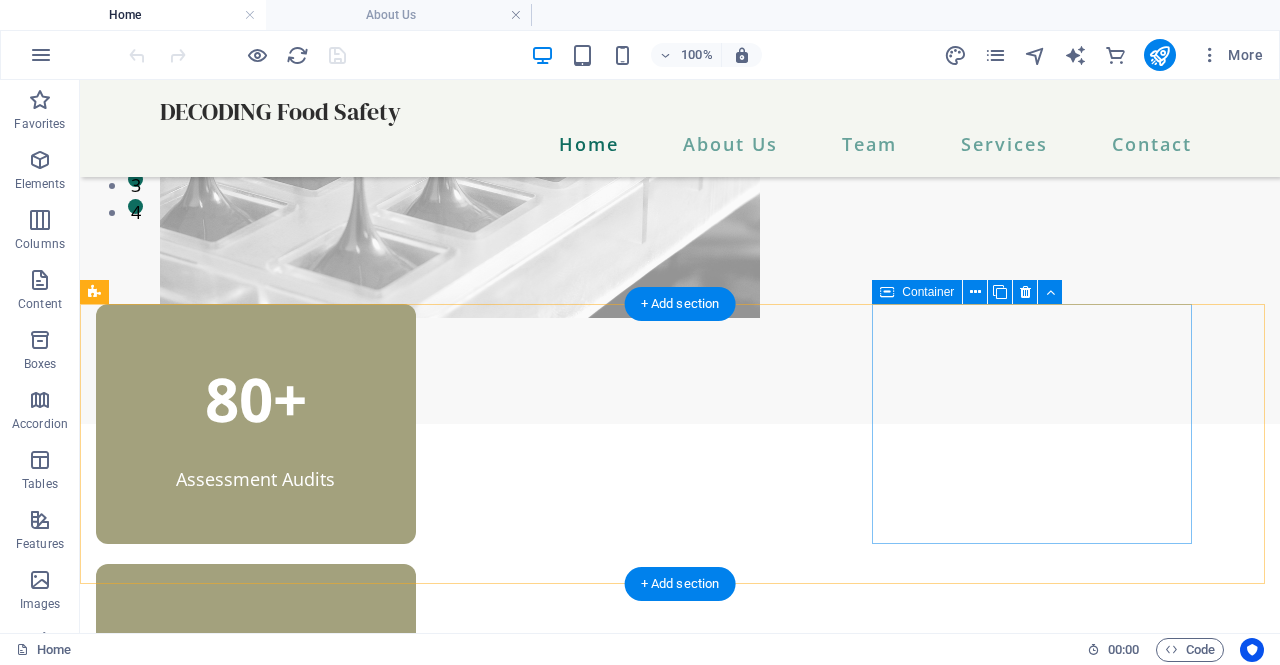 scroll, scrollTop: 0, scrollLeft: 0, axis: both 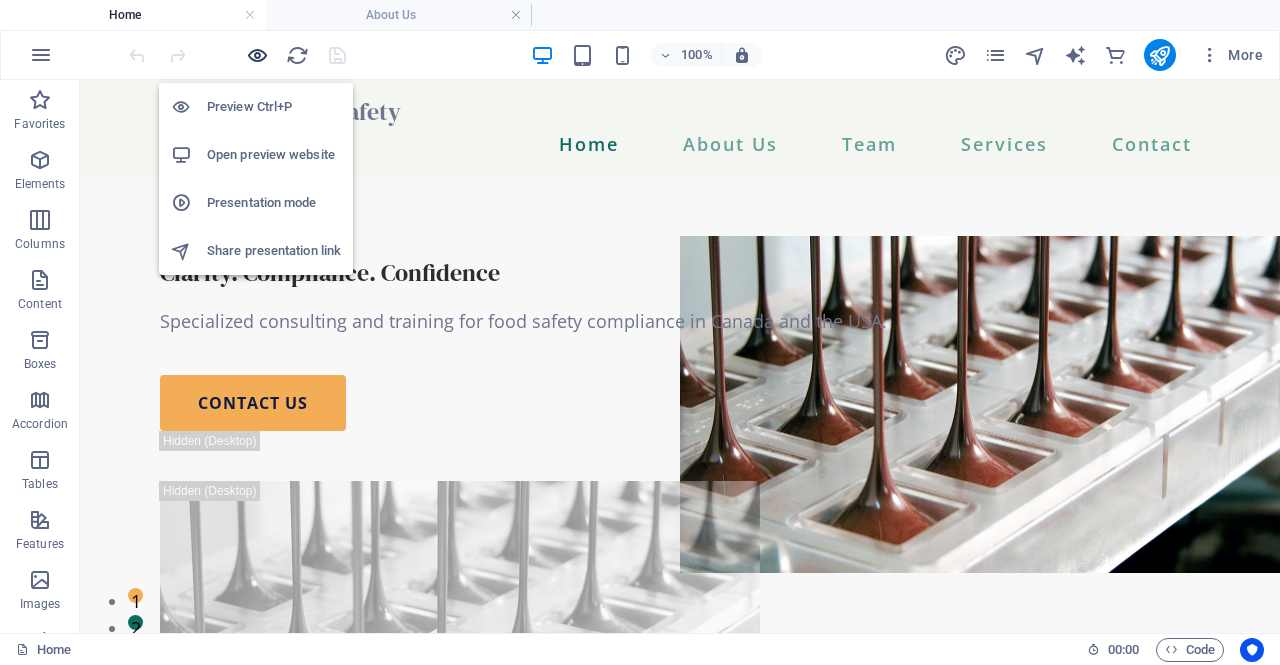 click at bounding box center (257, 55) 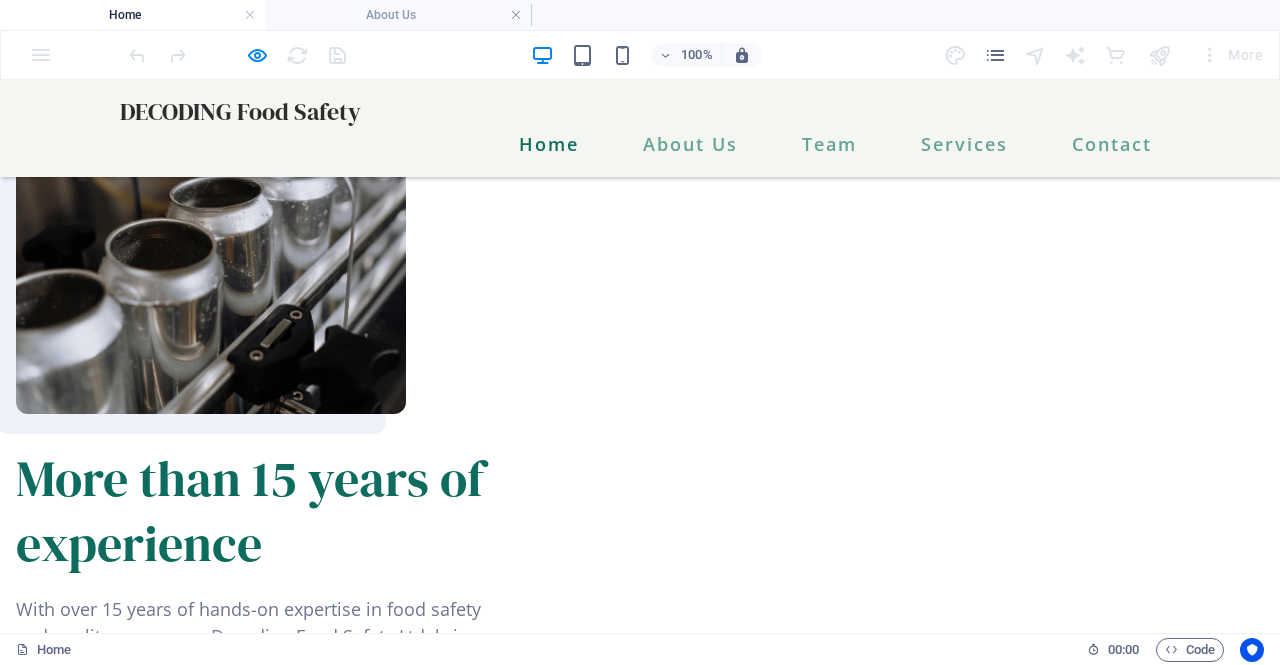 scroll, scrollTop: 1629, scrollLeft: 0, axis: vertical 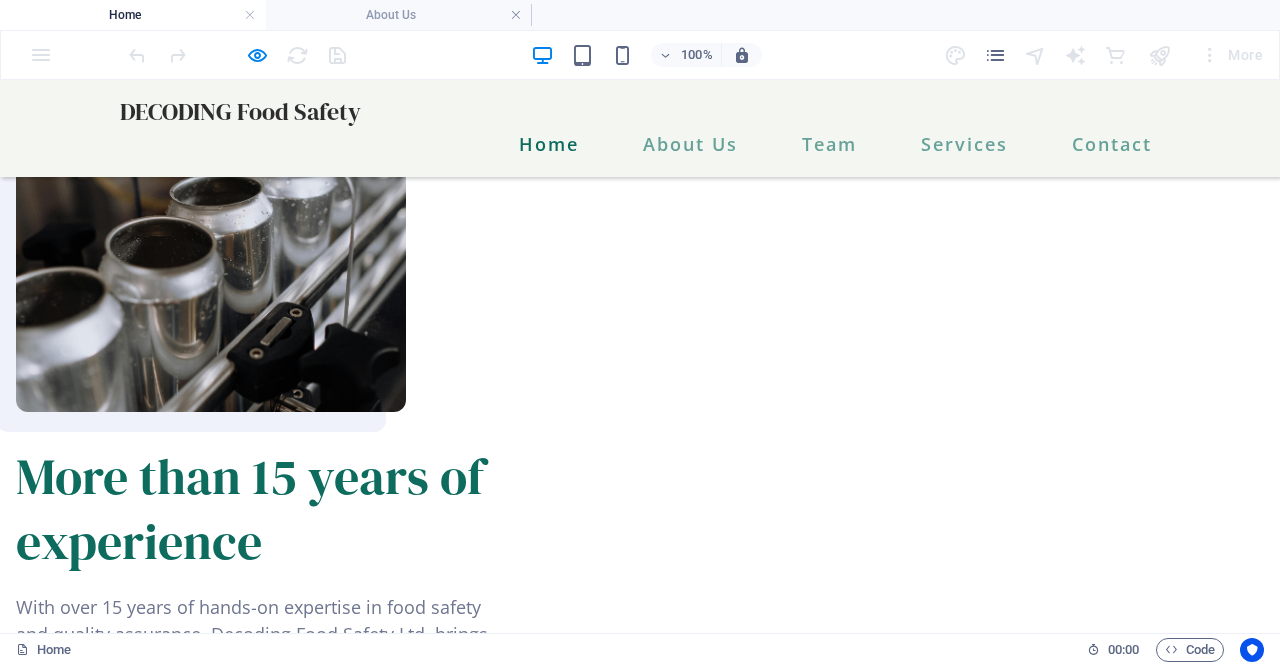 click 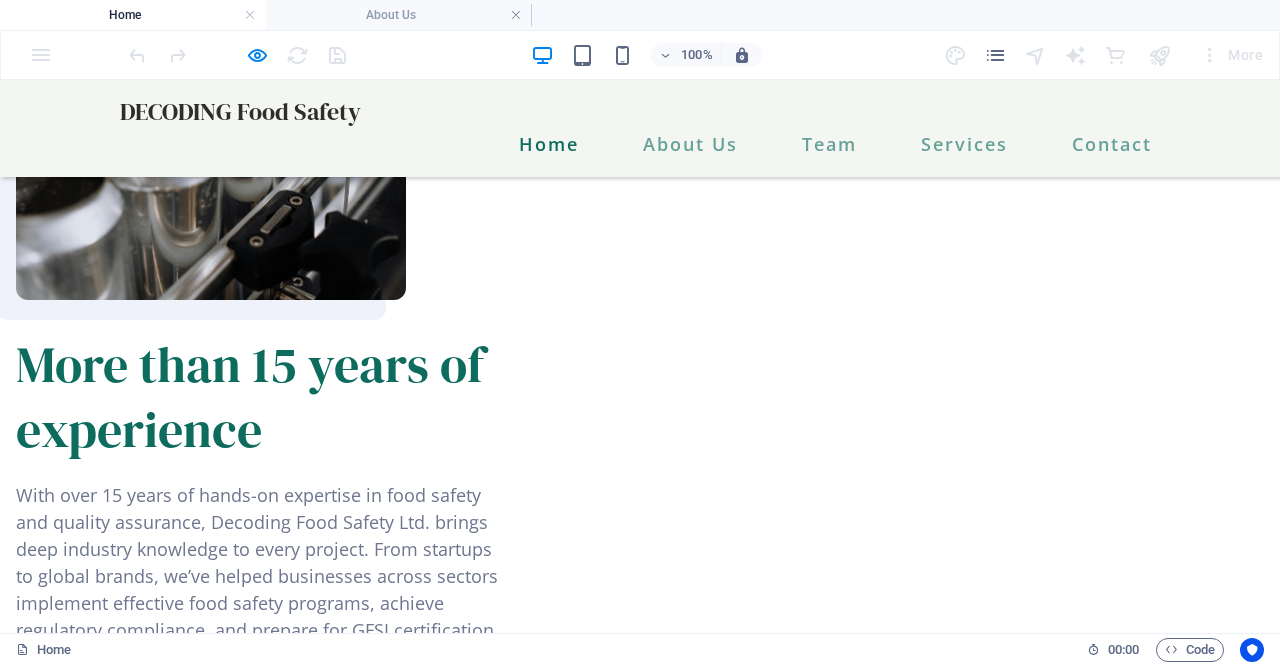 scroll, scrollTop: 1740, scrollLeft: 0, axis: vertical 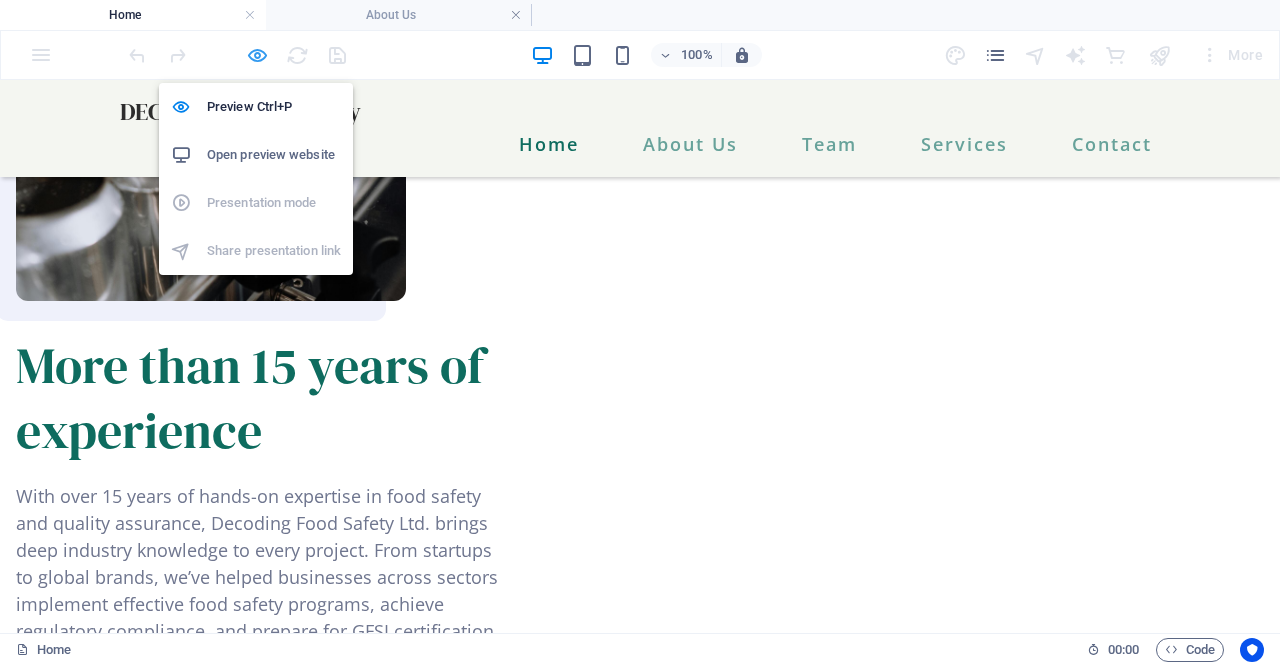 click at bounding box center (257, 55) 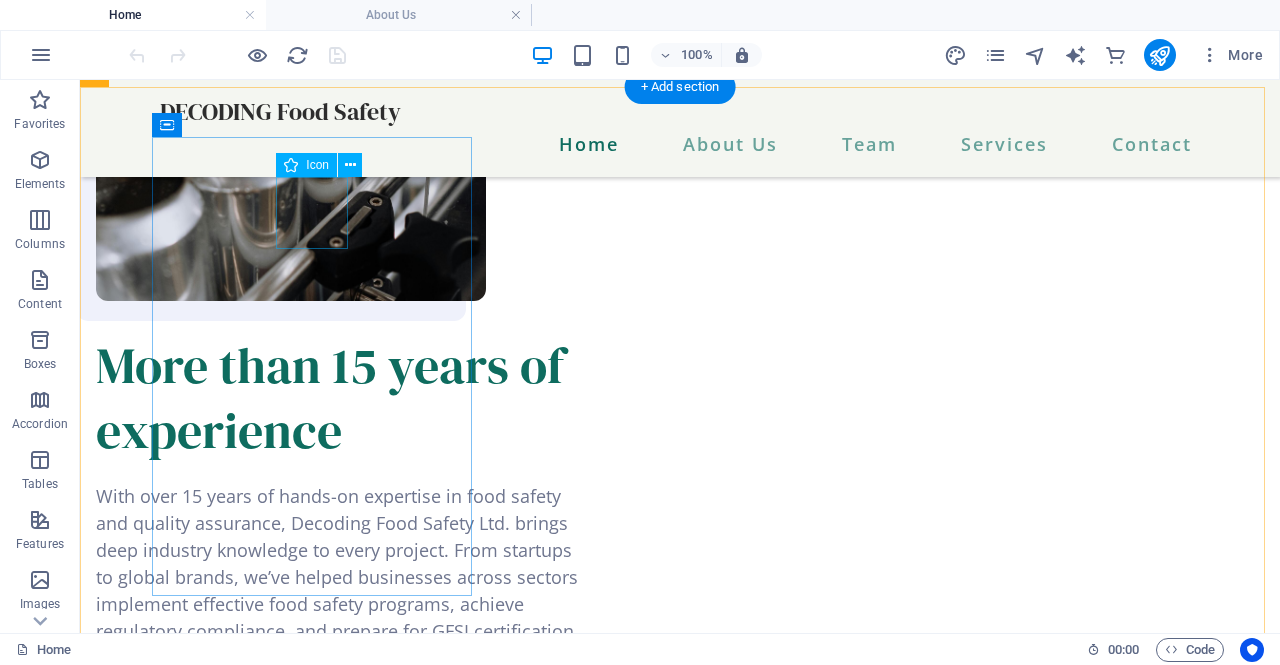click at bounding box center [256, 1153] 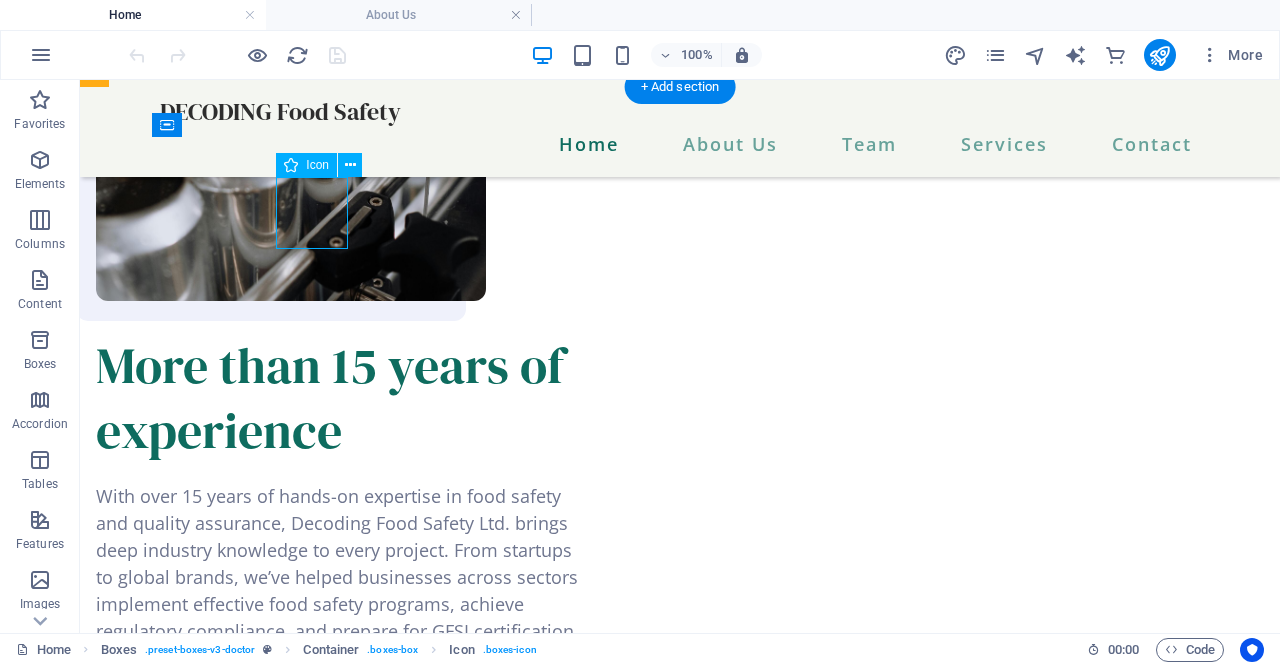 click at bounding box center (256, 1153) 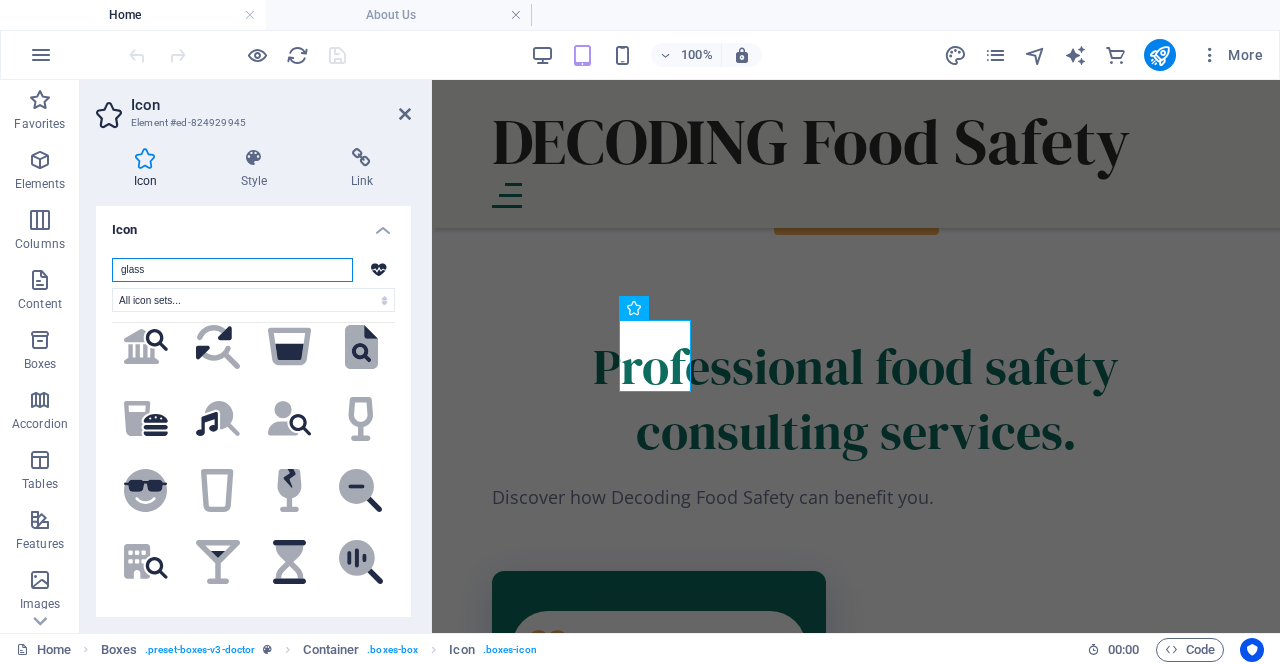 scroll, scrollTop: 451, scrollLeft: 0, axis: vertical 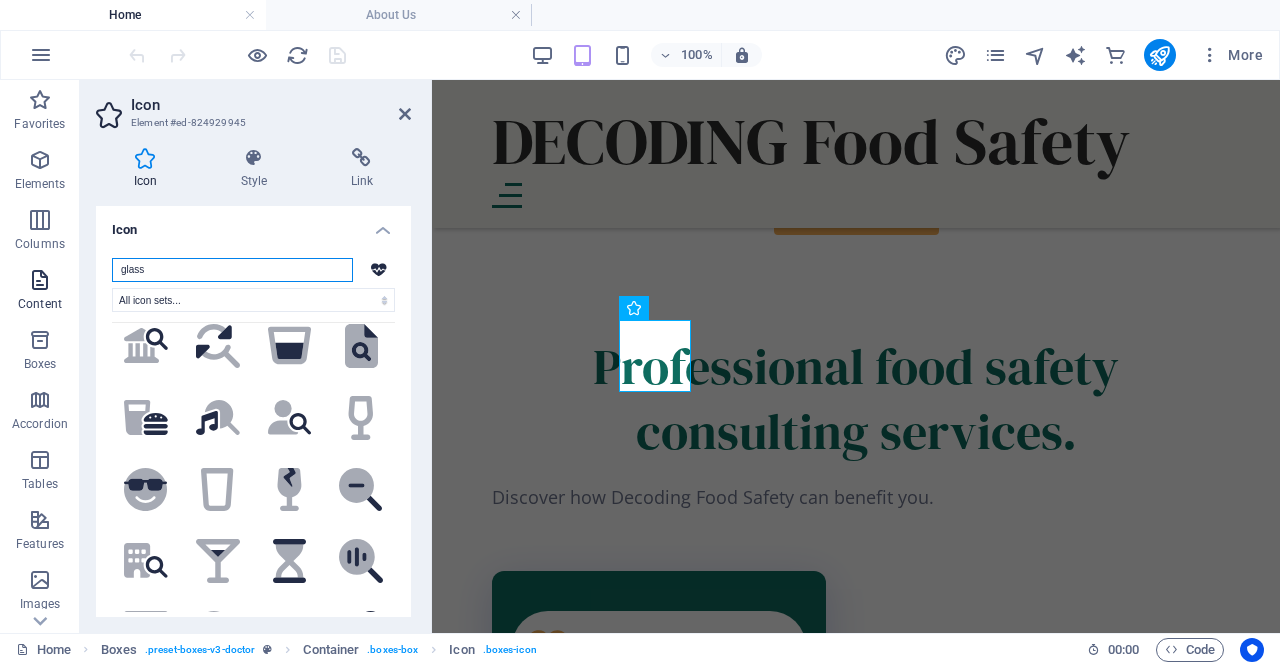 drag, startPoint x: 170, startPoint y: 273, endPoint x: 42, endPoint y: 275, distance: 128.01562 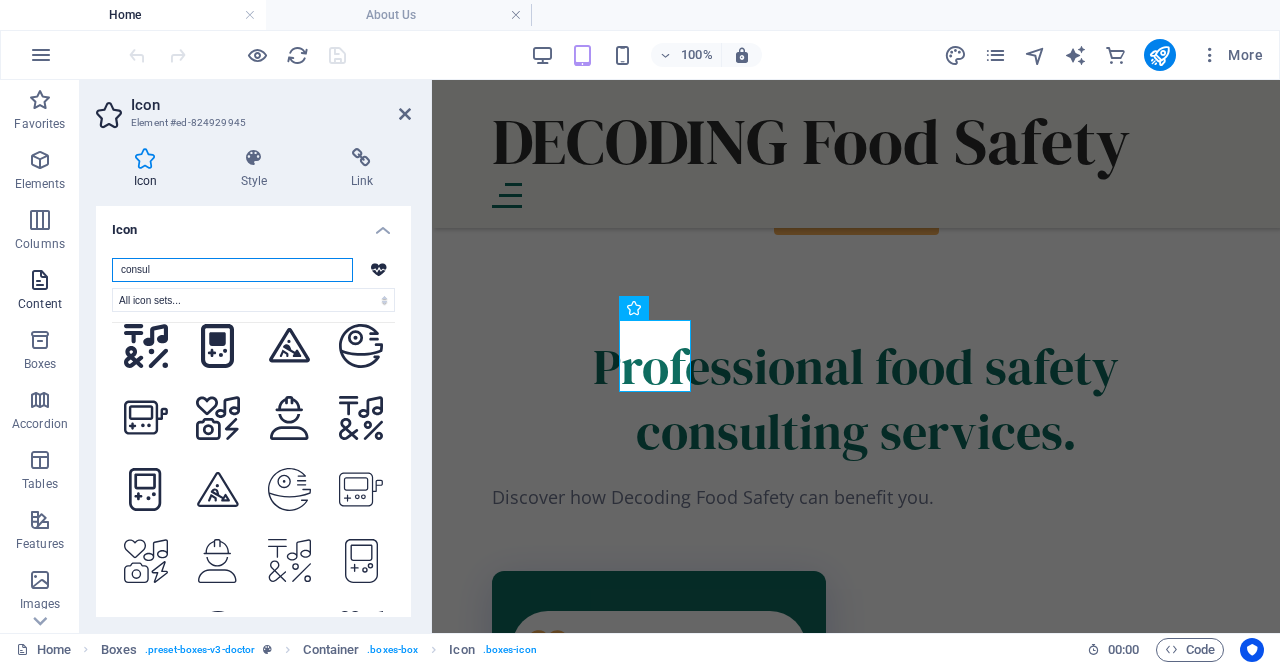 scroll, scrollTop: 0, scrollLeft: 0, axis: both 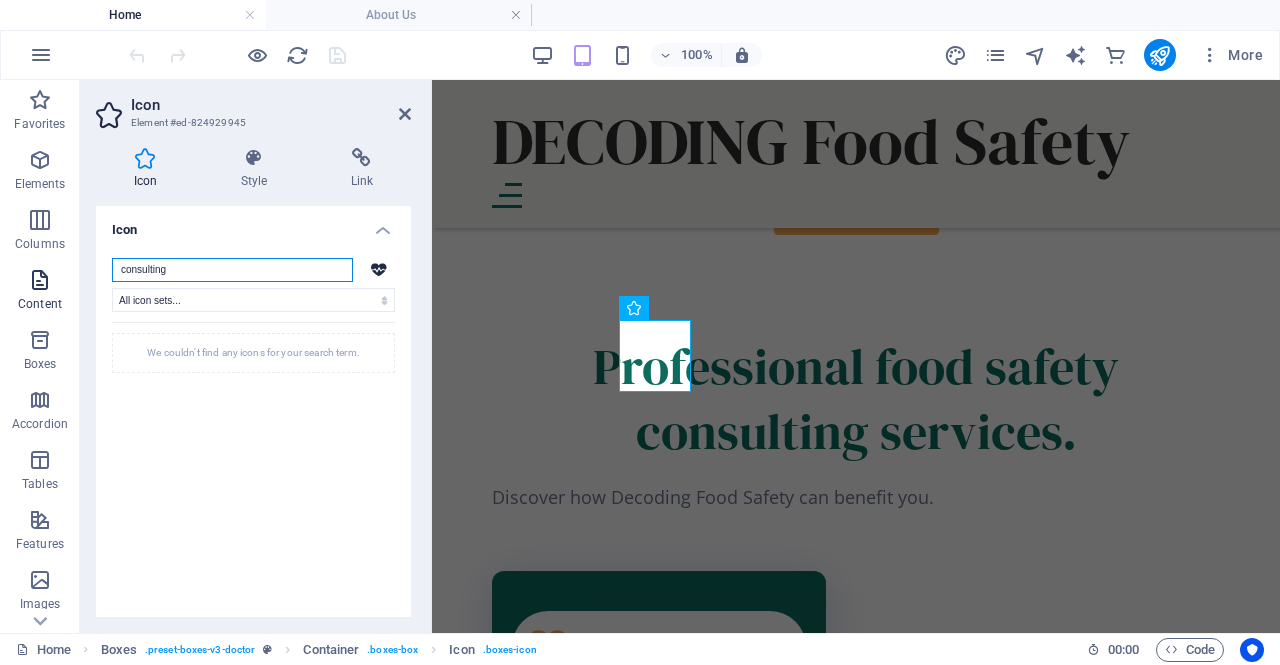 drag, startPoint x: 181, startPoint y: 268, endPoint x: 47, endPoint y: 275, distance: 134.18271 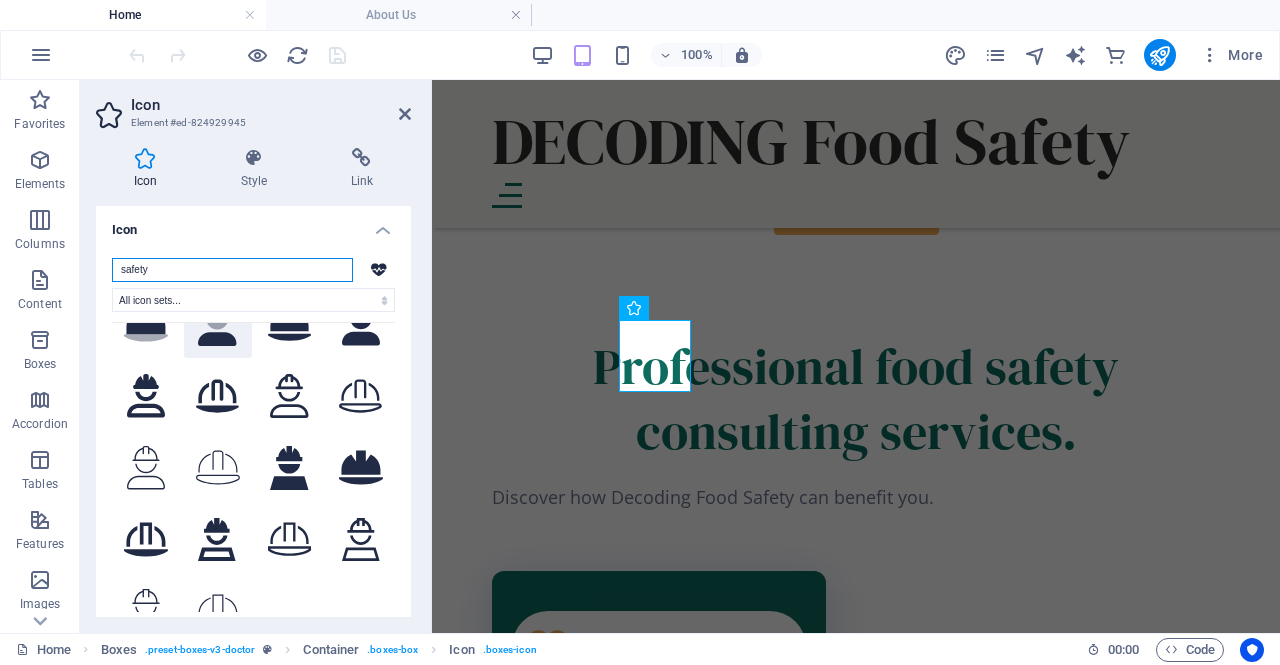 scroll, scrollTop: 136, scrollLeft: 0, axis: vertical 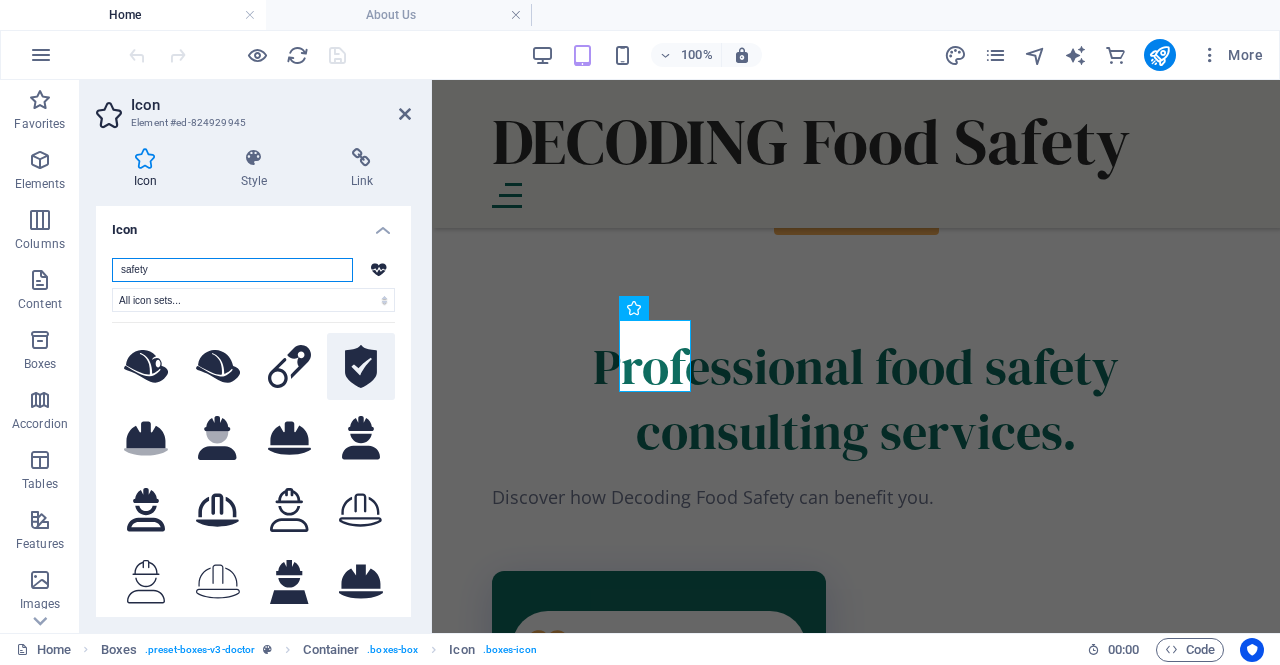 type on "safety" 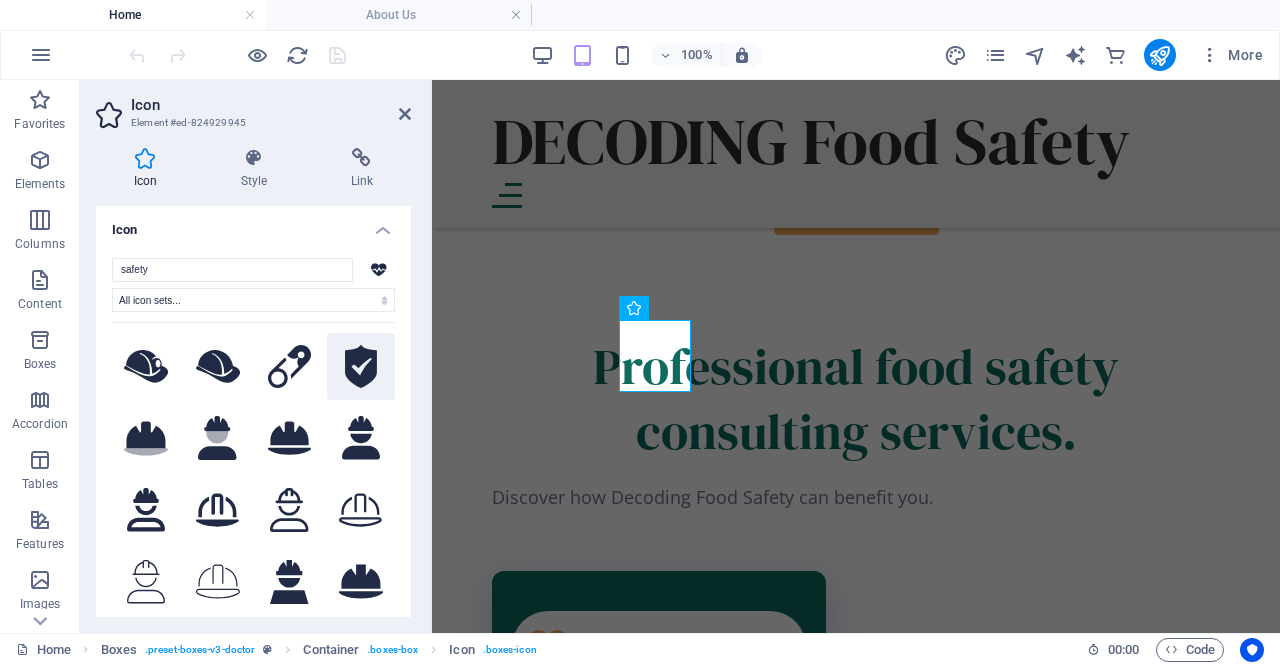 click 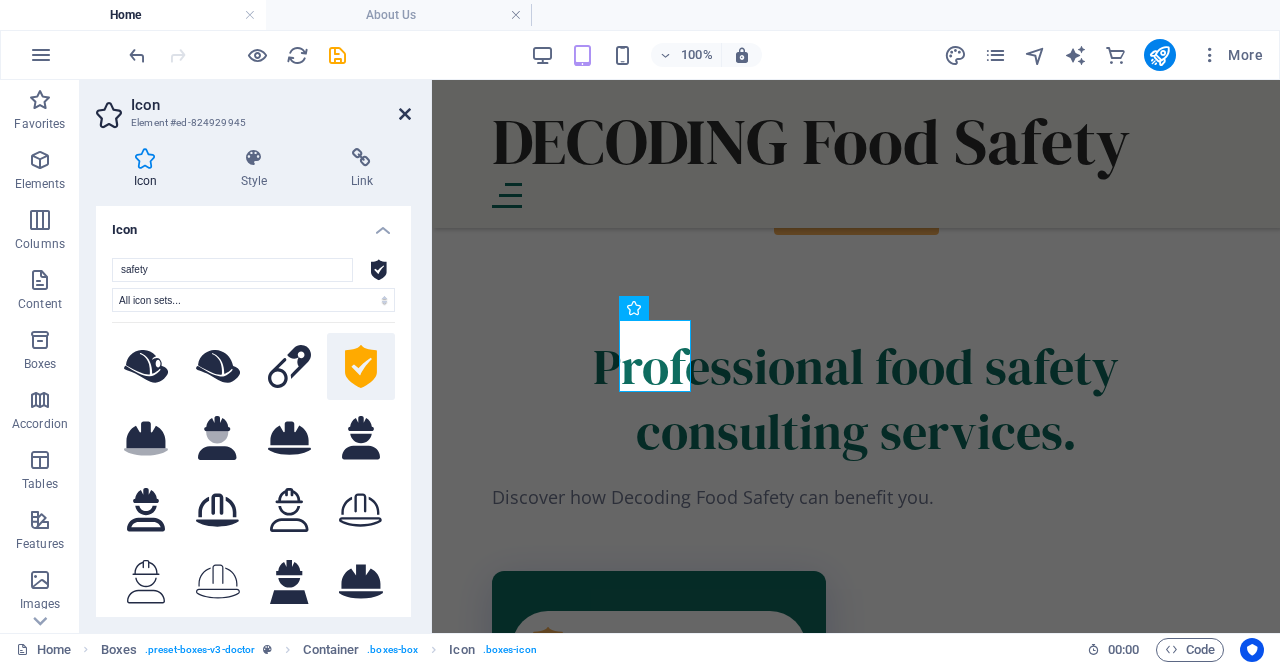 click at bounding box center (405, 114) 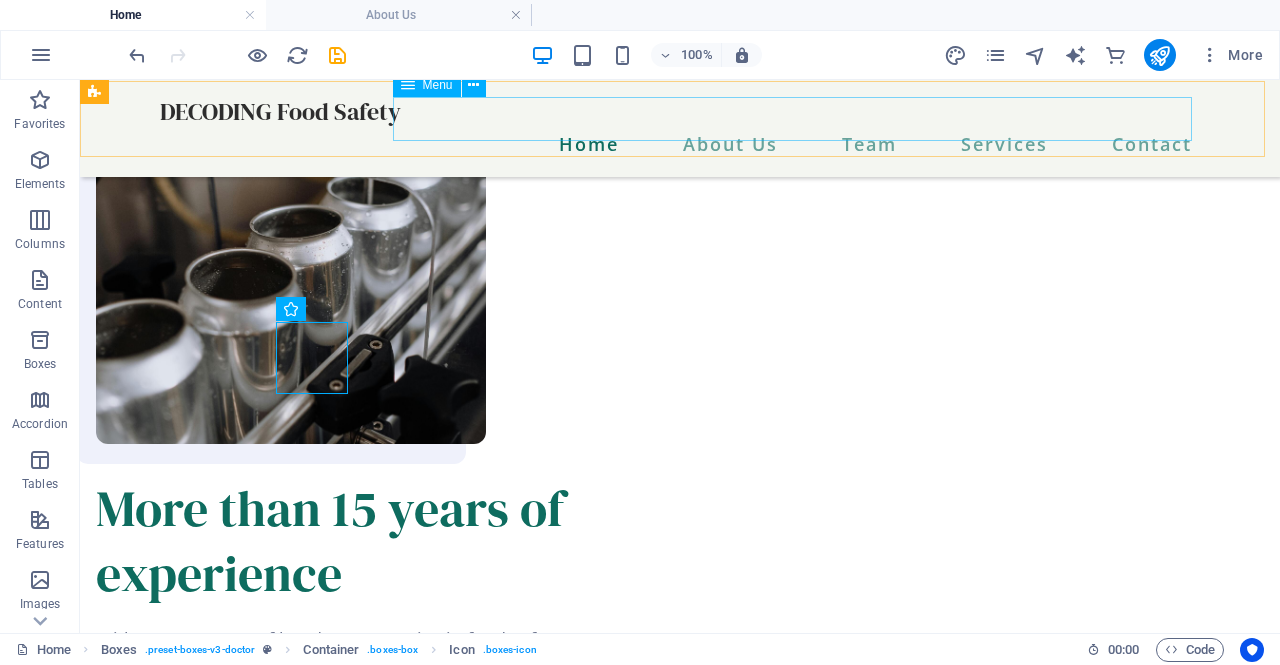 scroll, scrollTop: 1596, scrollLeft: 0, axis: vertical 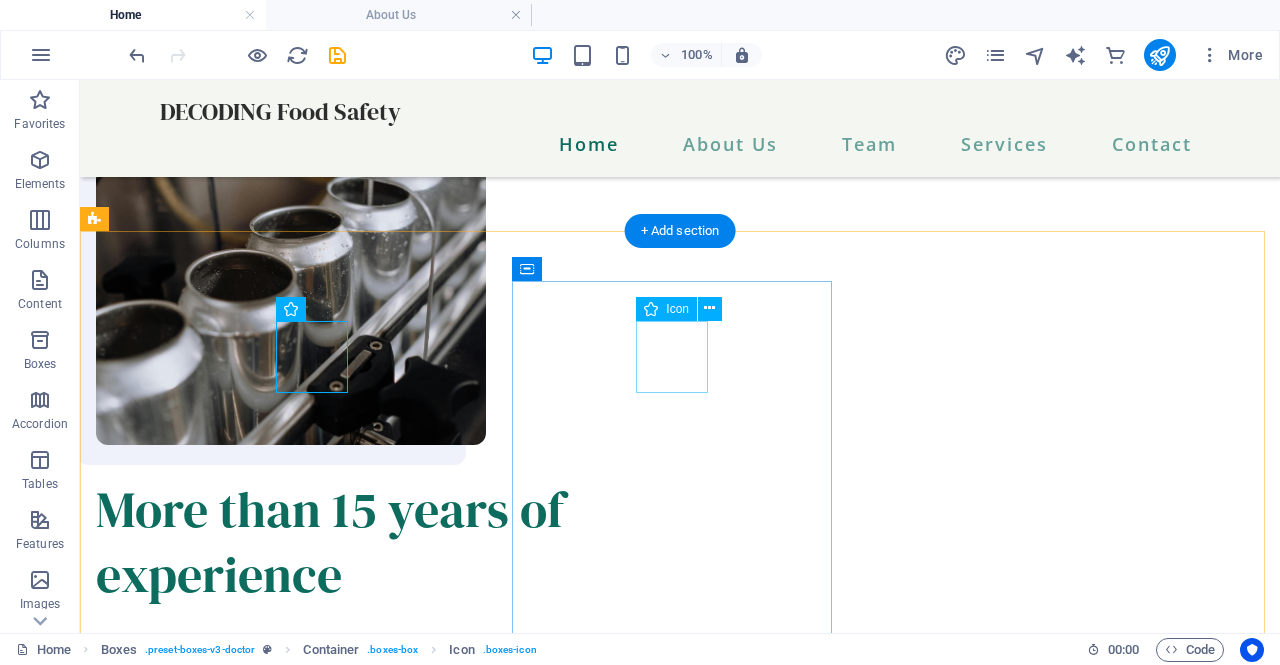 click at bounding box center (256, 1776) 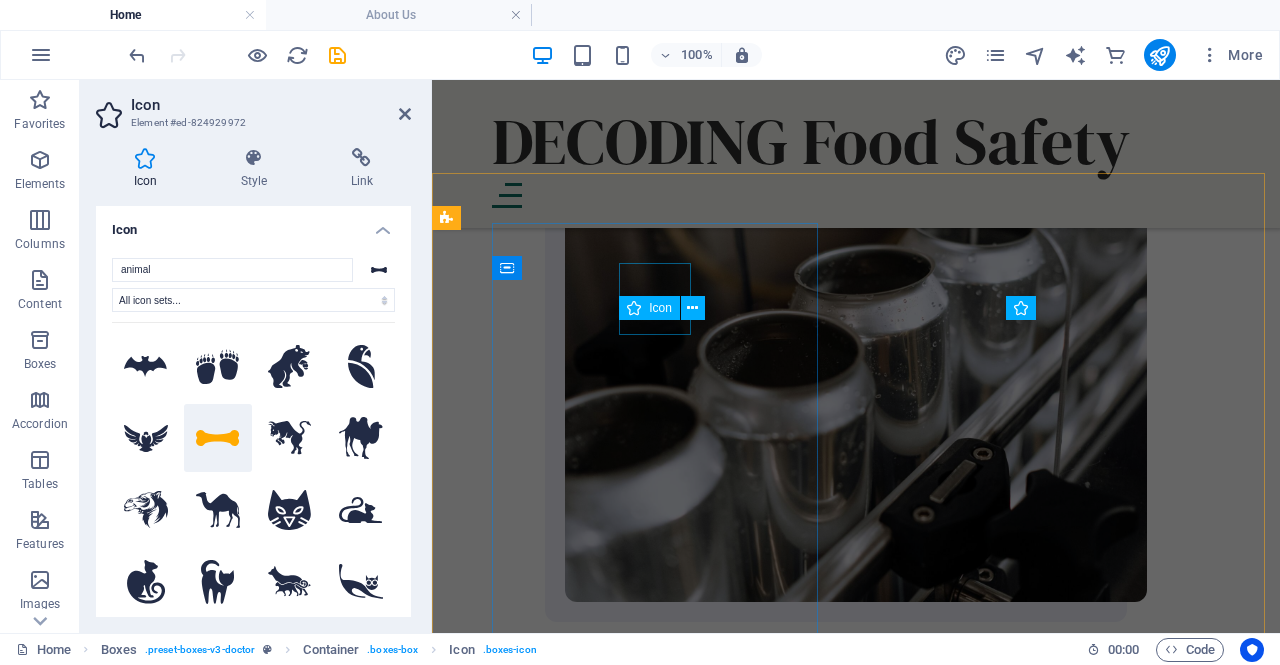 scroll, scrollTop: 2352, scrollLeft: 0, axis: vertical 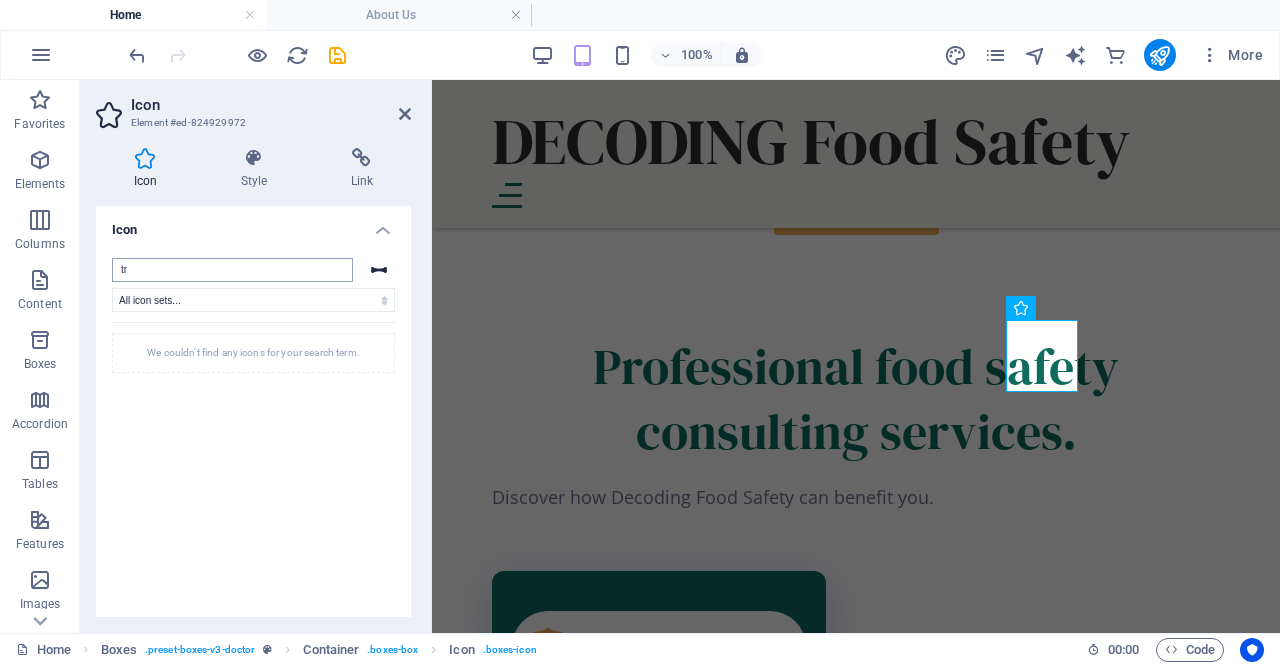type on "t" 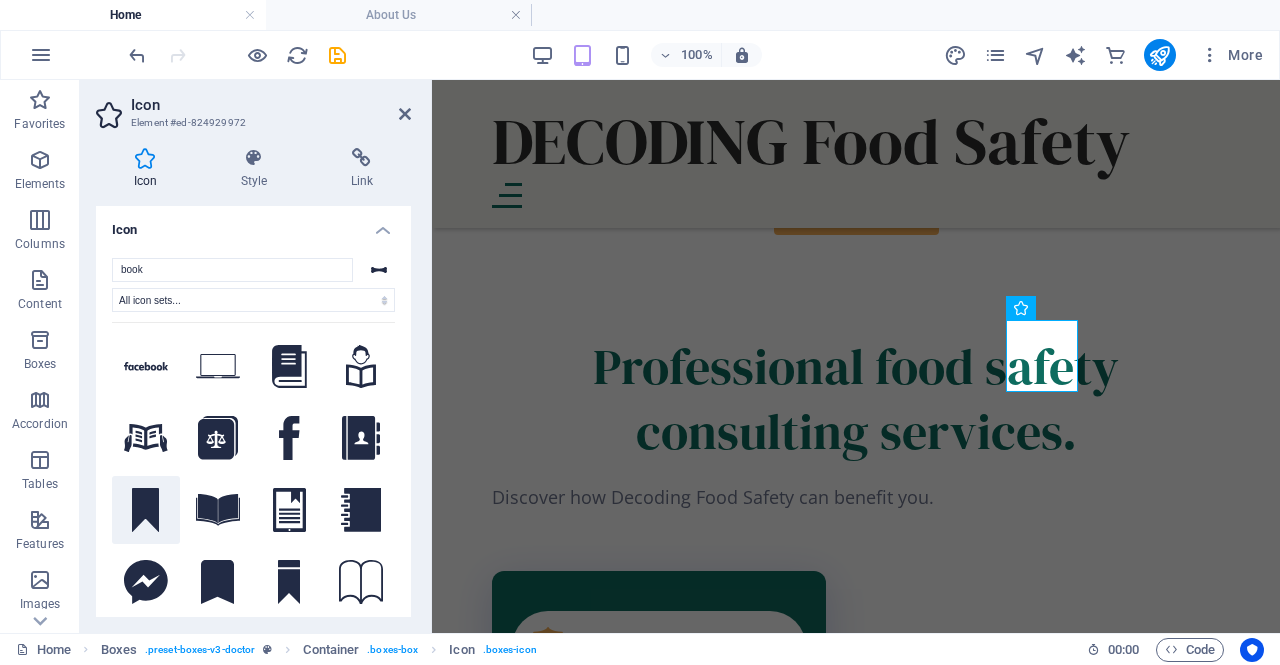 scroll, scrollTop: 27, scrollLeft: 0, axis: vertical 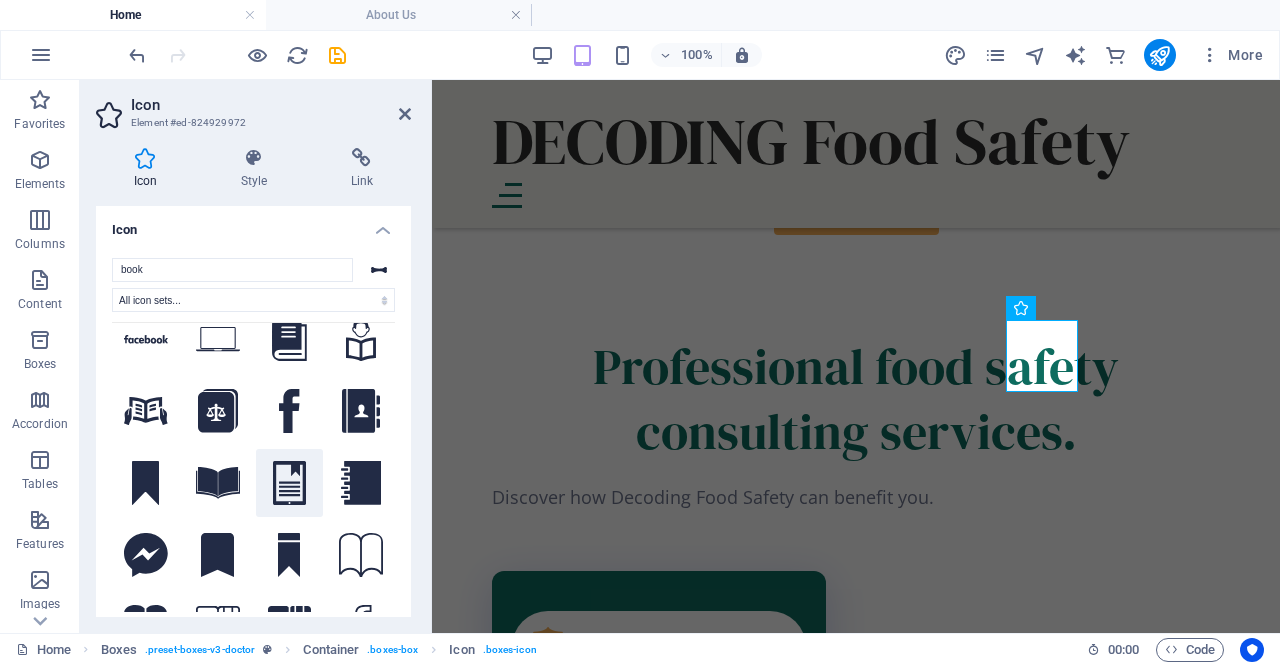 type on "book" 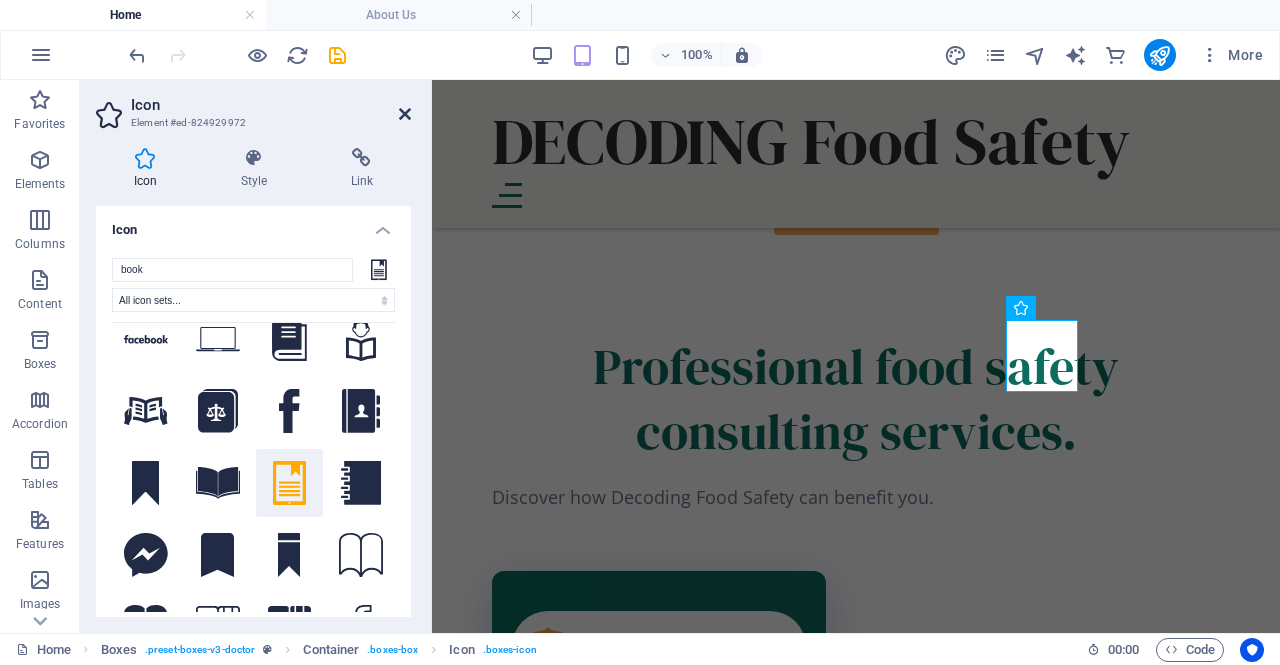 click at bounding box center (405, 114) 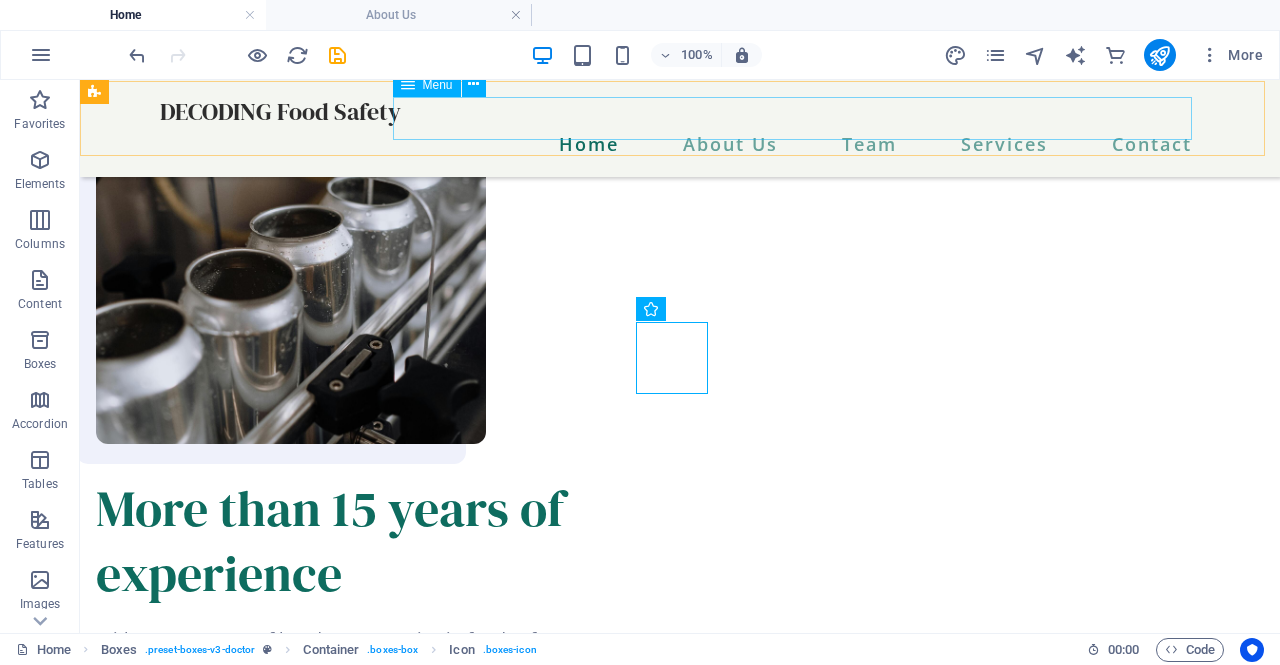 scroll, scrollTop: 1596, scrollLeft: 0, axis: vertical 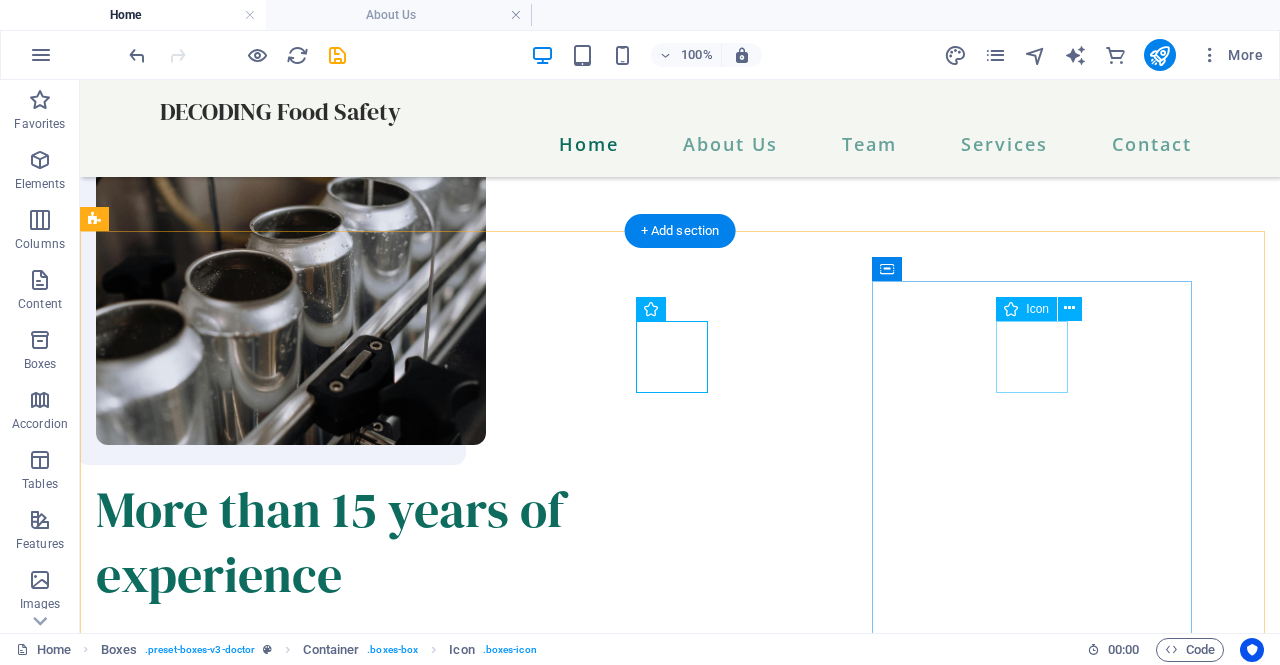 click at bounding box center [256, 2228] 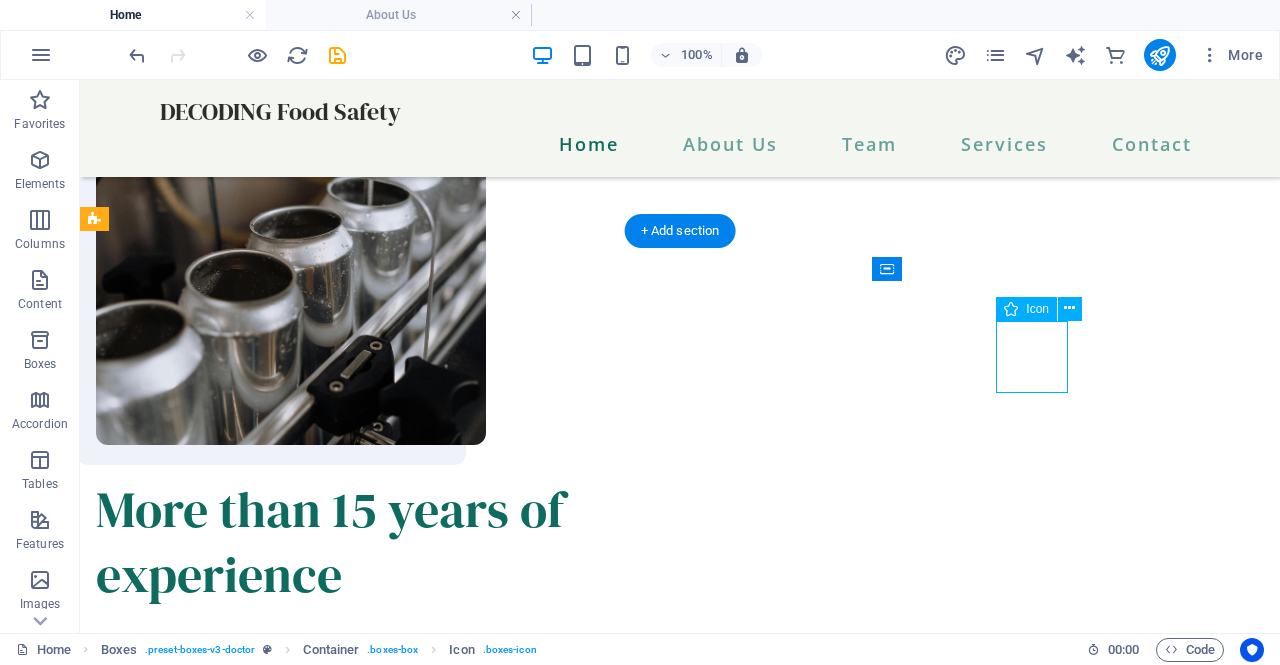click at bounding box center (256, 2228) 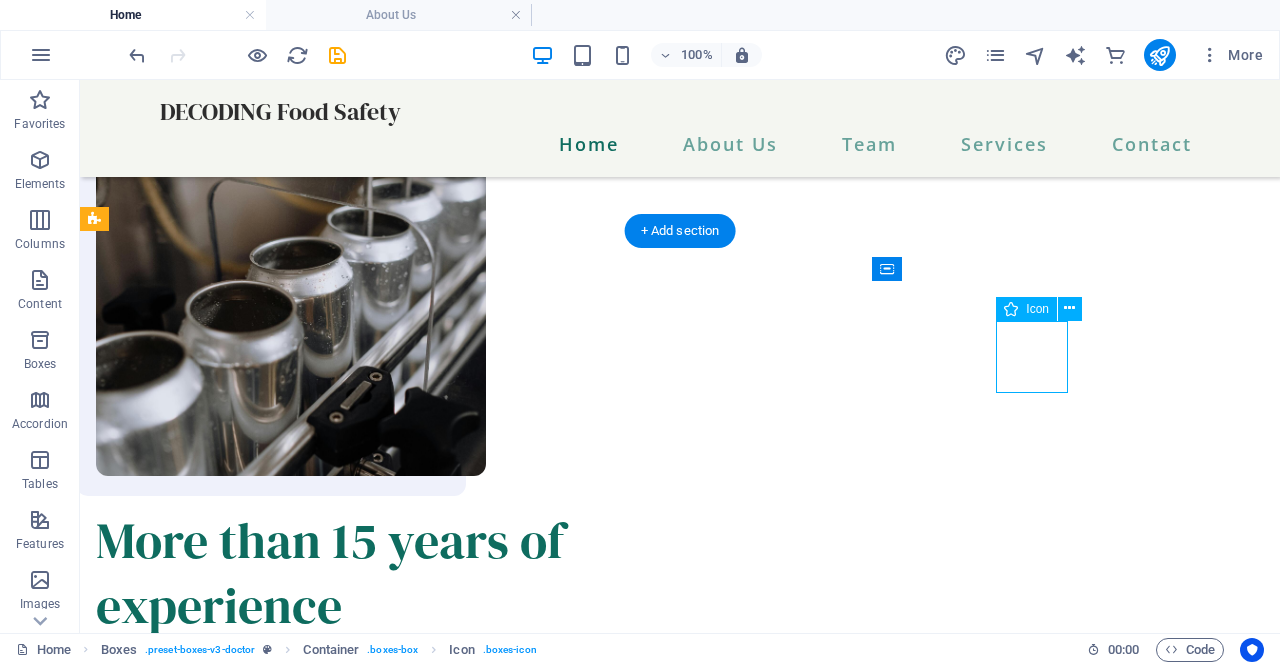 select on "xMidYMid" 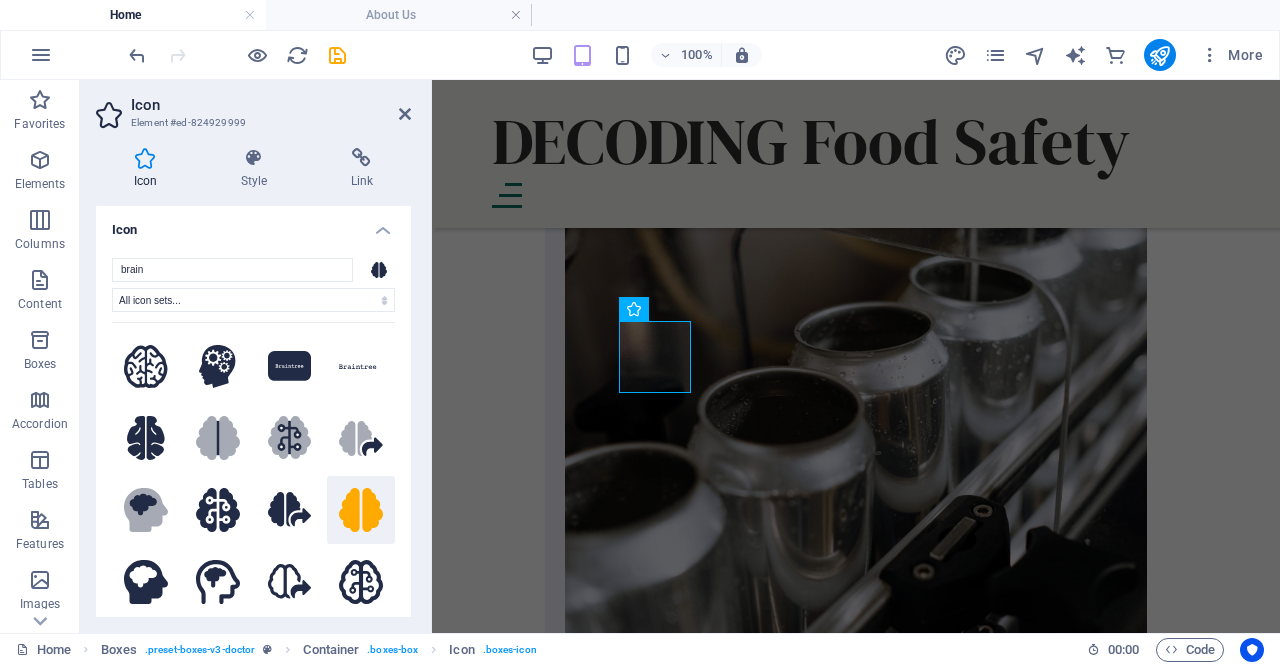 scroll, scrollTop: 2843, scrollLeft: 0, axis: vertical 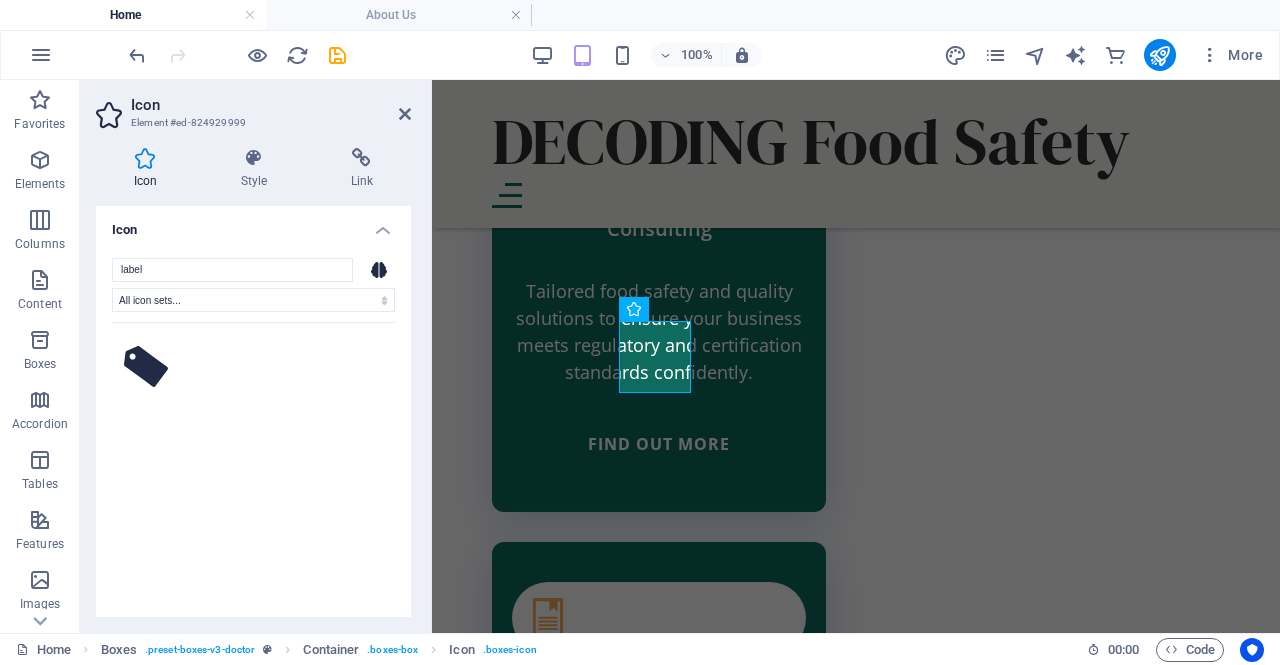 drag, startPoint x: 177, startPoint y: 277, endPoint x: 94, endPoint y: 287, distance: 83.60024 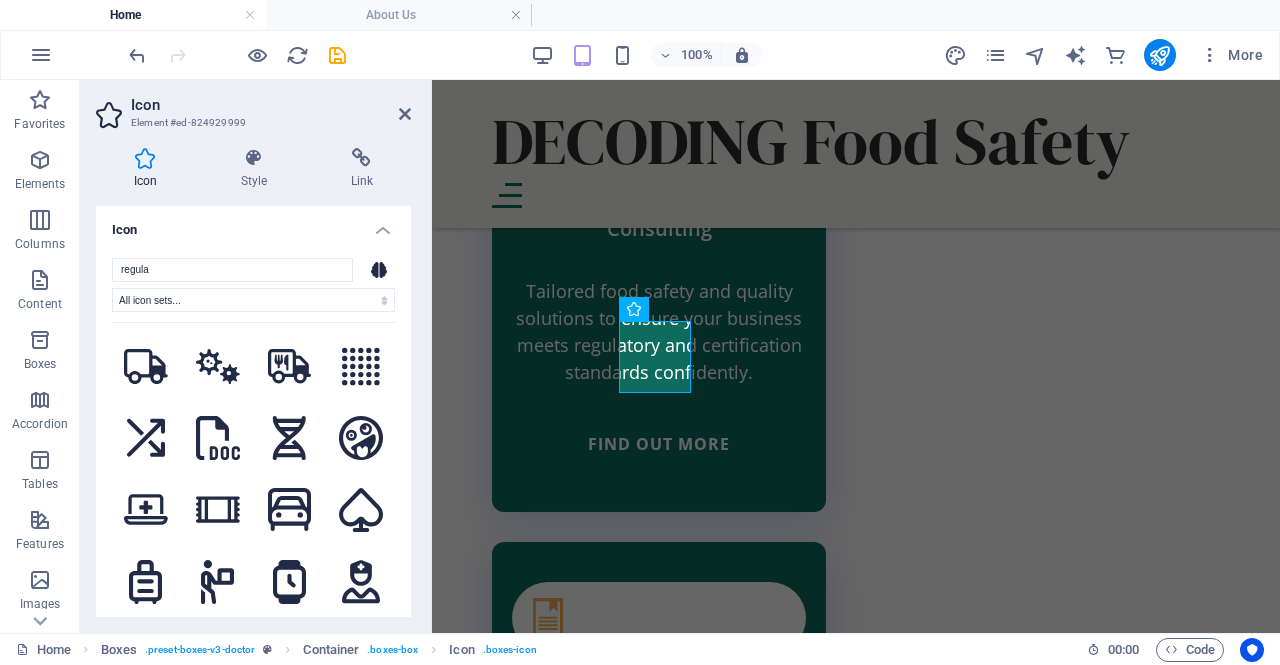 type on "regulat" 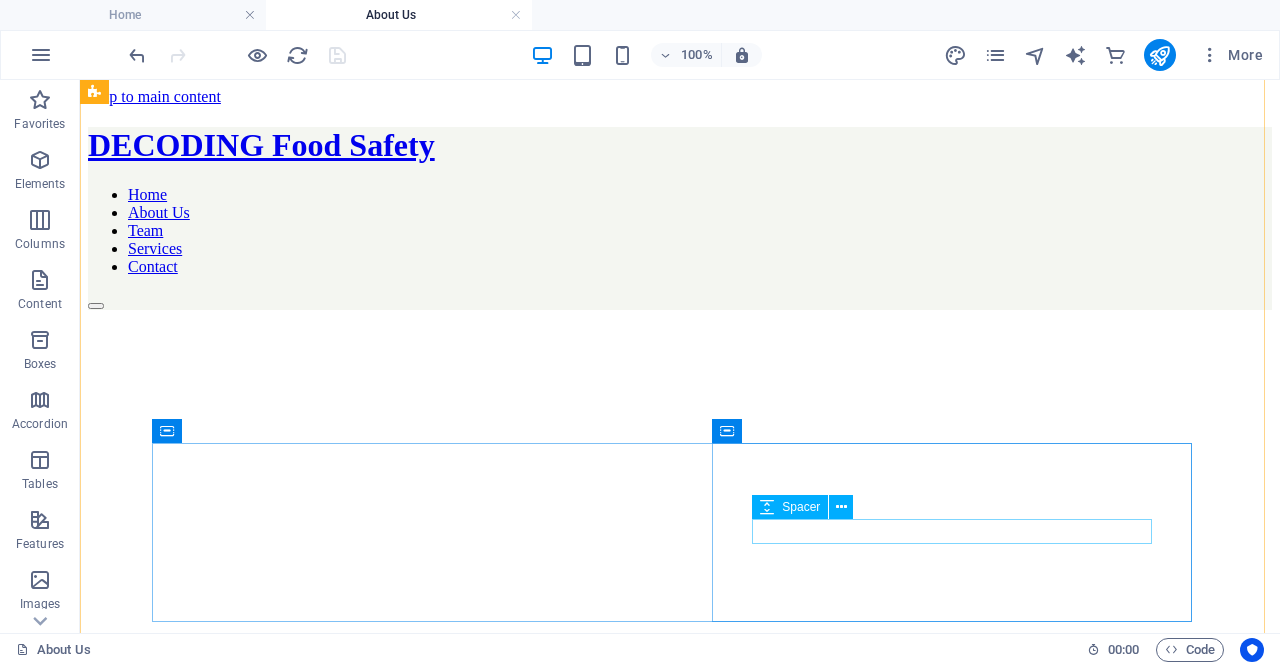 scroll, scrollTop: 0, scrollLeft: 0, axis: both 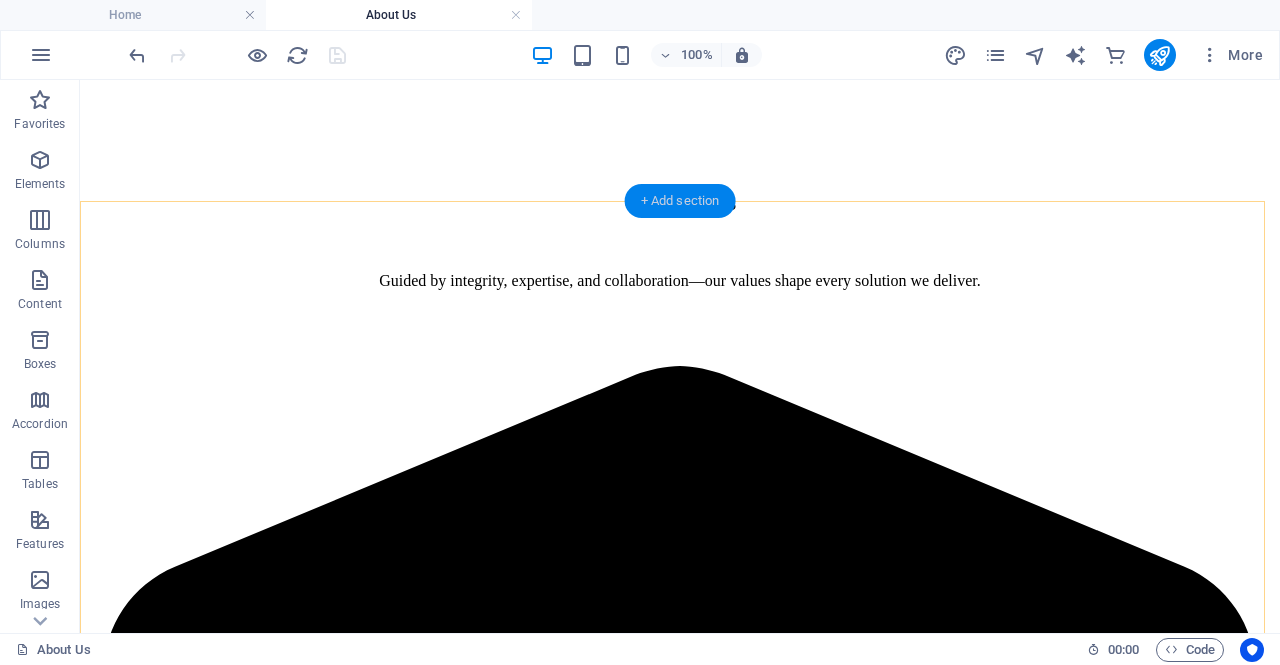 click on "+ Add section" at bounding box center [680, 201] 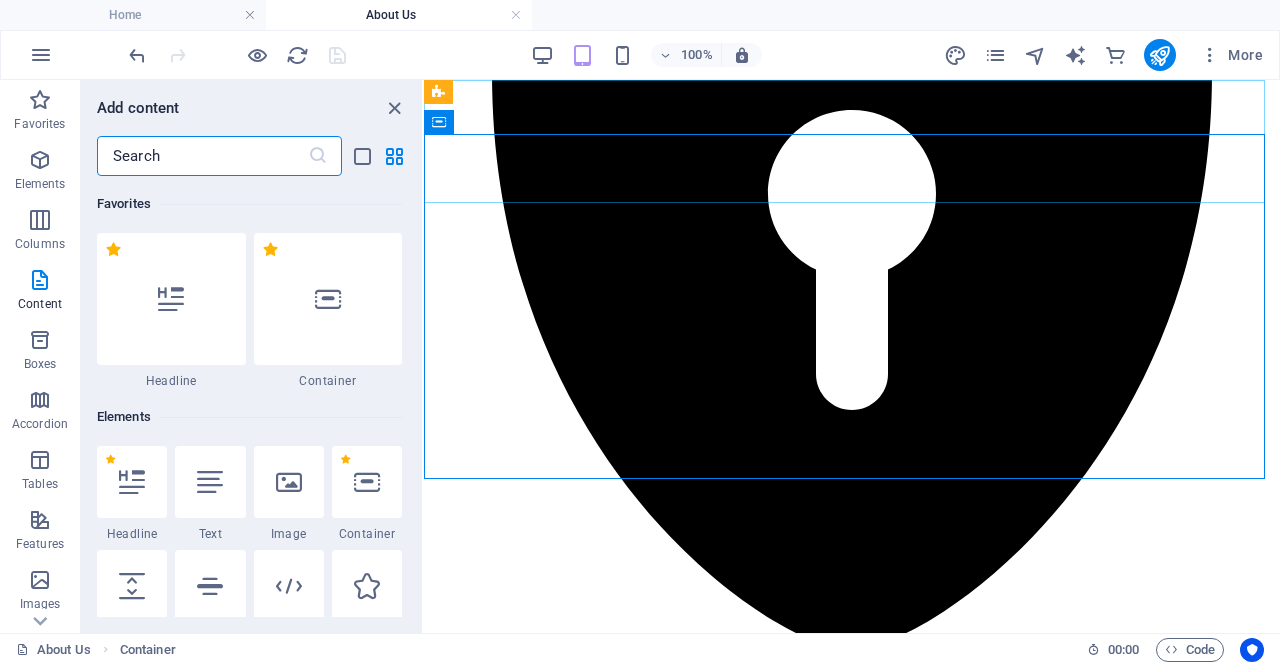 scroll, scrollTop: 1633, scrollLeft: 0, axis: vertical 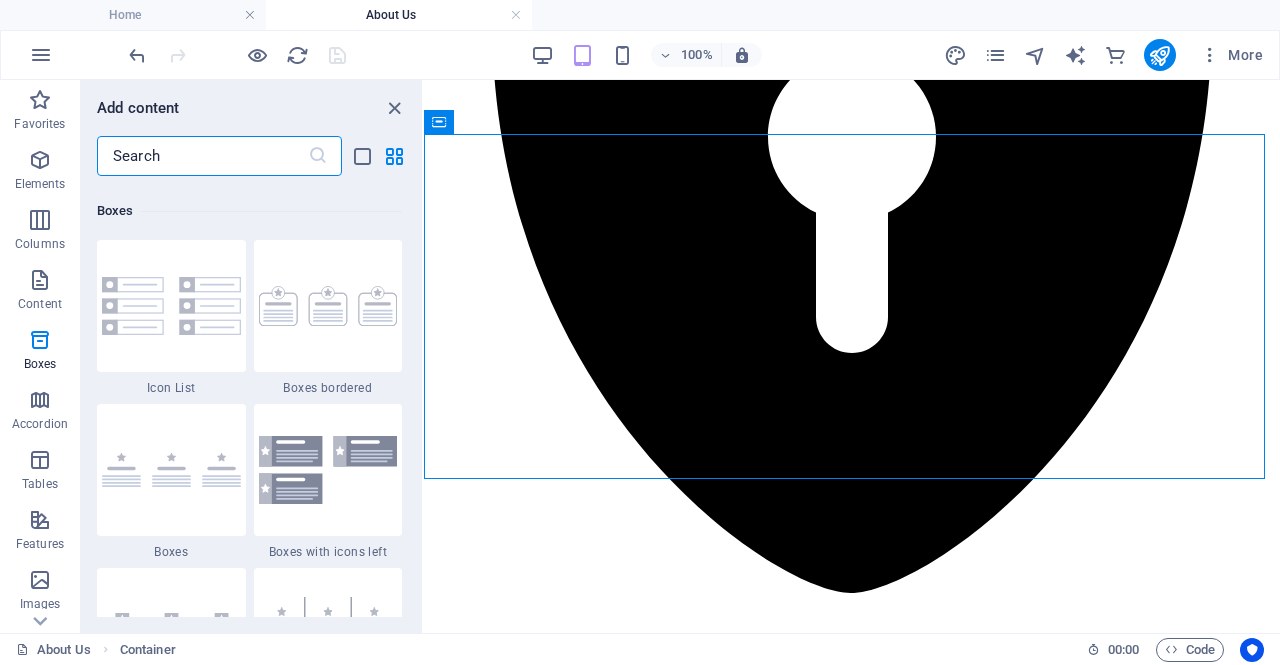click at bounding box center [202, 156] 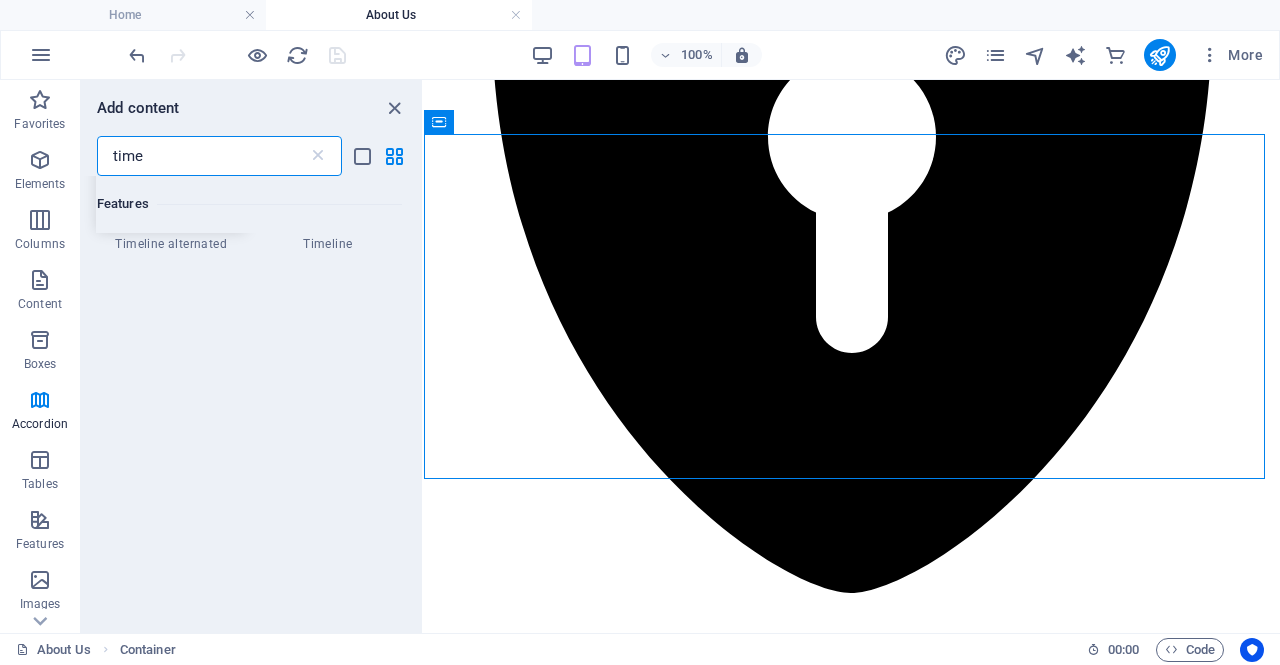 scroll, scrollTop: 137, scrollLeft: 0, axis: vertical 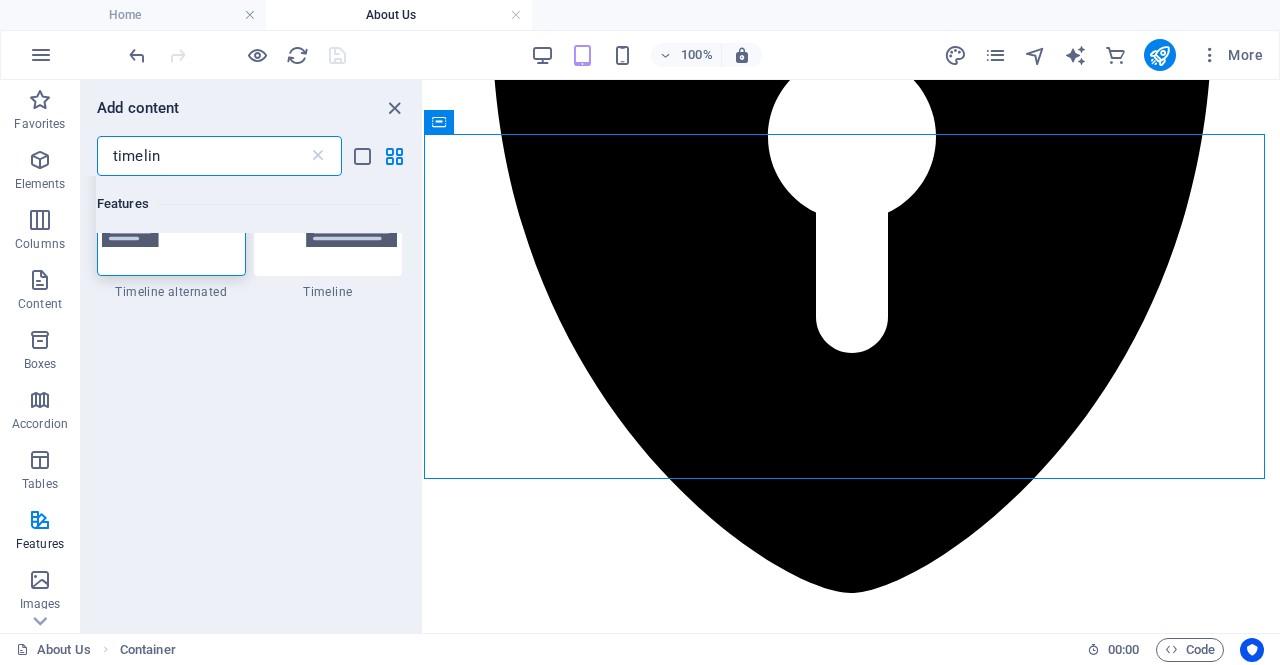 type on "timeline" 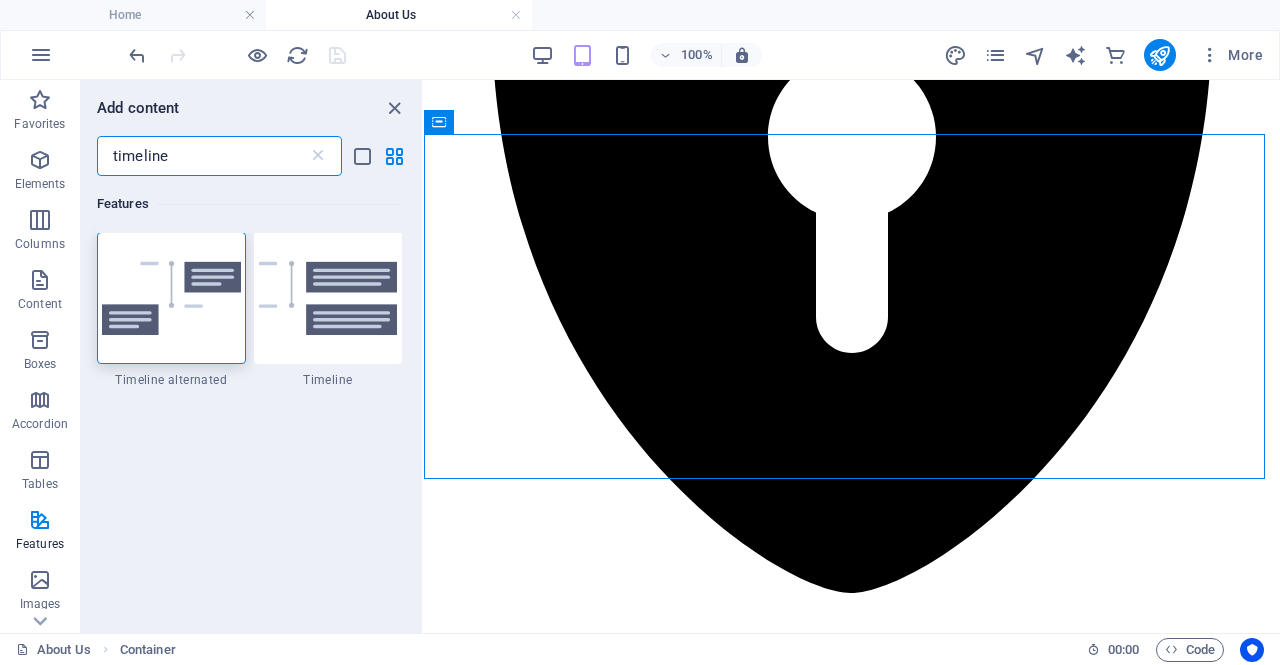 scroll, scrollTop: 0, scrollLeft: 0, axis: both 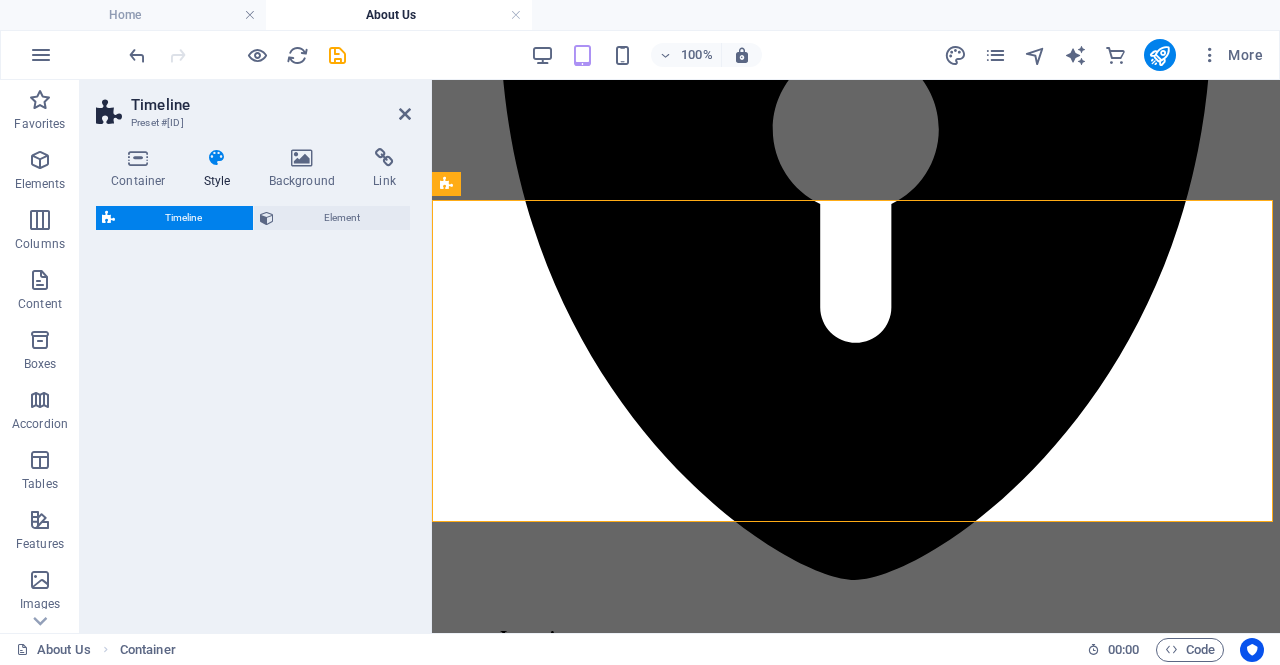 select on "rem" 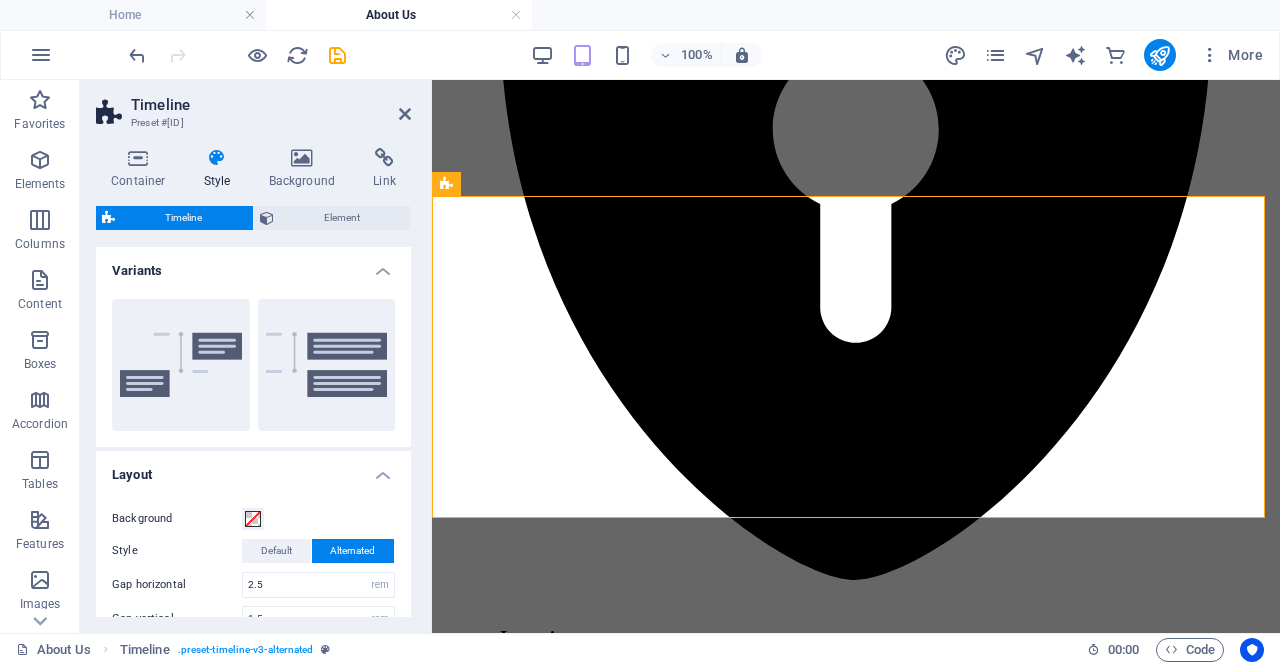 scroll, scrollTop: 1912, scrollLeft: 0, axis: vertical 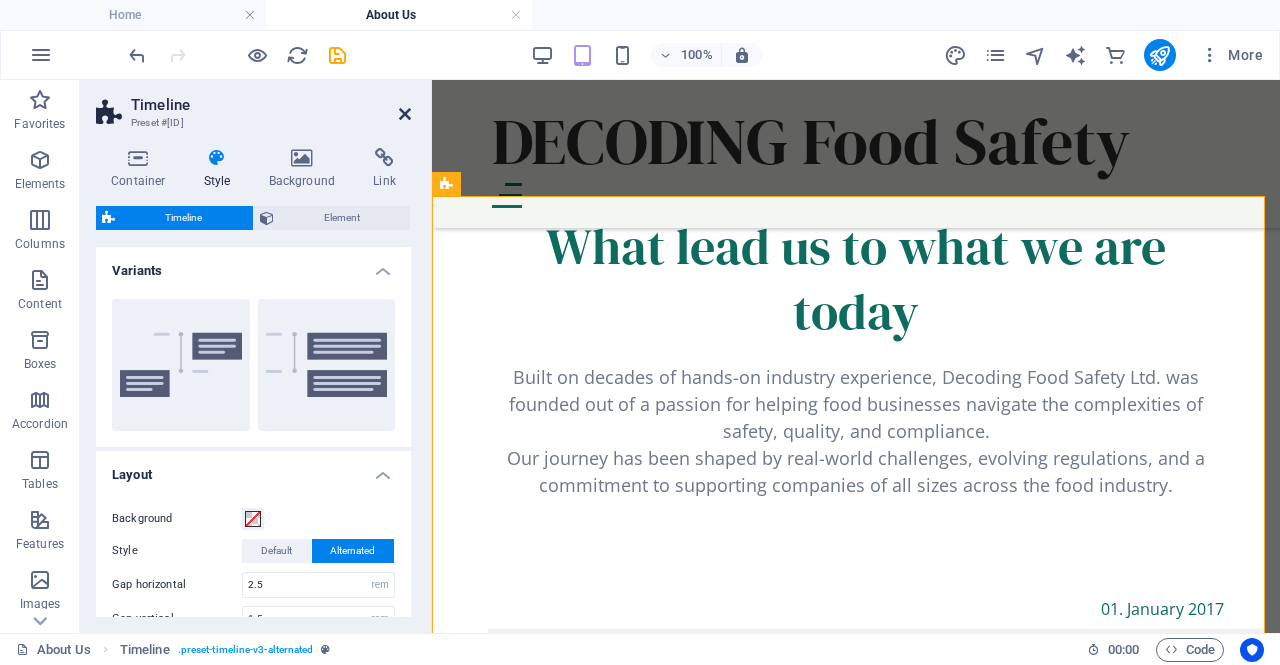 click at bounding box center [405, 114] 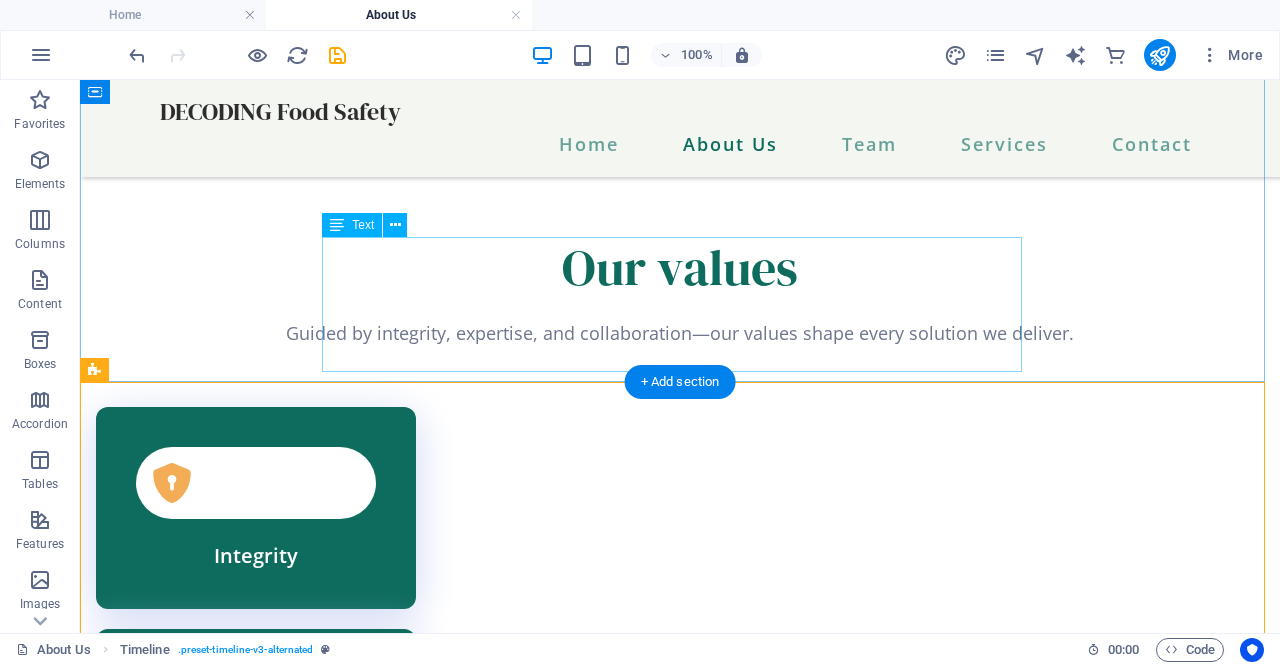 scroll, scrollTop: 1368, scrollLeft: 0, axis: vertical 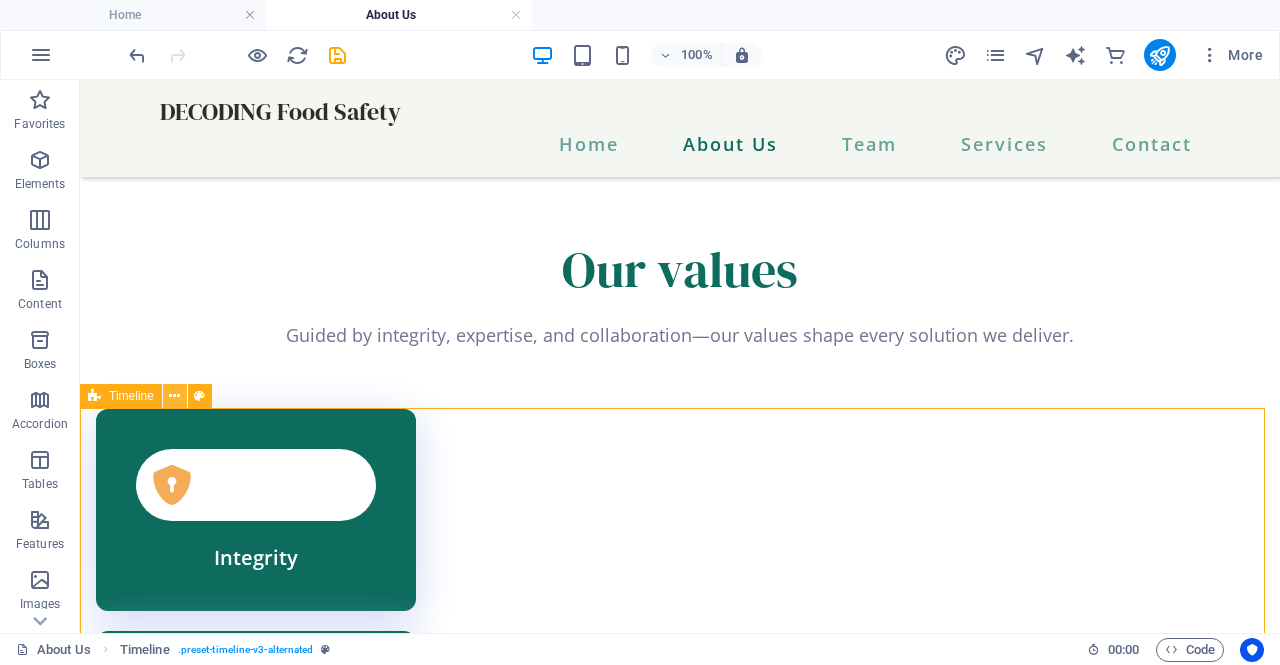 click at bounding box center (174, 396) 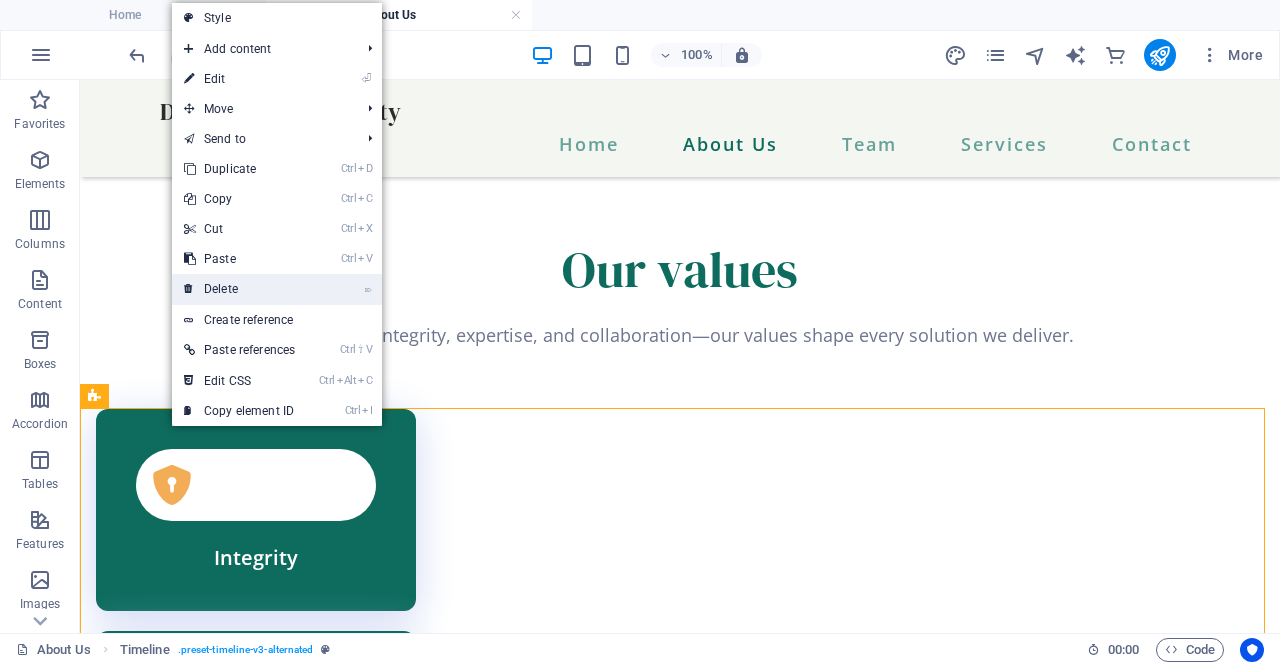 click on "⌦  Delete" at bounding box center (239, 289) 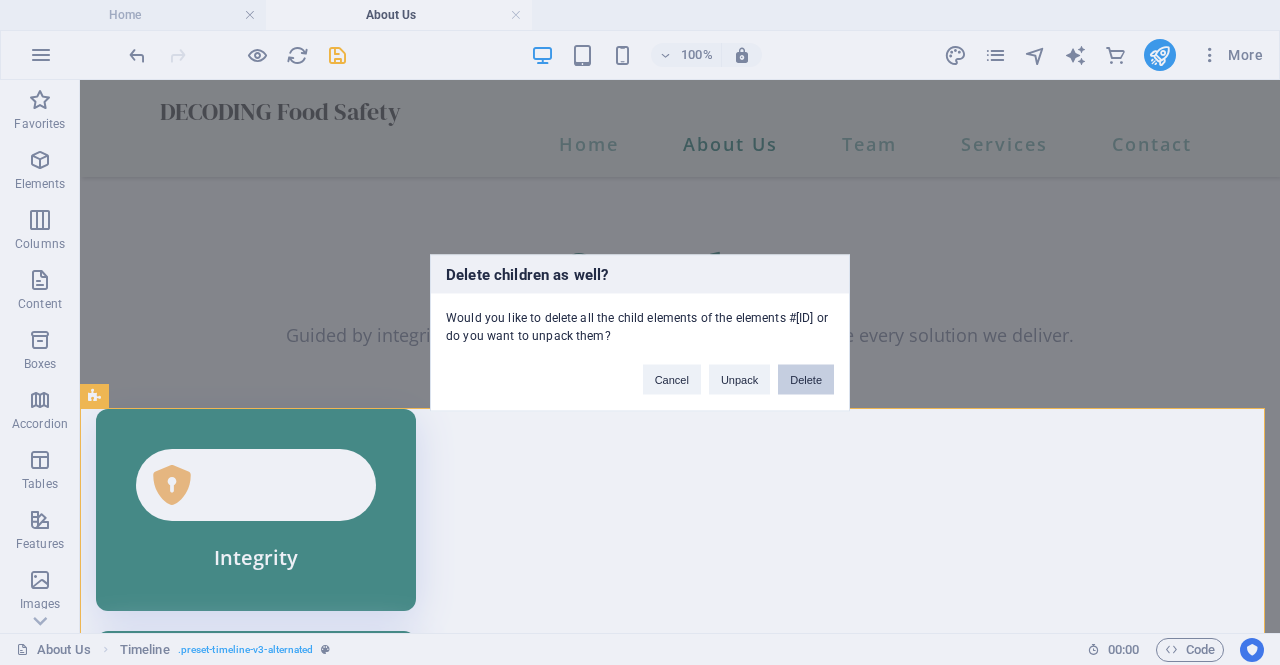 click on "Delete" at bounding box center (806, 379) 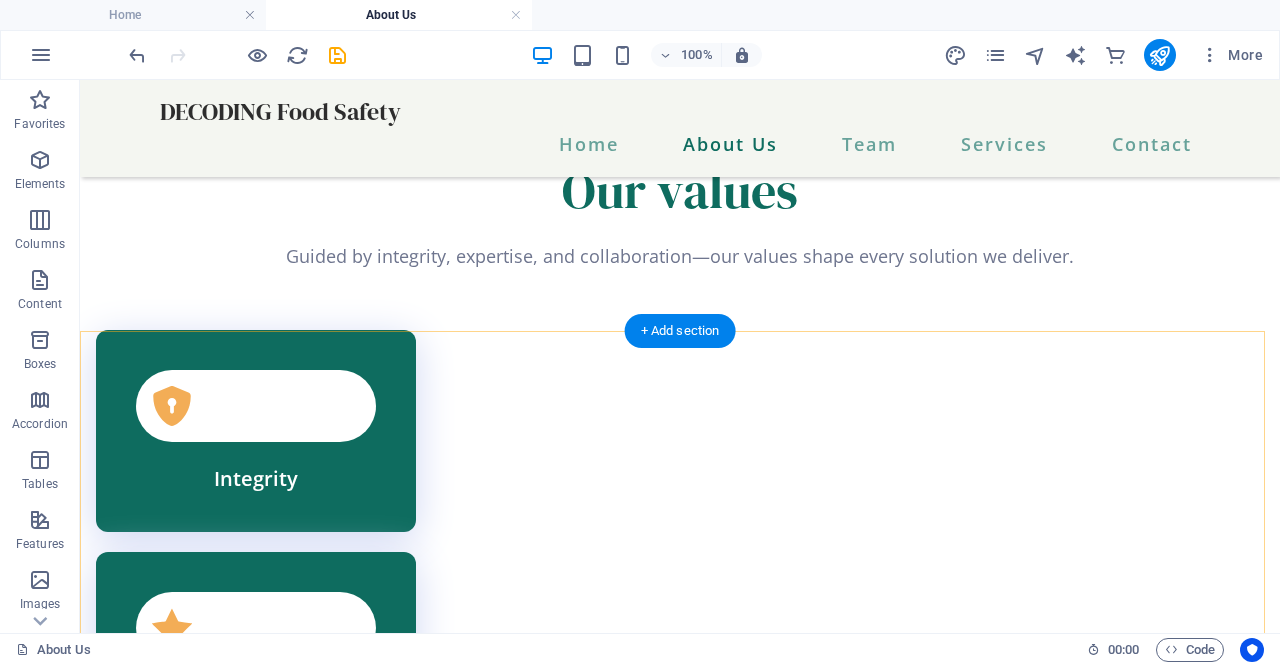 scroll, scrollTop: 1446, scrollLeft: 0, axis: vertical 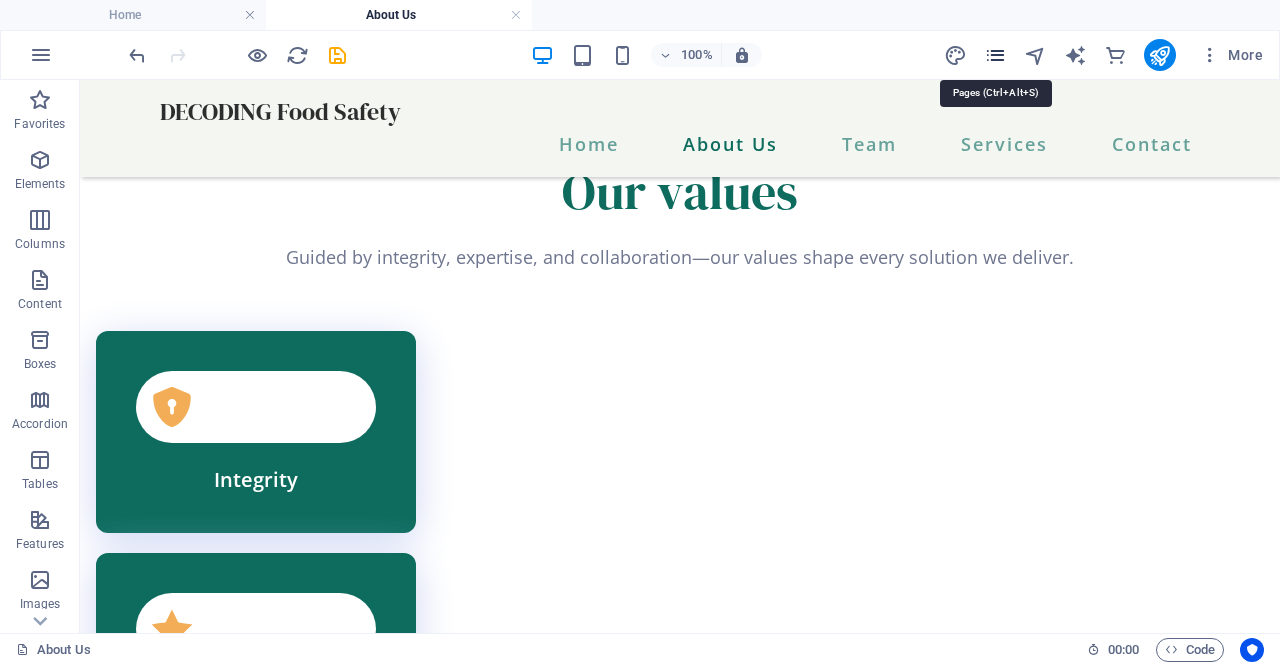 click at bounding box center (995, 55) 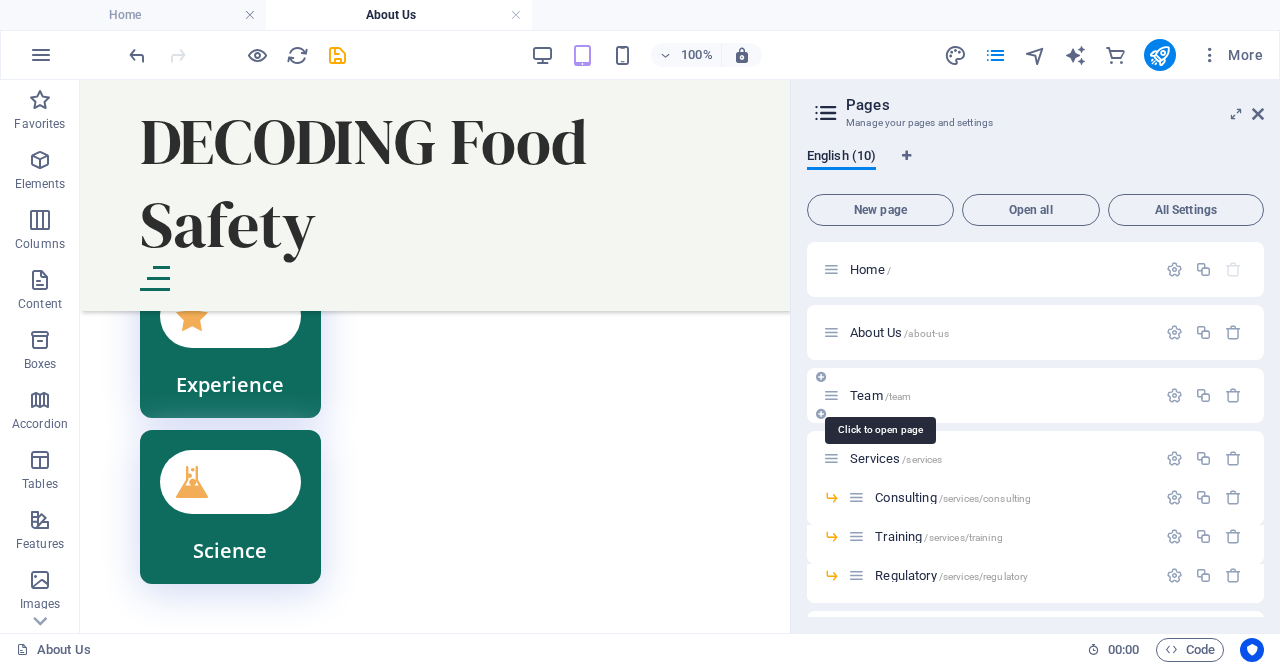 click on "Team /team" at bounding box center [880, 395] 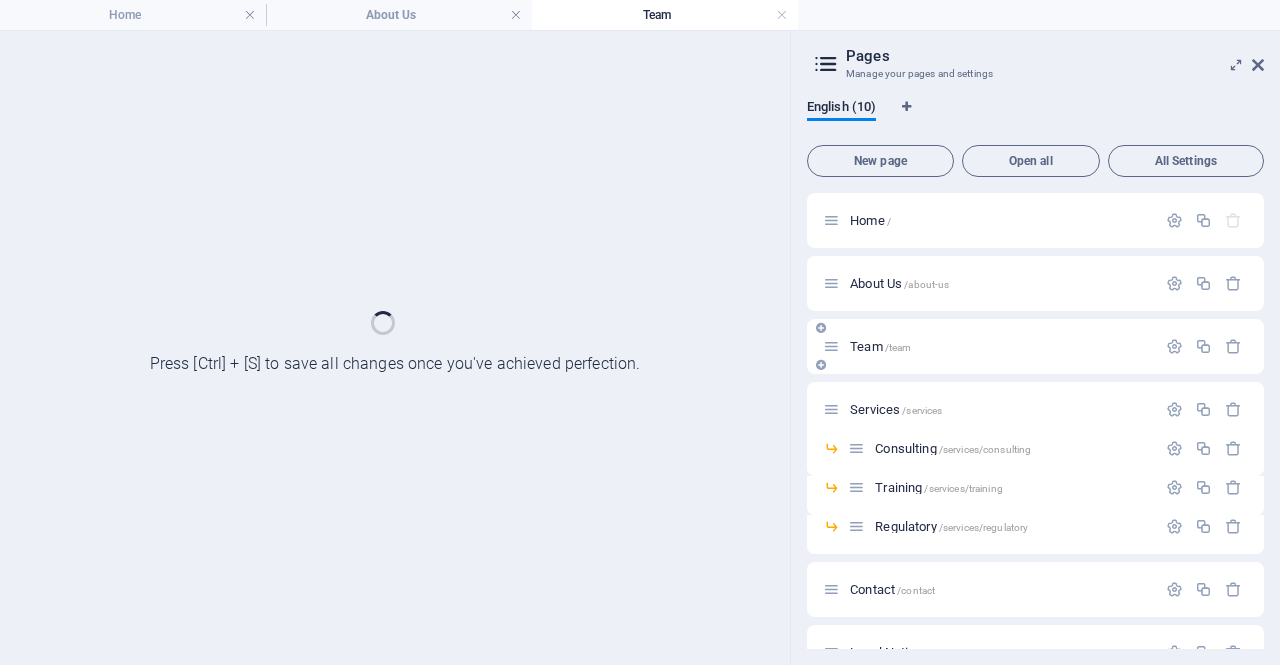 scroll, scrollTop: 0, scrollLeft: 0, axis: both 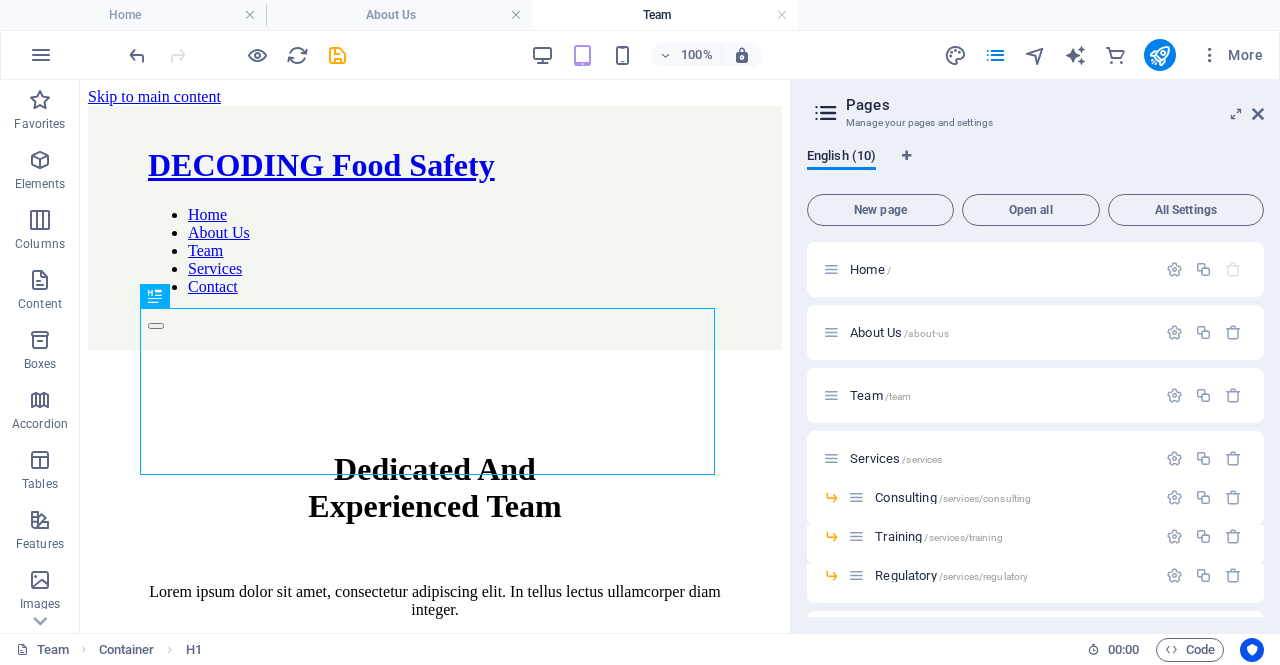 click on "Pages Manage your pages and settings English (10) New page Open all All Settings Home / About Us /about-us Team /team Services /services Consulting /services/consulting Training /services/training Regulatory /services/regulatory Contact /contact Legal Notice /legal-notice Privacy /privacy" at bounding box center [1035, 356] 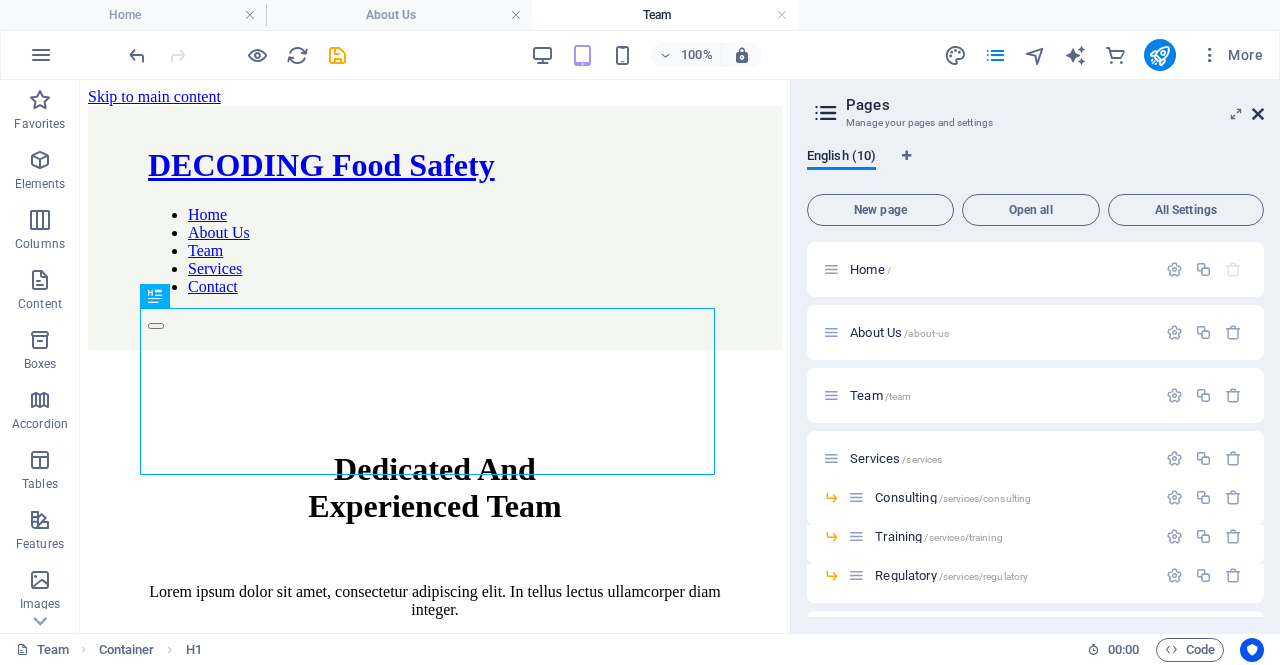 click at bounding box center (1258, 114) 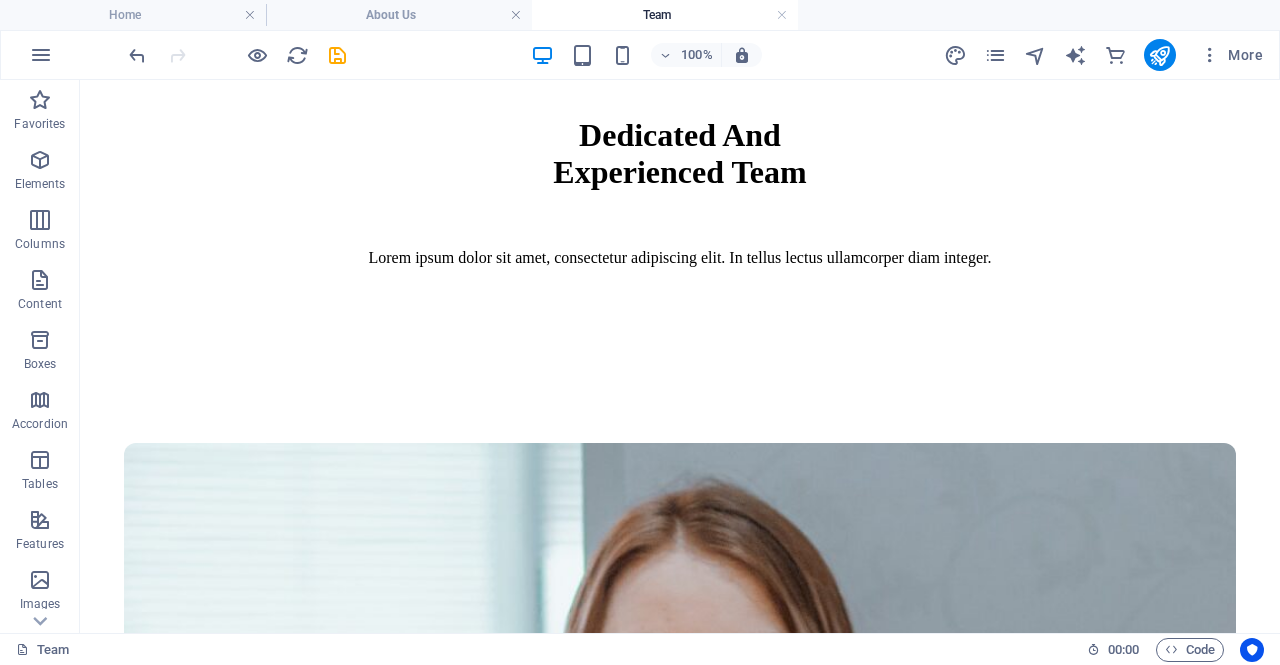 scroll, scrollTop: 0, scrollLeft: 0, axis: both 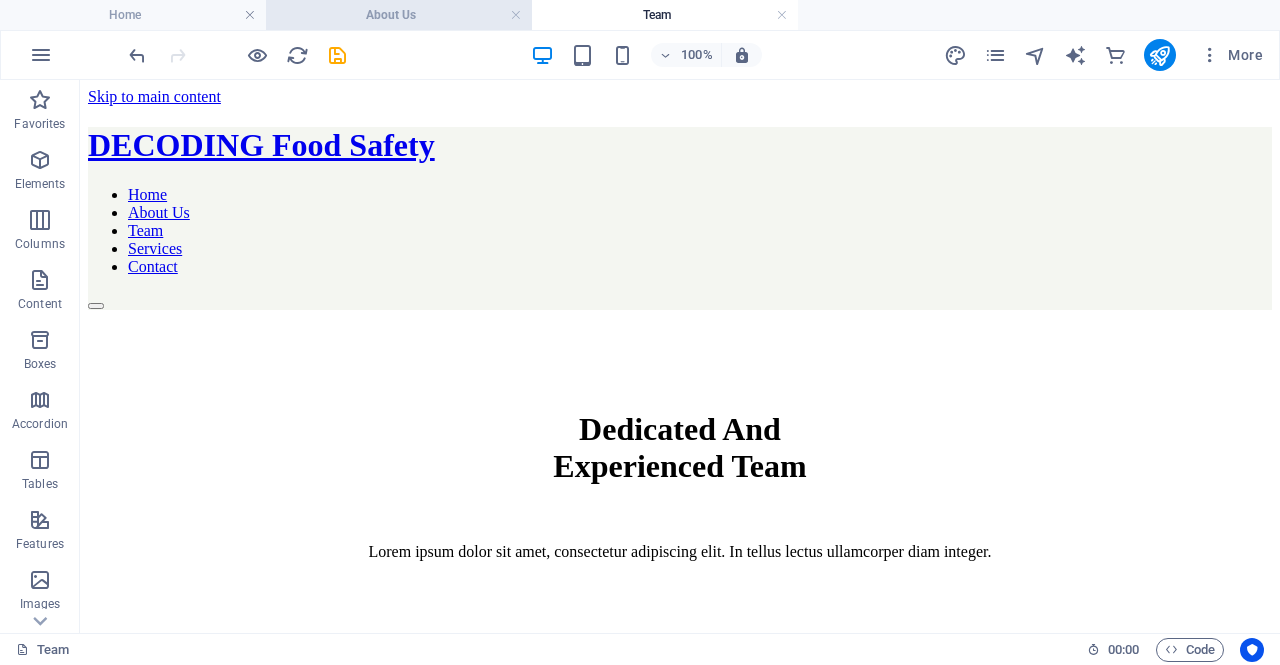click on "About Us" at bounding box center [399, 15] 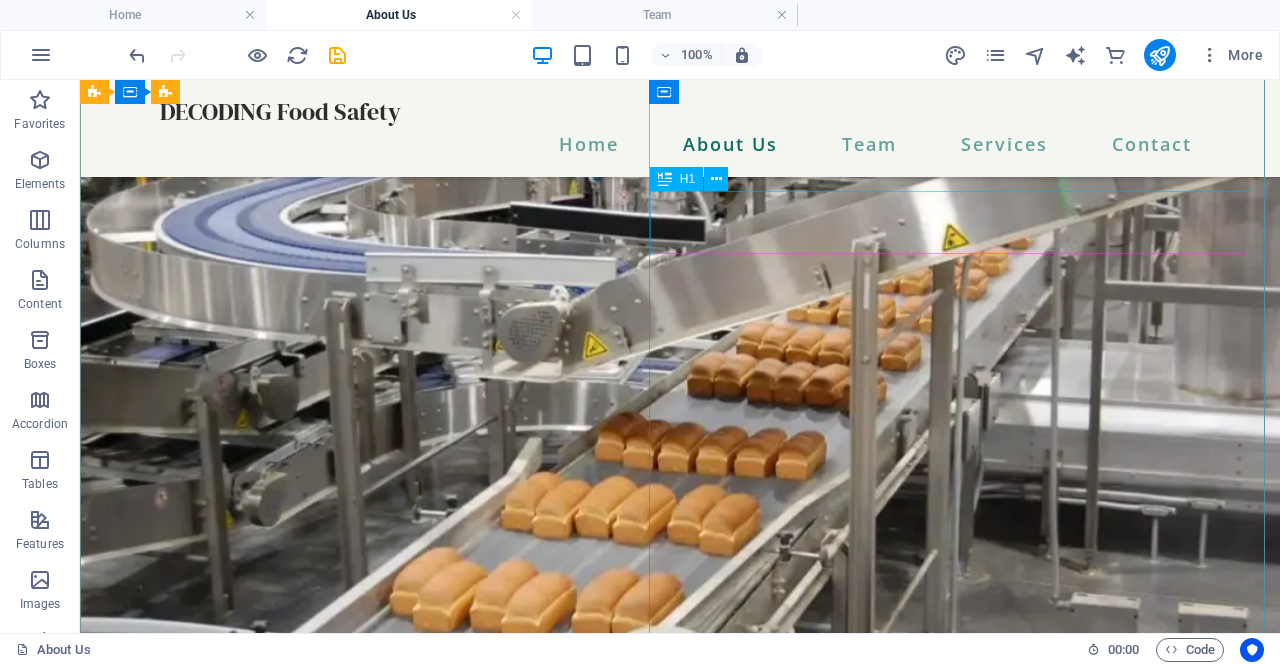 scroll, scrollTop: 119, scrollLeft: 0, axis: vertical 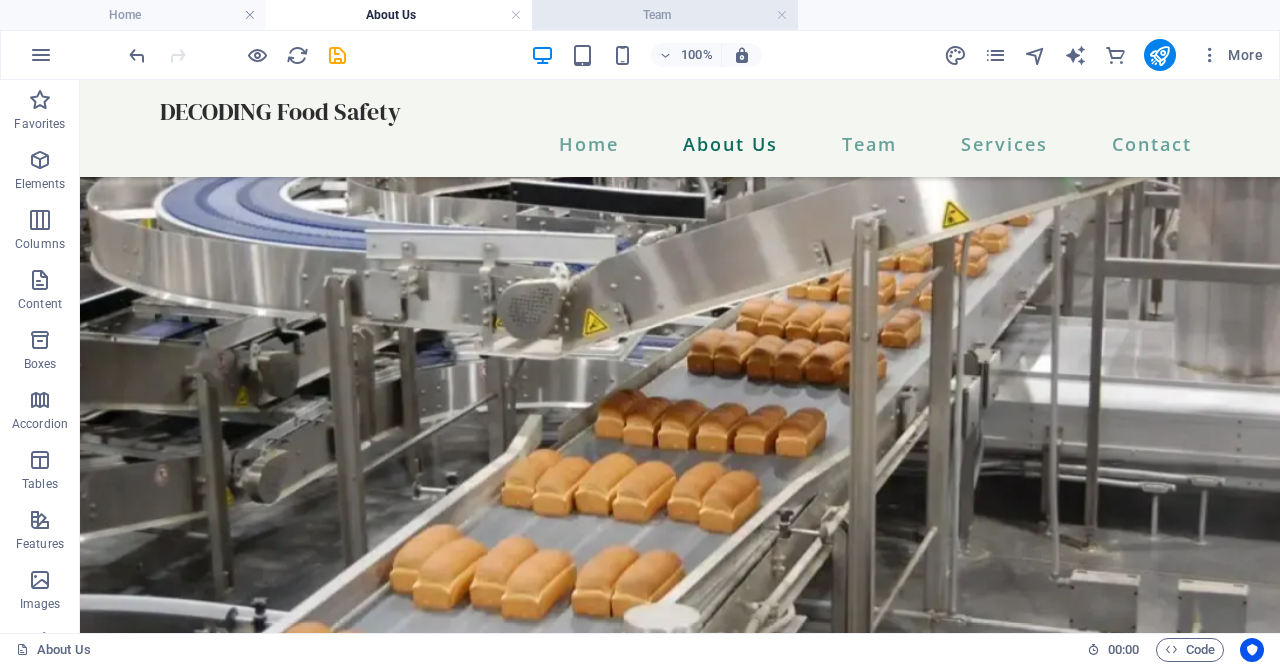 click on "Team" at bounding box center [665, 15] 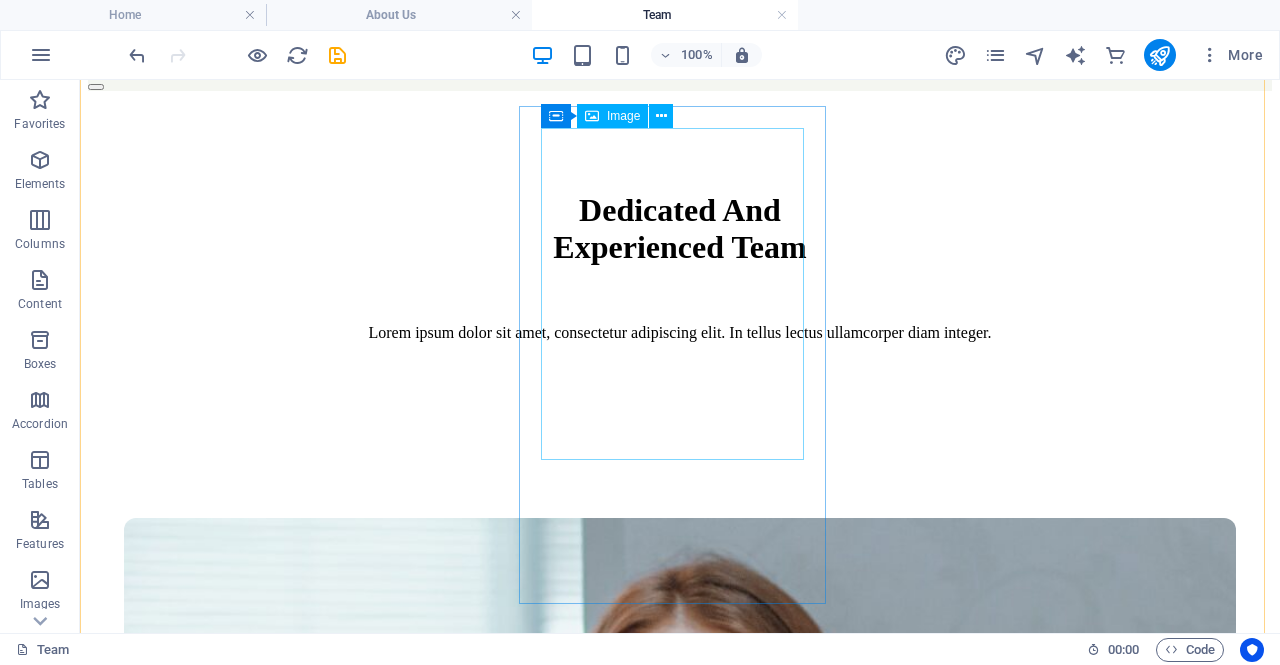 scroll, scrollTop: 425, scrollLeft: 0, axis: vertical 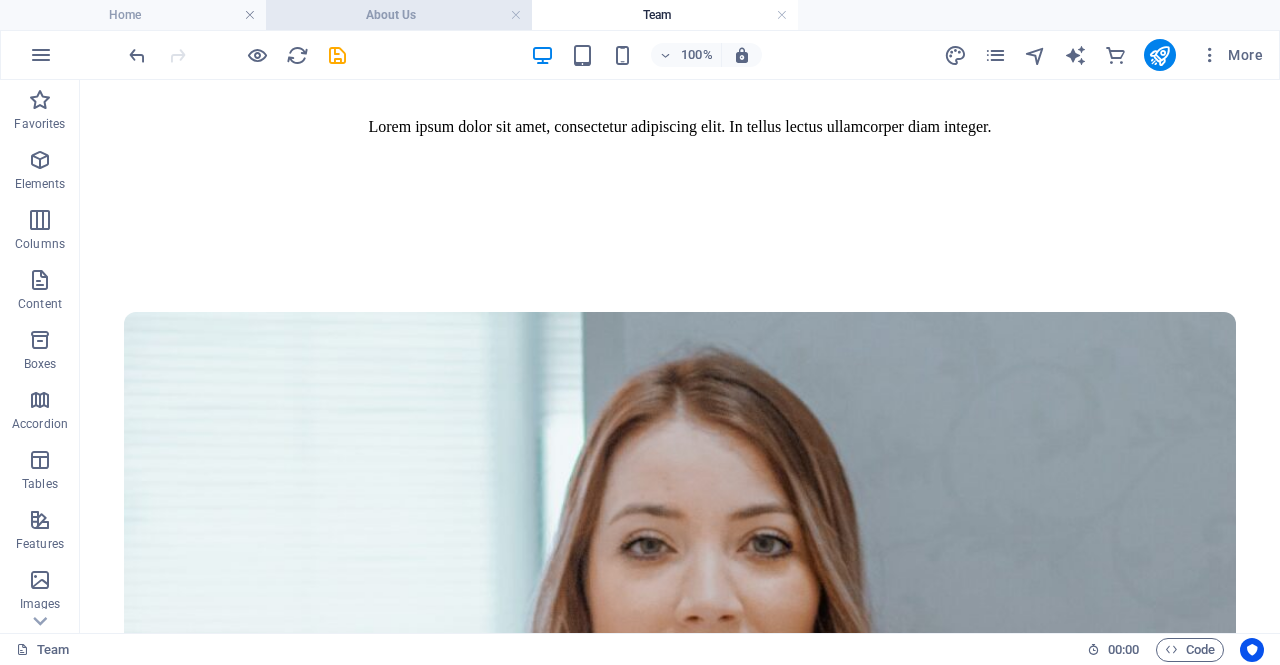 click on "About Us" at bounding box center [399, 15] 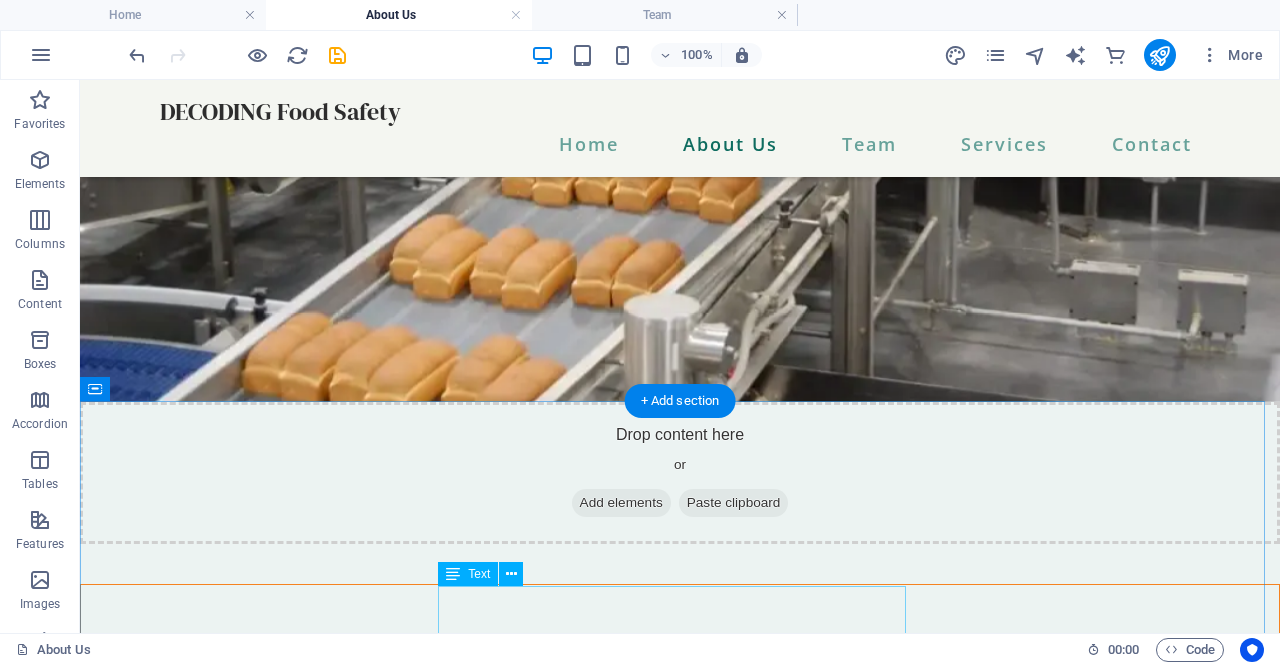 scroll, scrollTop: 501, scrollLeft: 0, axis: vertical 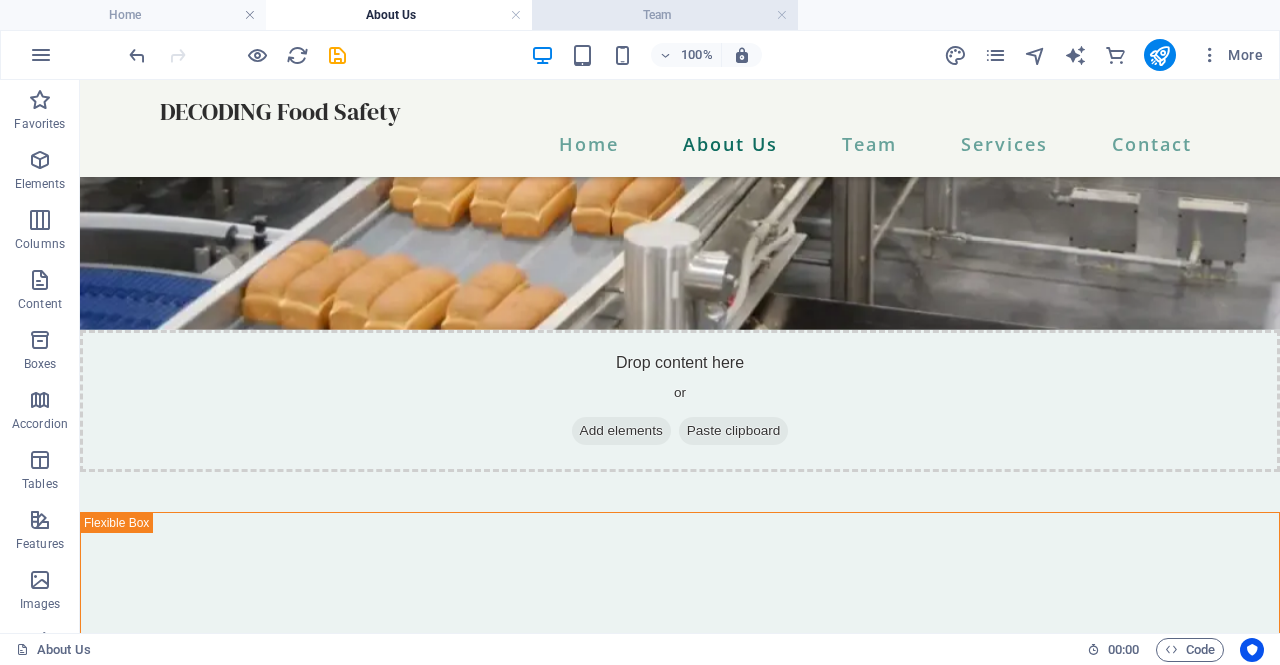 click on "Team" at bounding box center (665, 15) 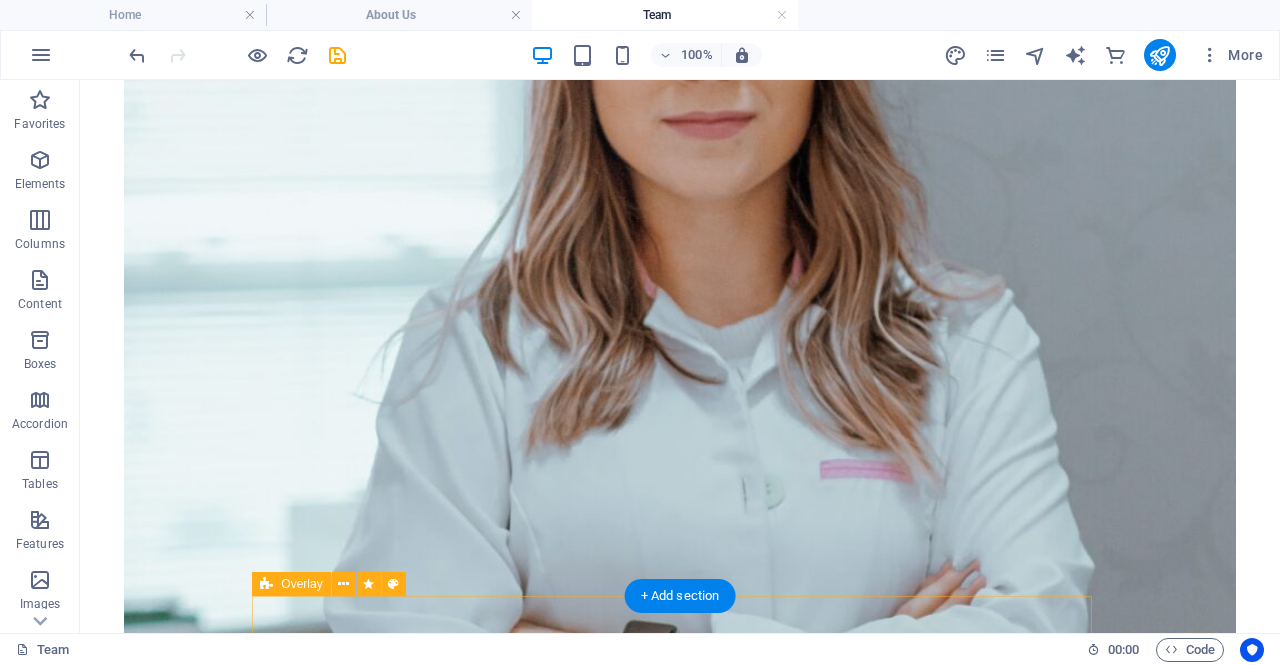 scroll, scrollTop: 967, scrollLeft: 0, axis: vertical 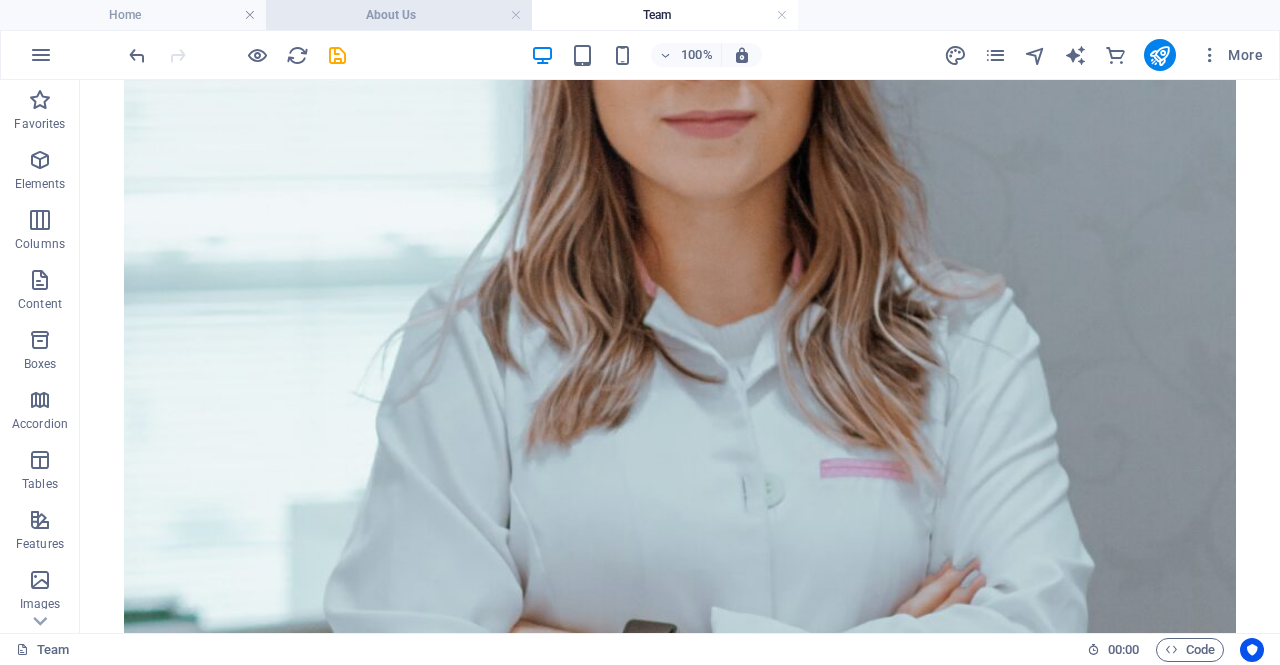 click on "About Us" at bounding box center [399, 15] 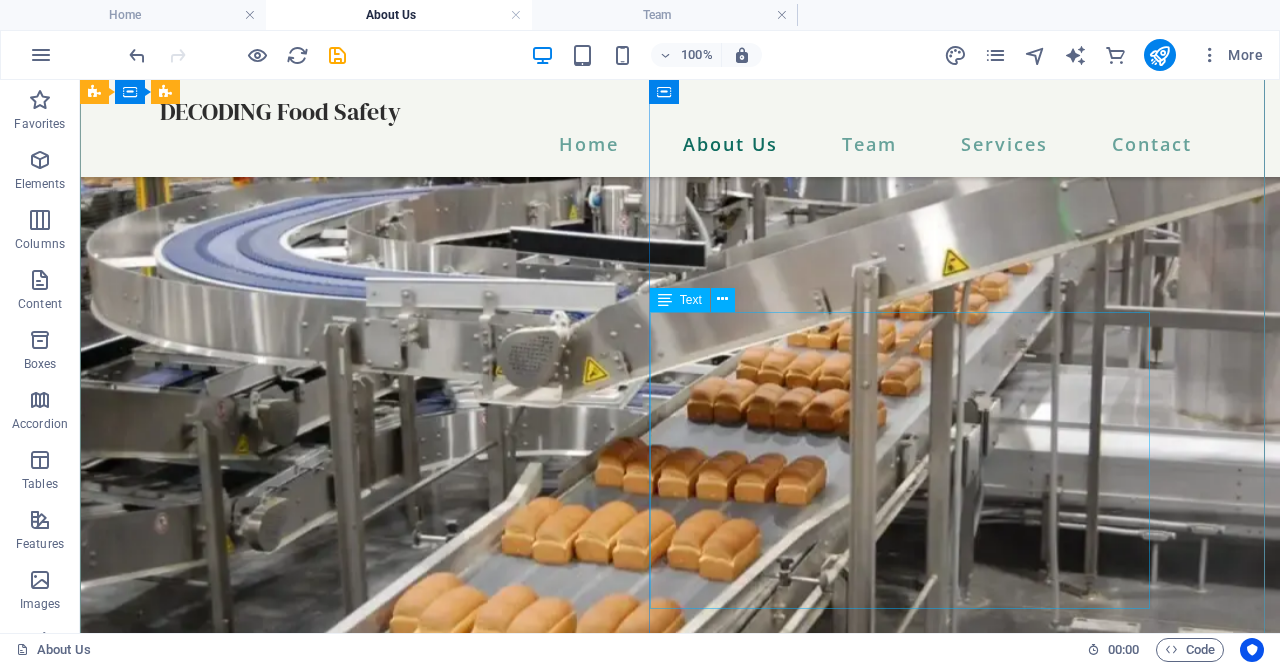 scroll, scrollTop: 72, scrollLeft: 0, axis: vertical 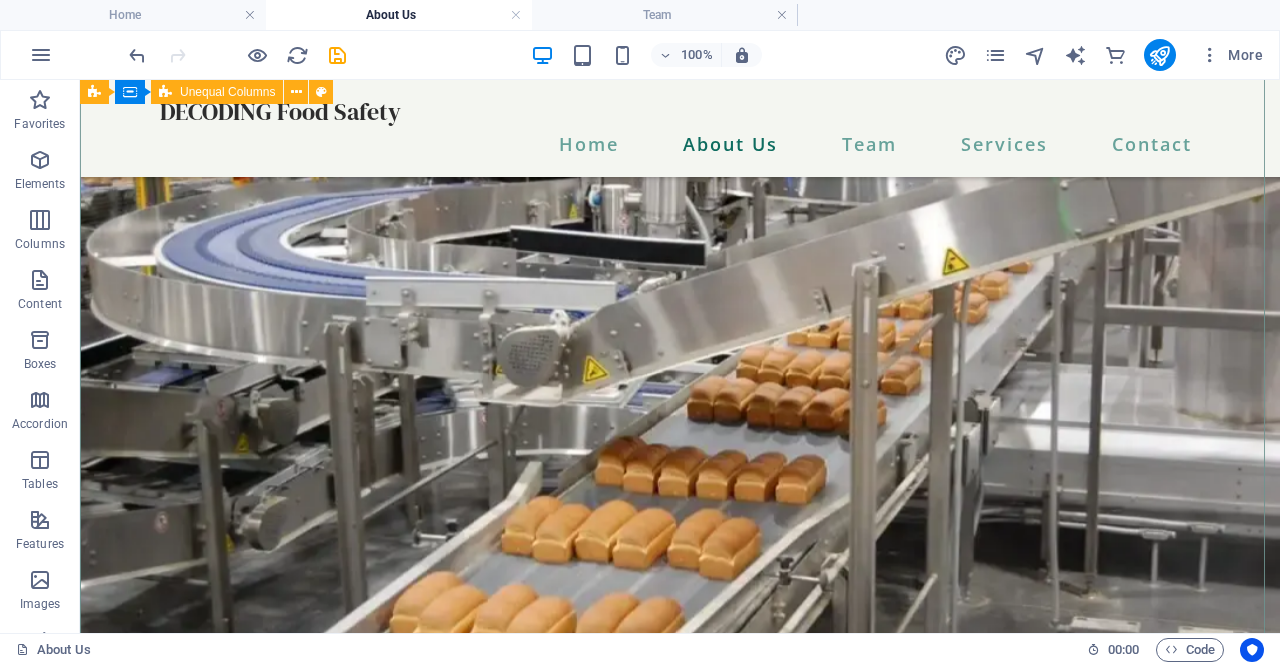 click at bounding box center [680, 416] 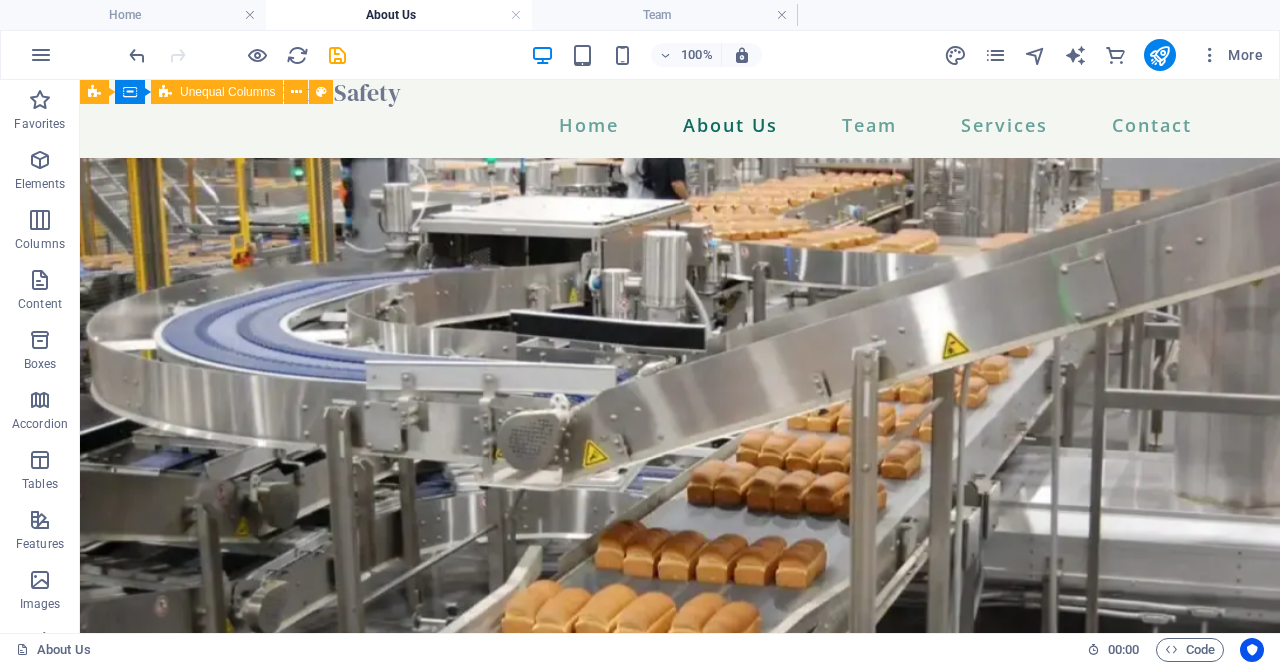 scroll, scrollTop: 16, scrollLeft: 0, axis: vertical 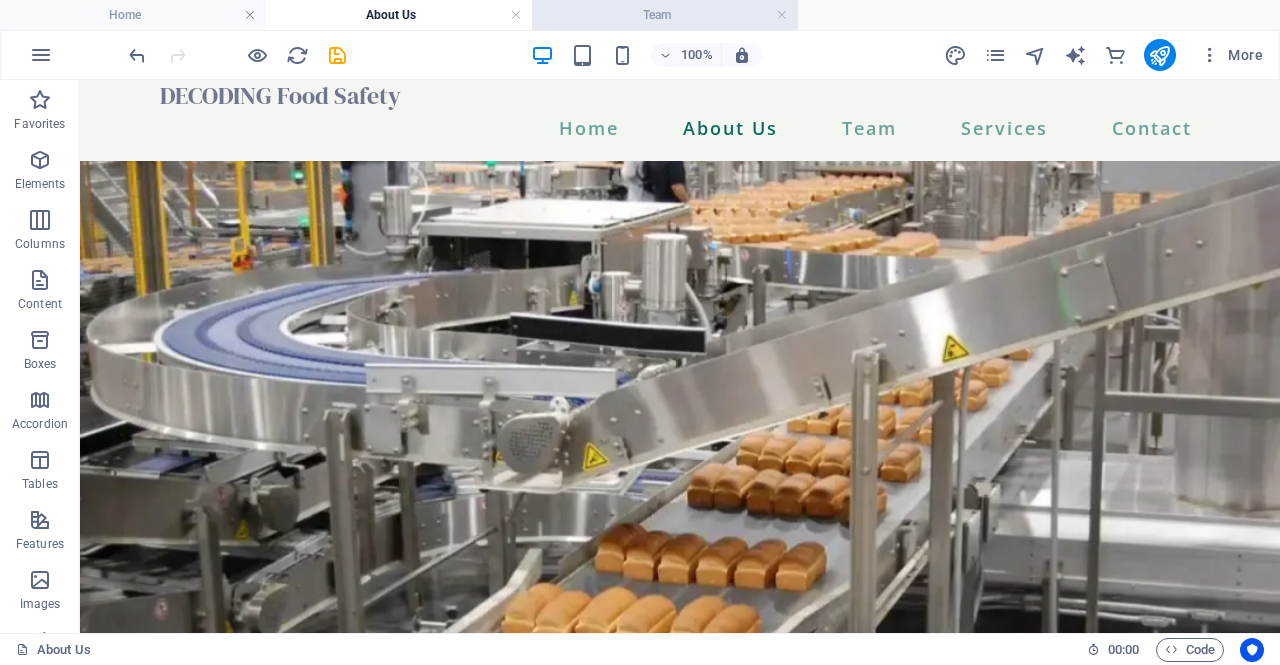 click on "Team" at bounding box center [665, 15] 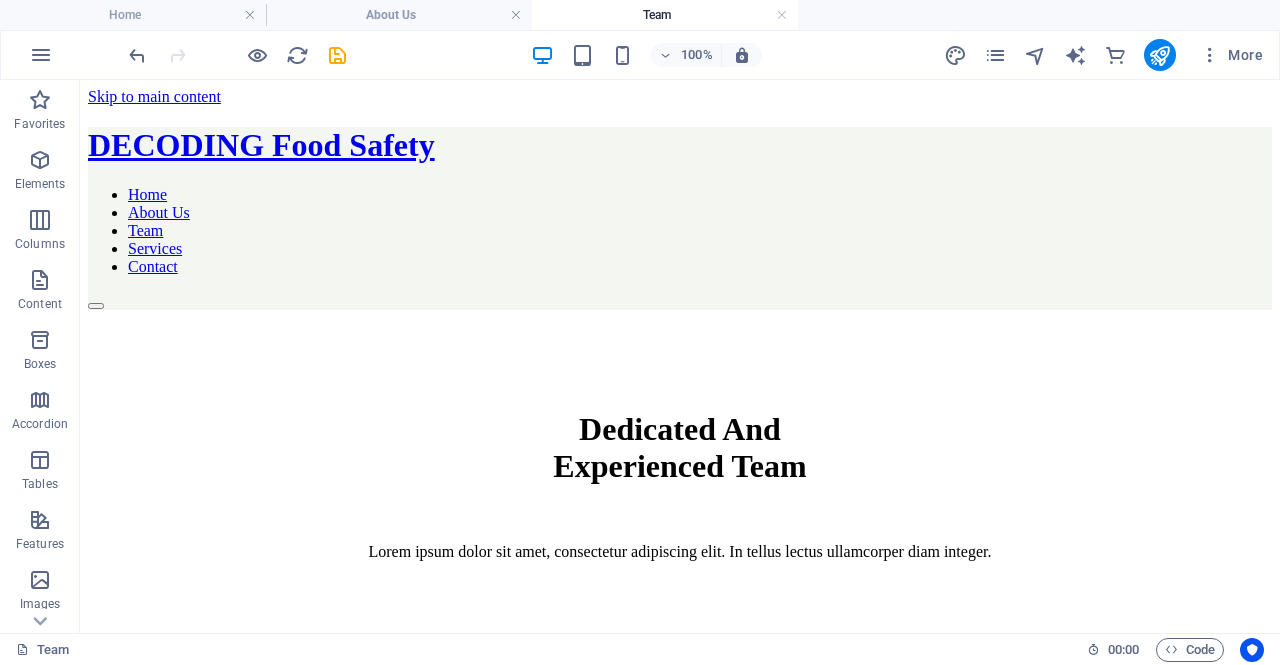 scroll, scrollTop: 967, scrollLeft: 0, axis: vertical 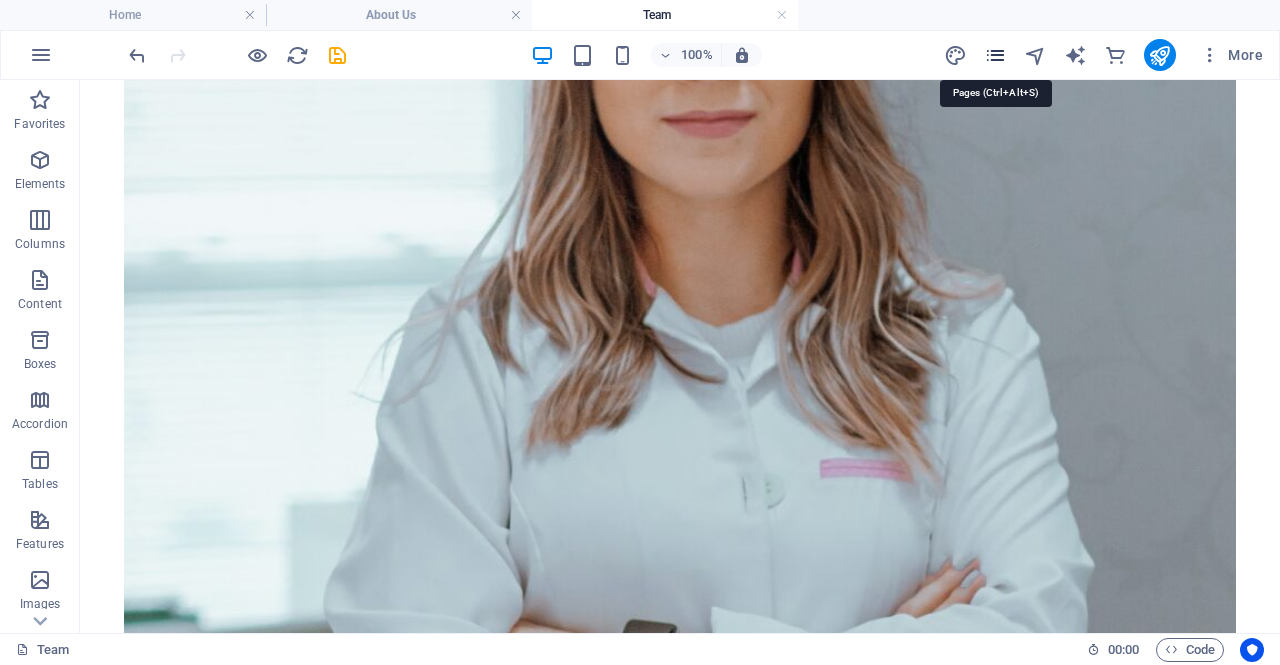 click at bounding box center (995, 55) 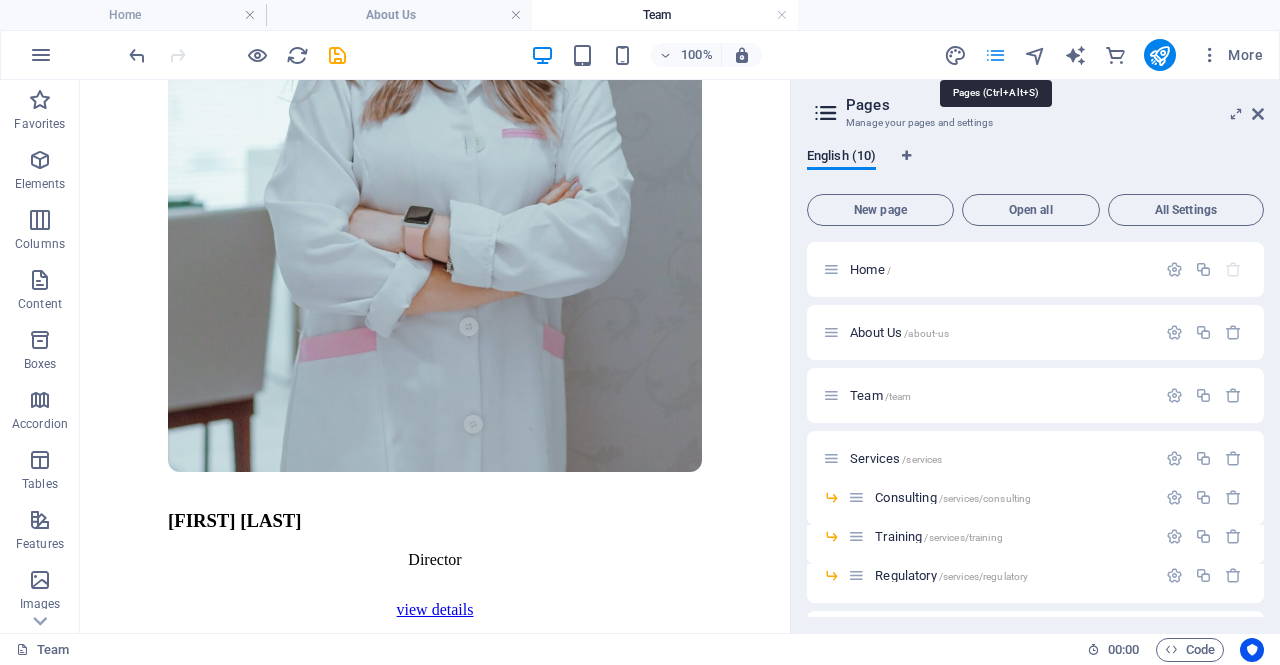 scroll, scrollTop: 1049, scrollLeft: 0, axis: vertical 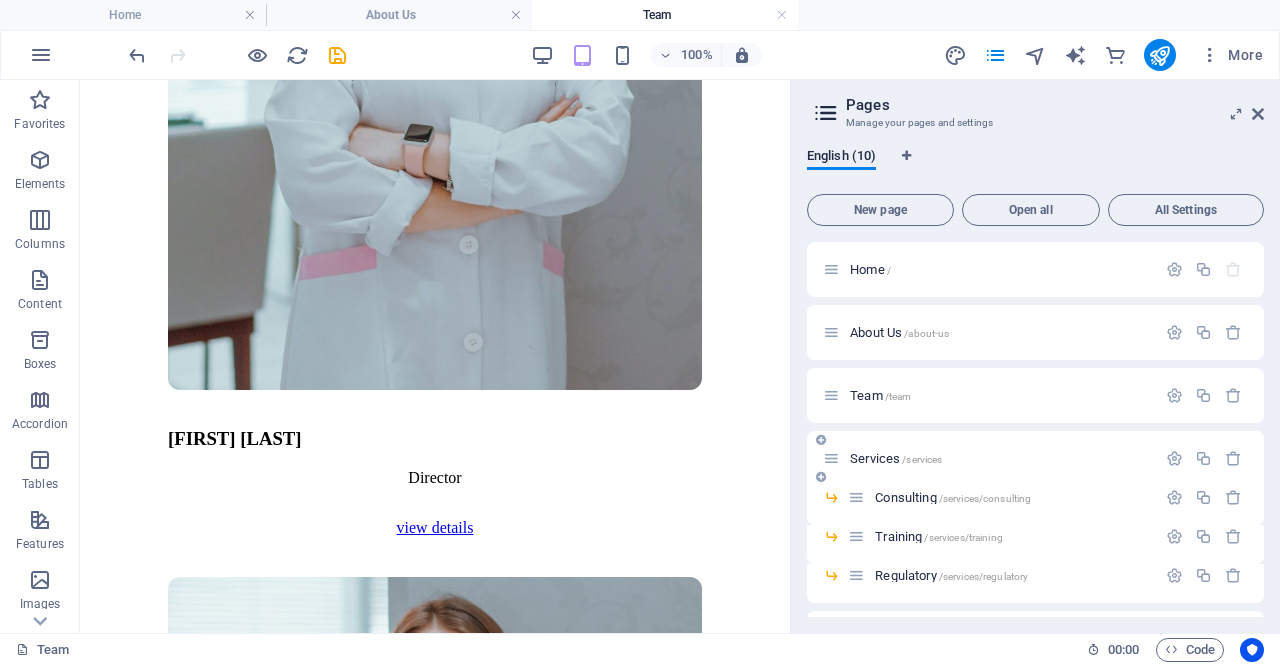 click on "Services /services" at bounding box center [896, 458] 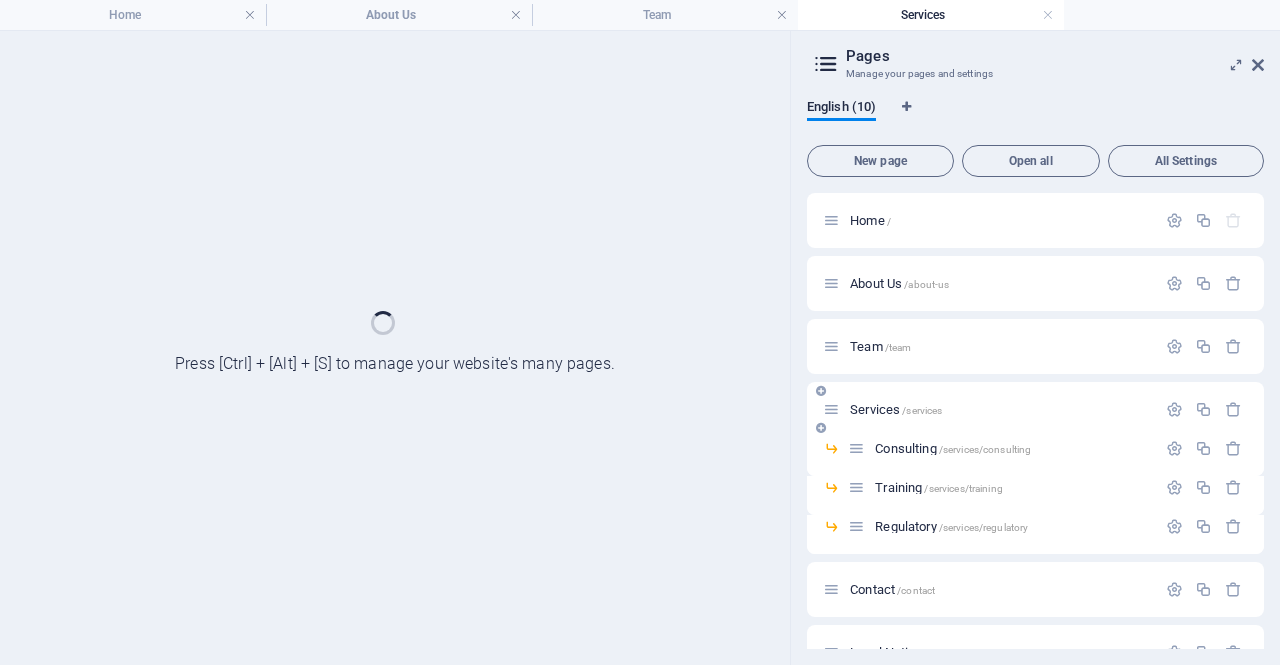 scroll, scrollTop: 0, scrollLeft: 0, axis: both 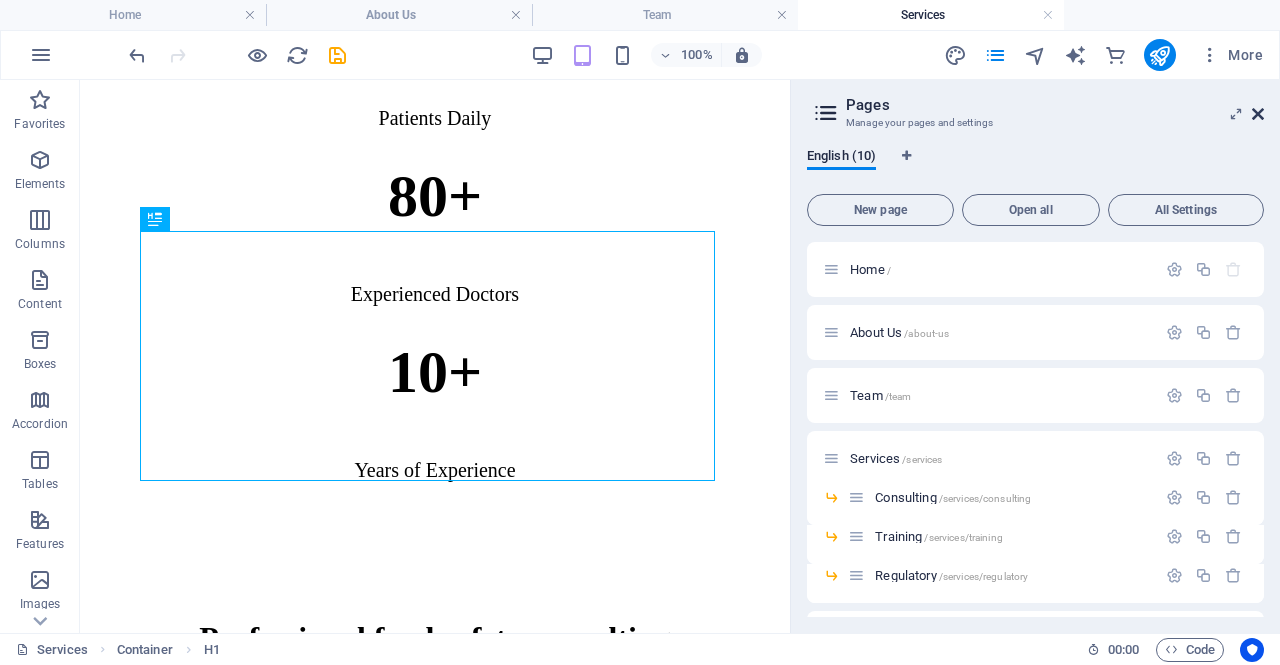 click at bounding box center [1258, 114] 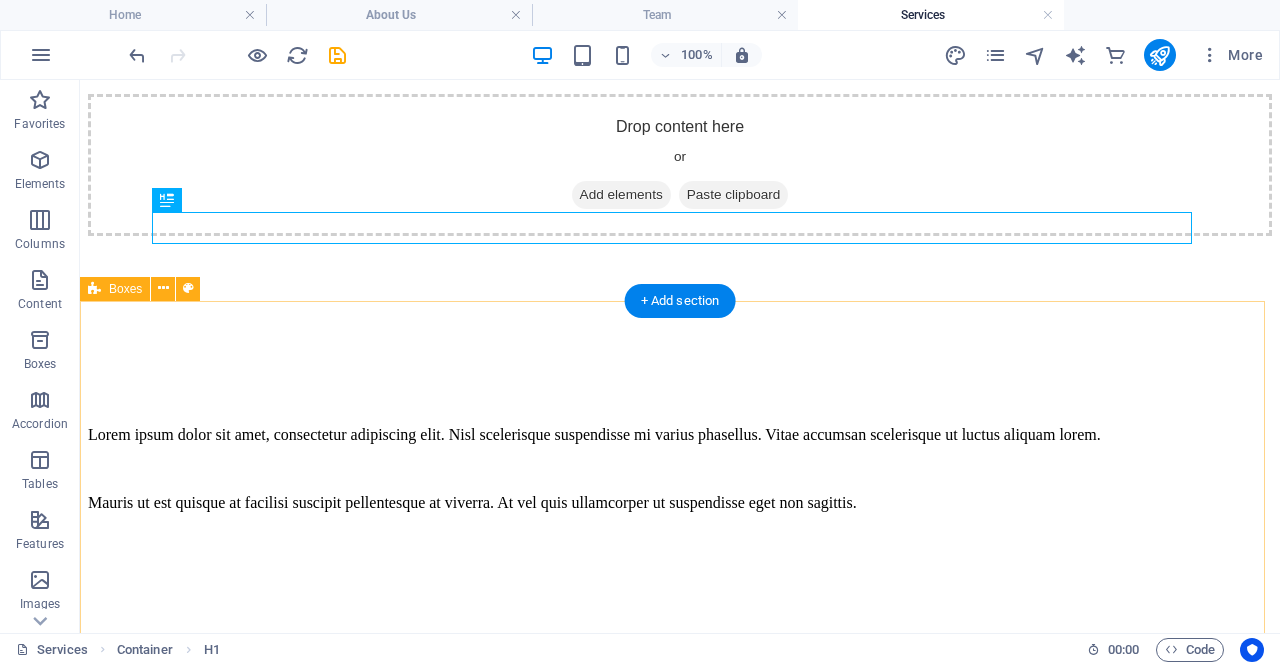 scroll, scrollTop: 802, scrollLeft: 0, axis: vertical 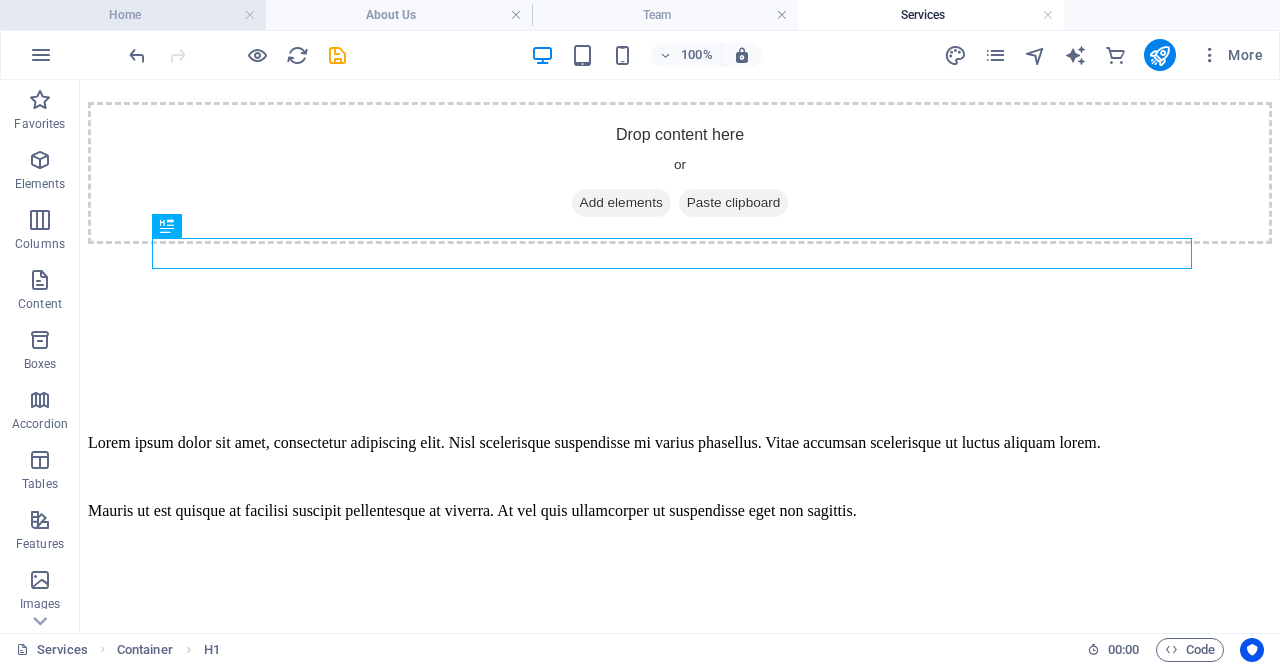 click on "Home" at bounding box center [133, 15] 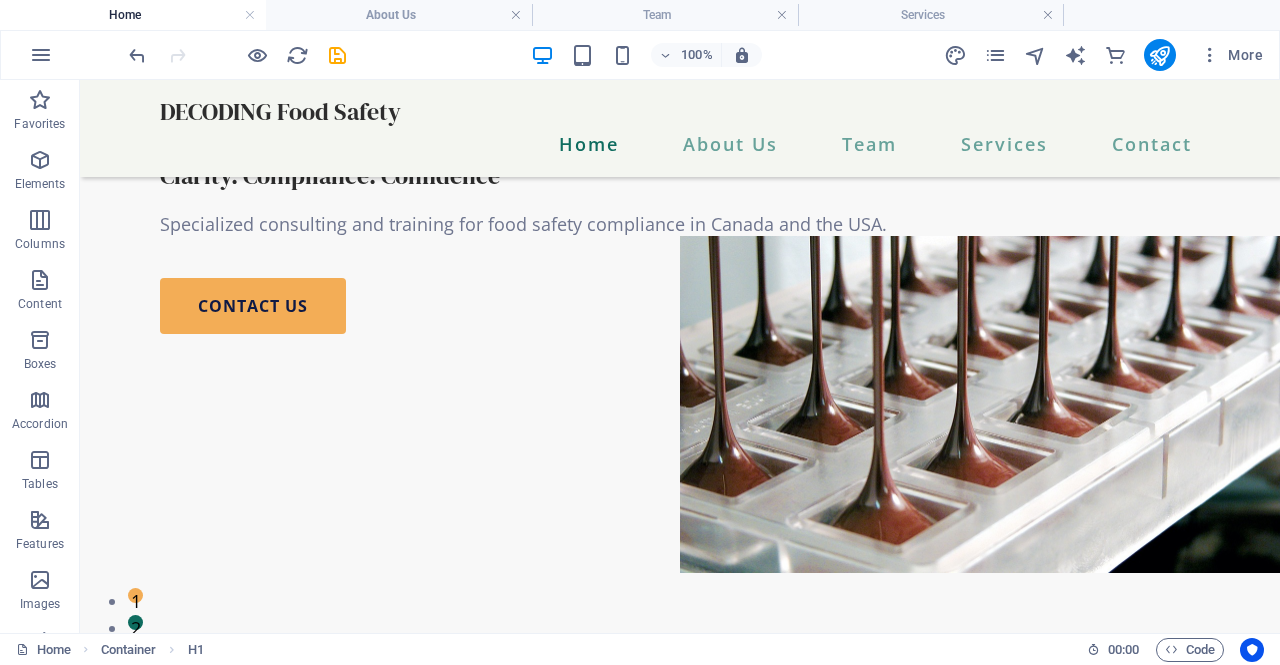 scroll, scrollTop: 1680, scrollLeft: 0, axis: vertical 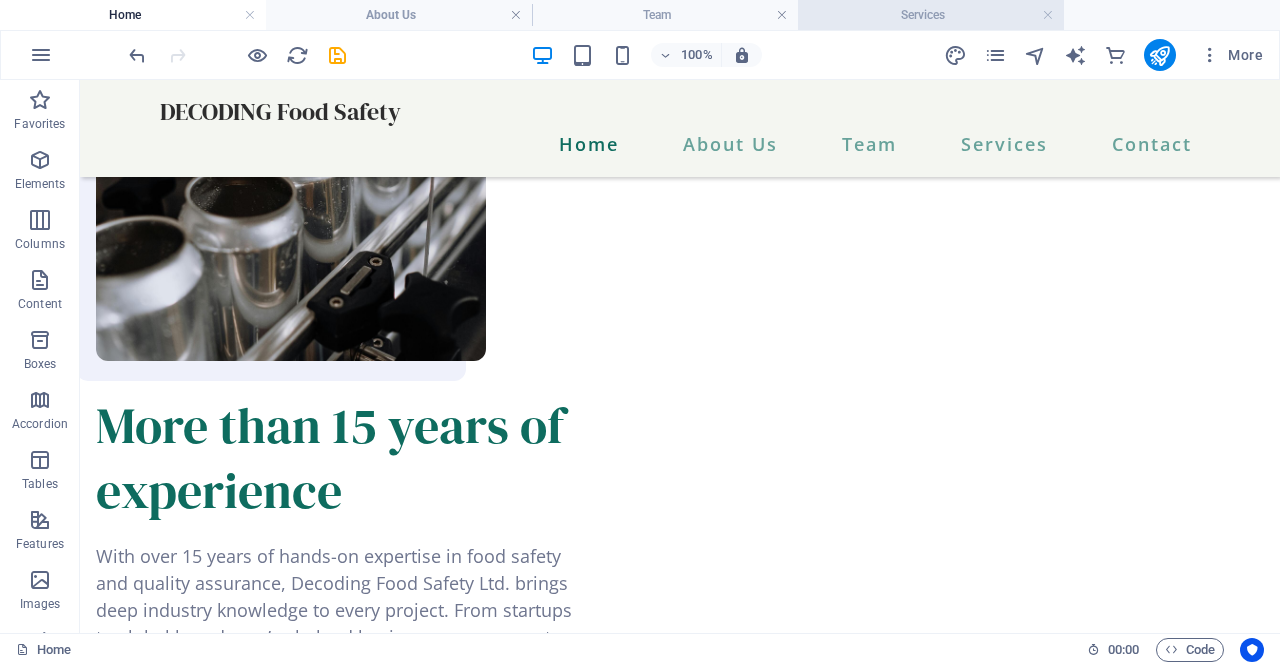 click on "Services" at bounding box center [931, 15] 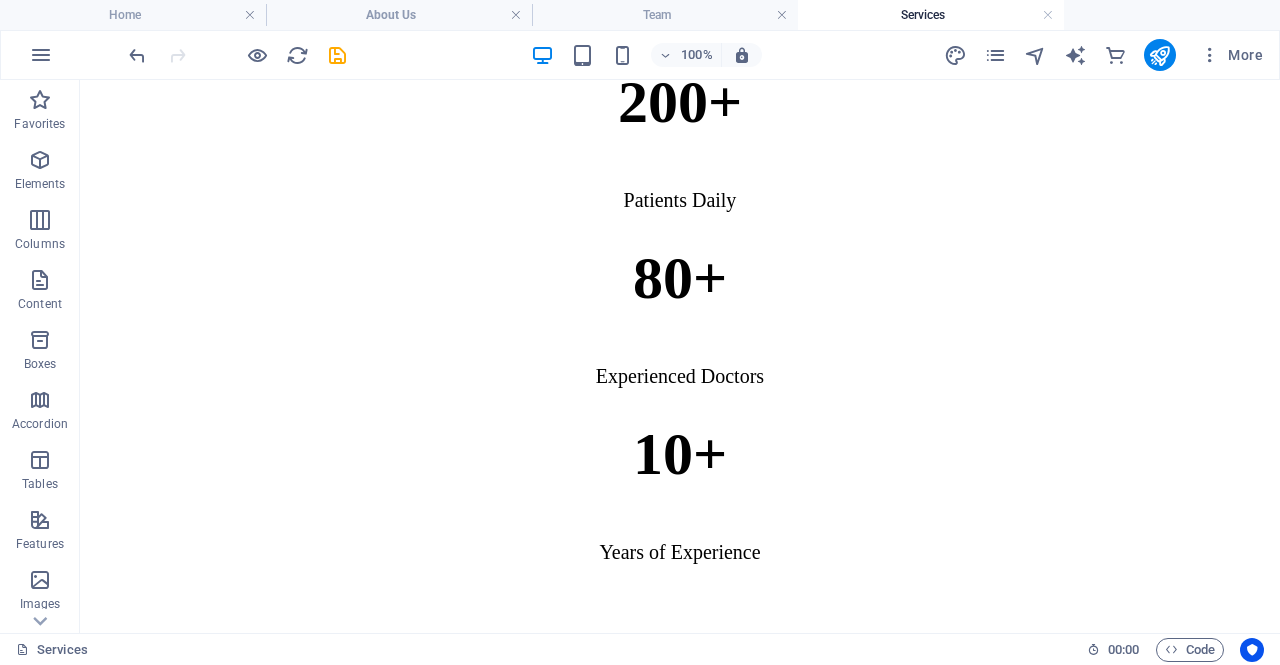 scroll, scrollTop: 0, scrollLeft: 0, axis: both 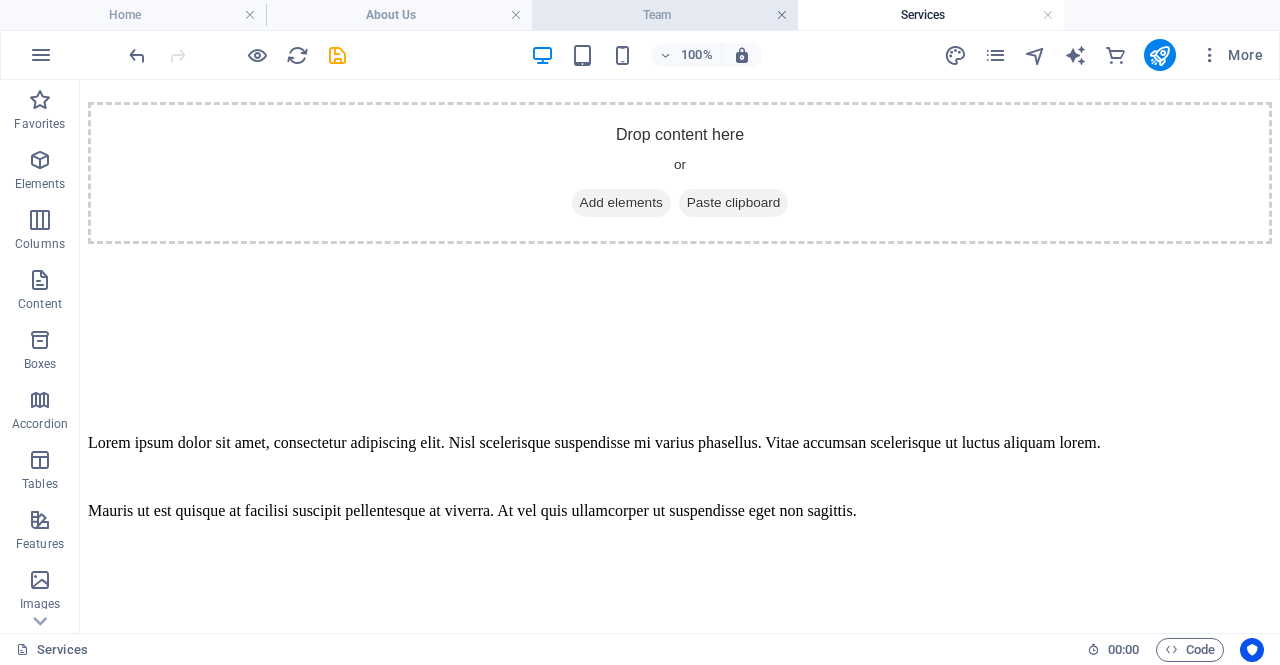 click at bounding box center [782, 15] 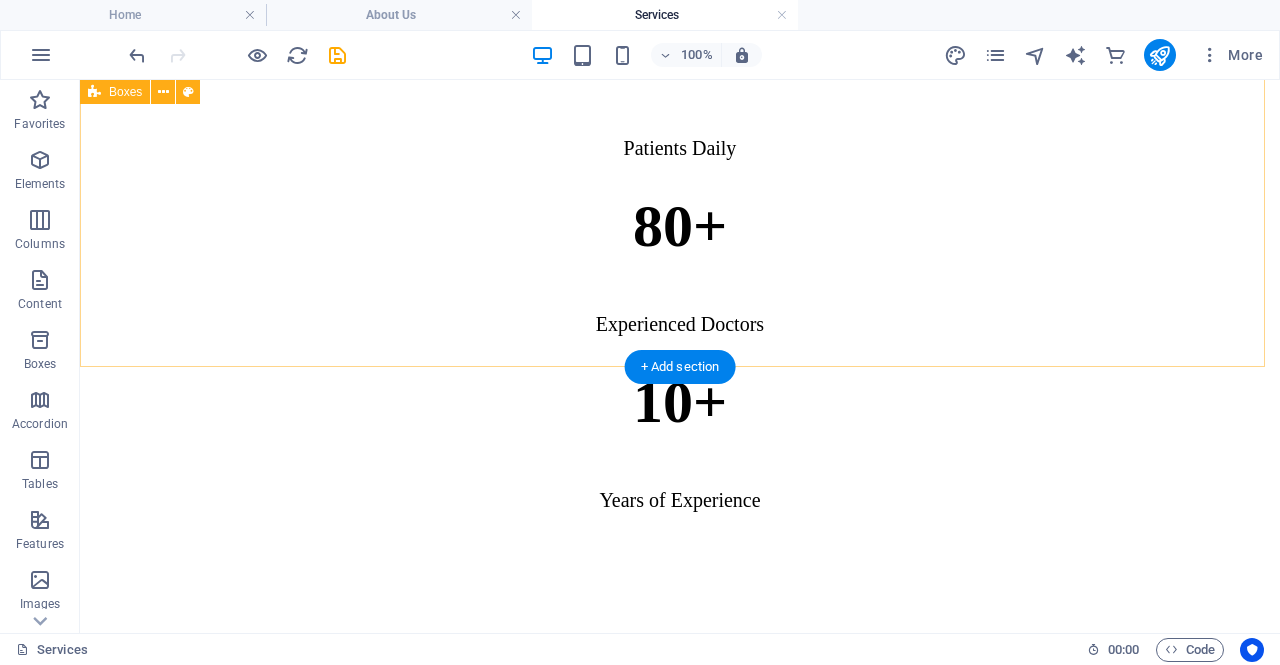 scroll, scrollTop: 1448, scrollLeft: 0, axis: vertical 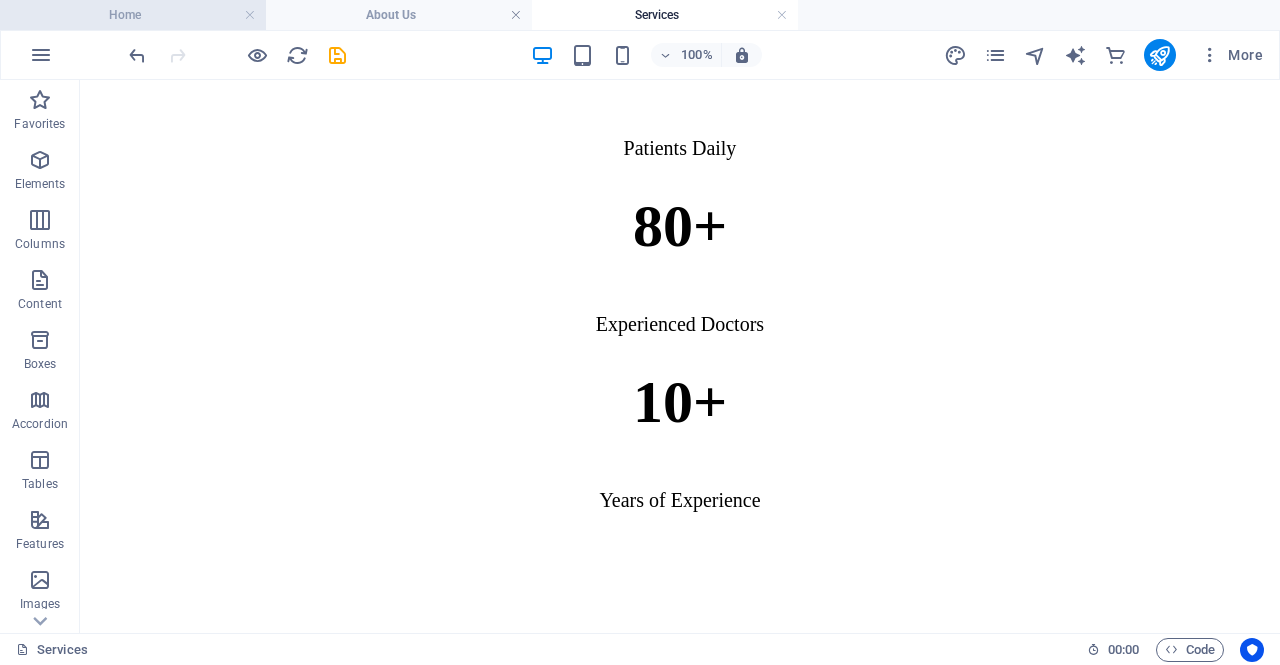 click on "Home" at bounding box center [133, 15] 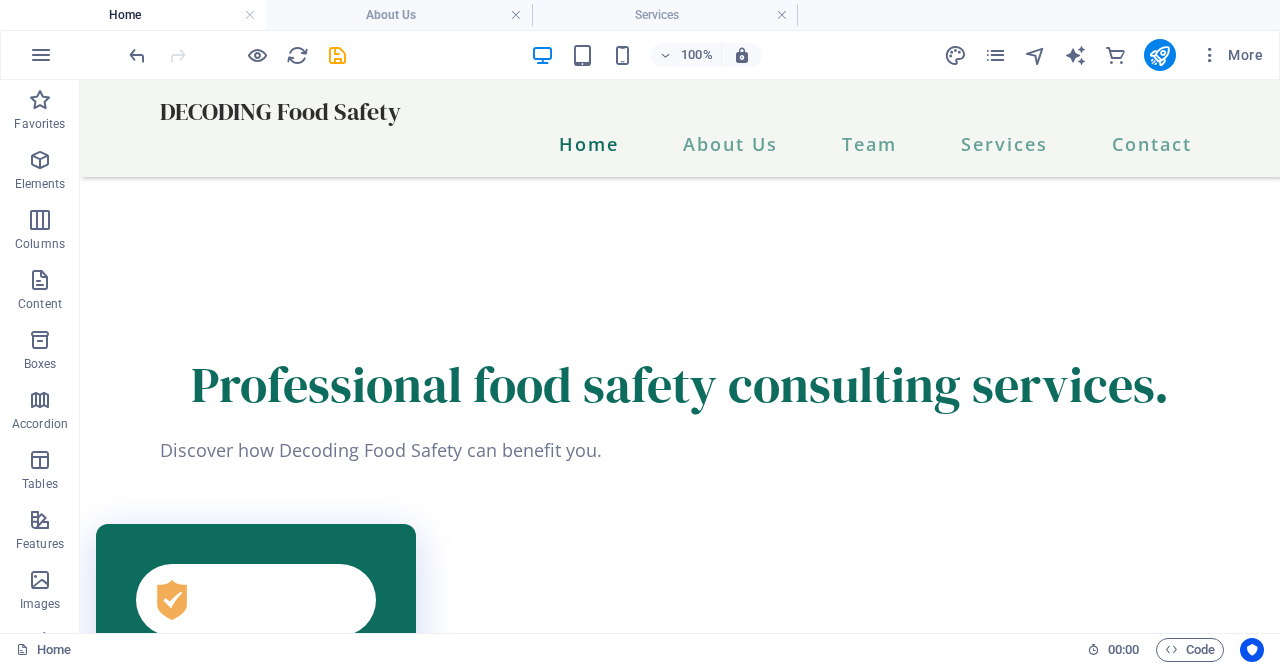 scroll, scrollTop: 2218, scrollLeft: 0, axis: vertical 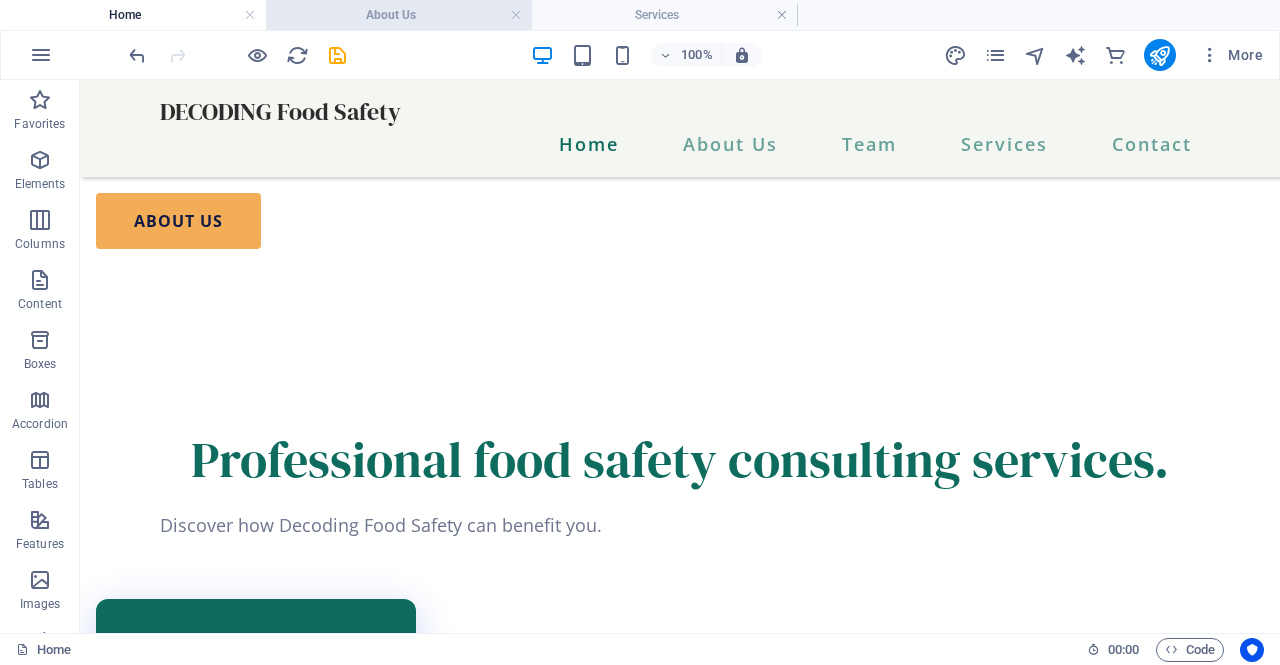 click on "About Us" at bounding box center [399, 15] 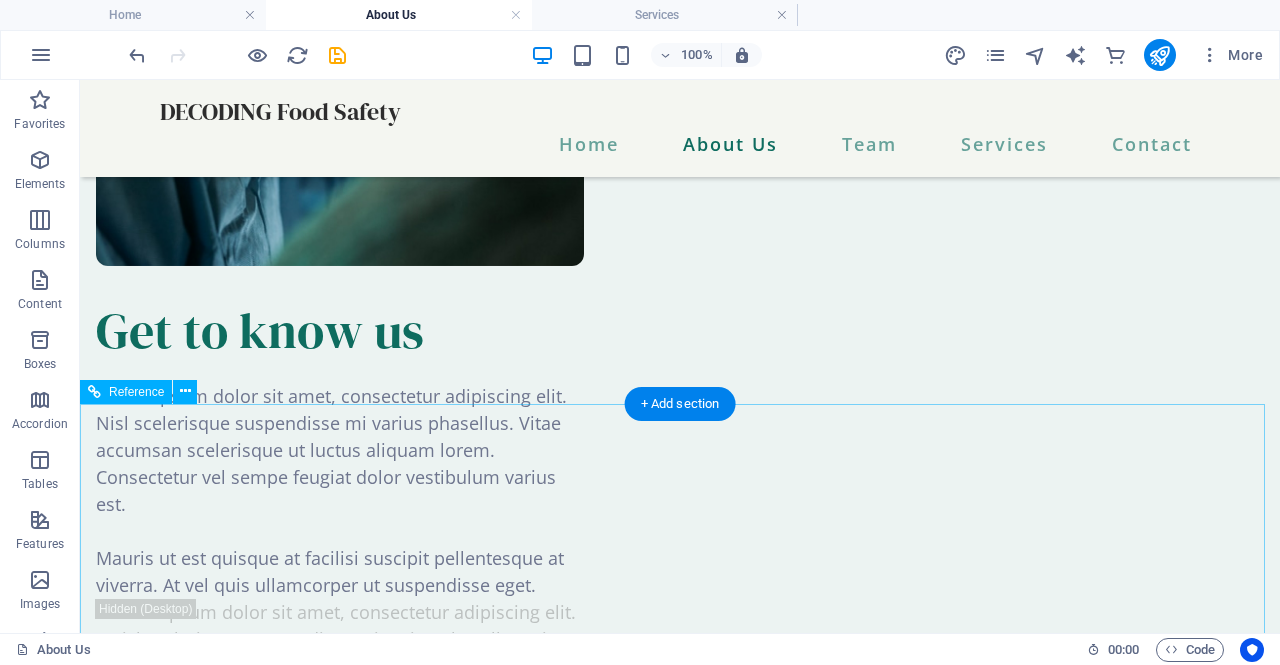 scroll, scrollTop: 4370, scrollLeft: 0, axis: vertical 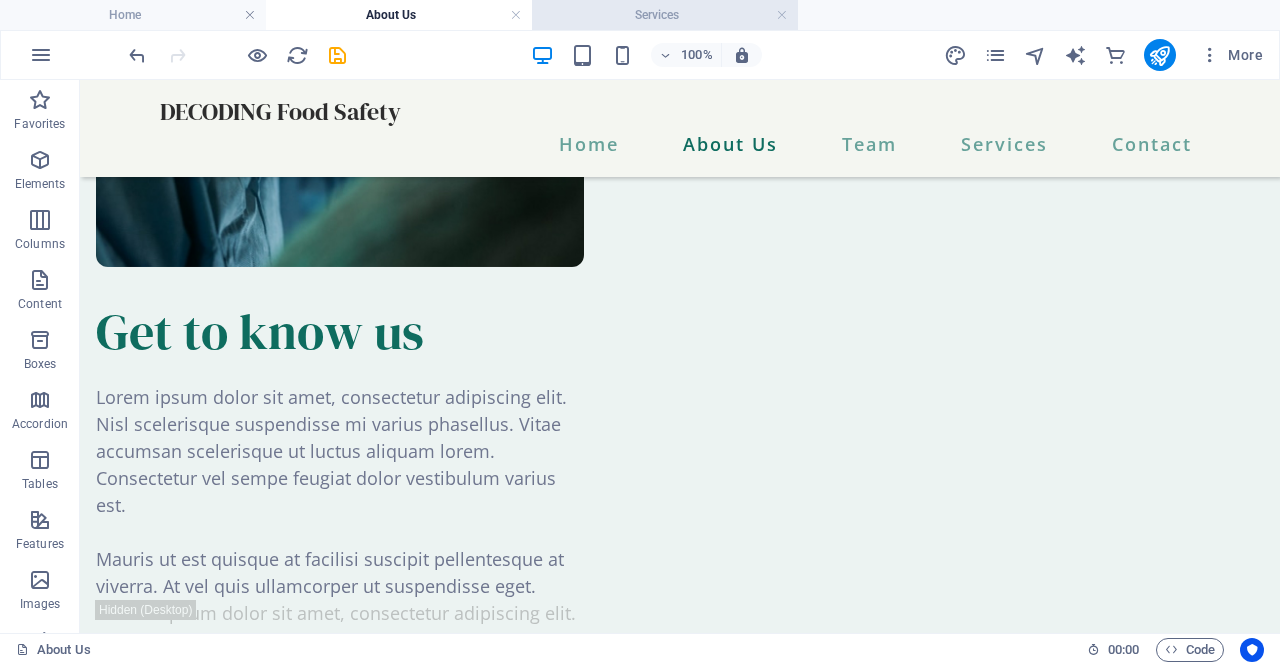 click on "Services" at bounding box center [665, 15] 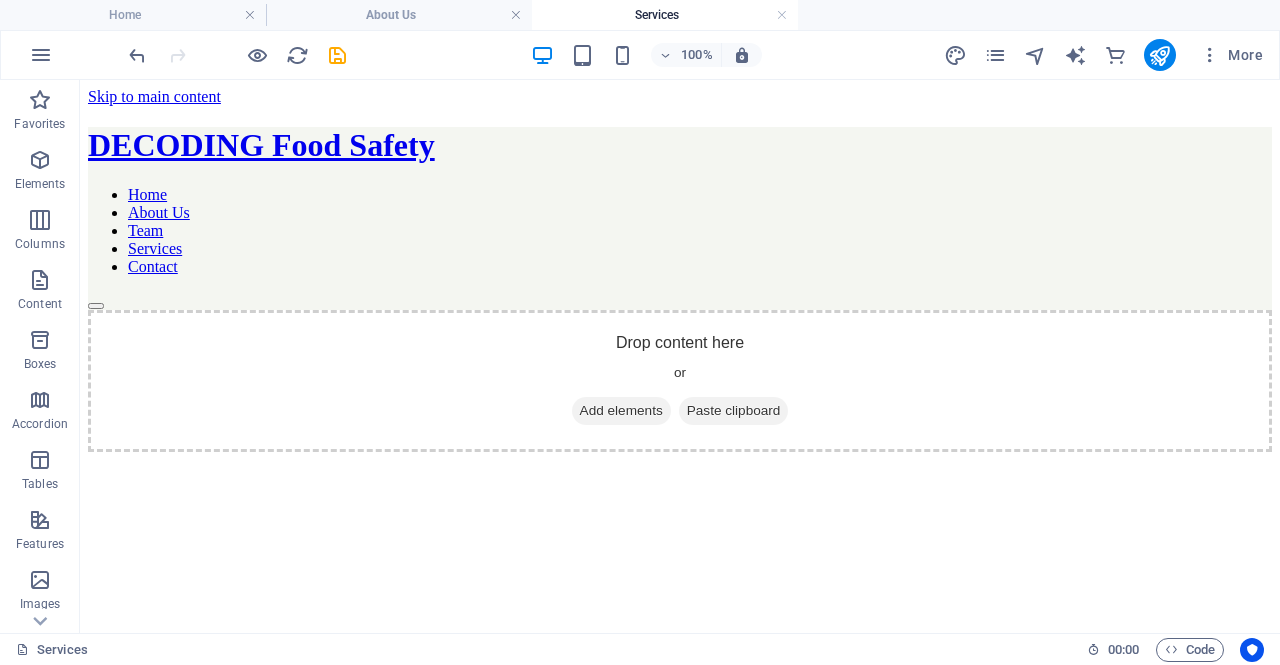 scroll, scrollTop: 1448, scrollLeft: 0, axis: vertical 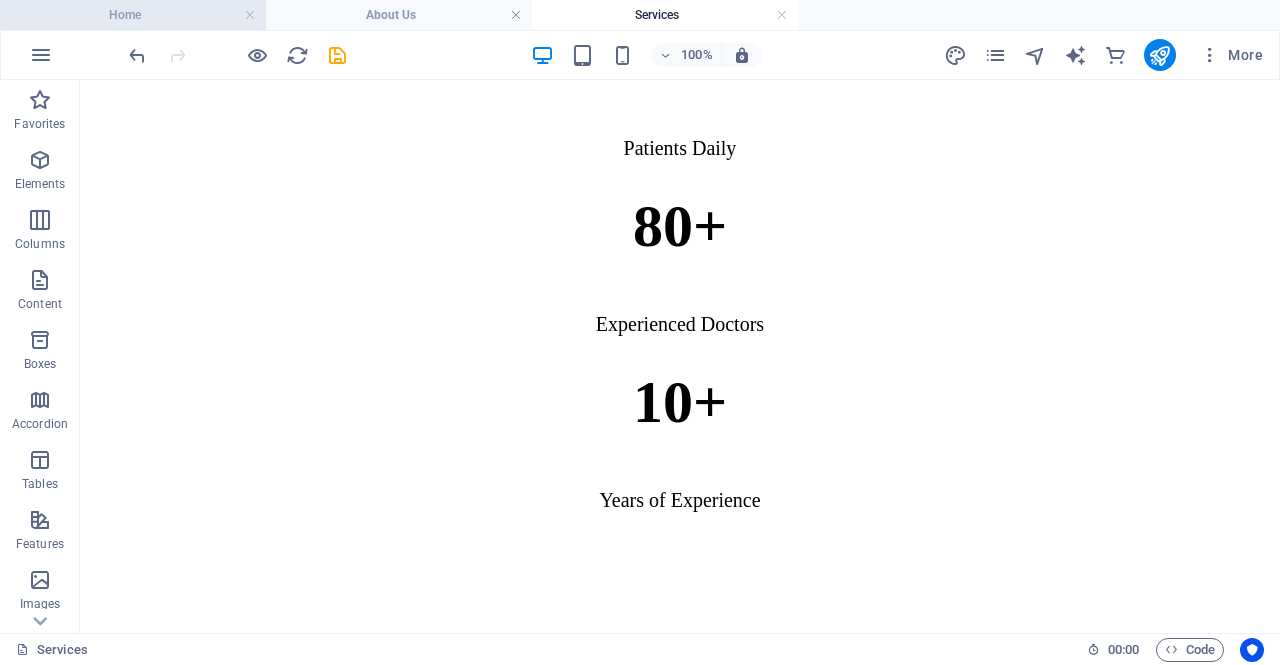 click on "Home" at bounding box center (133, 15) 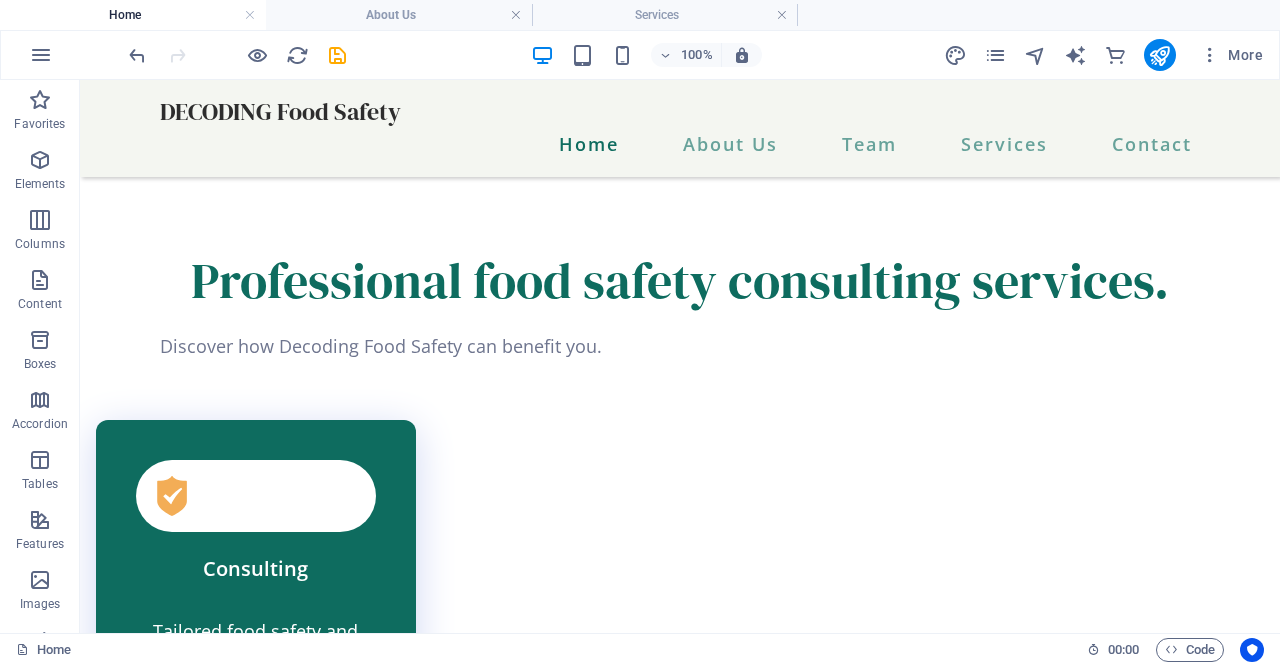 scroll, scrollTop: 2398, scrollLeft: 0, axis: vertical 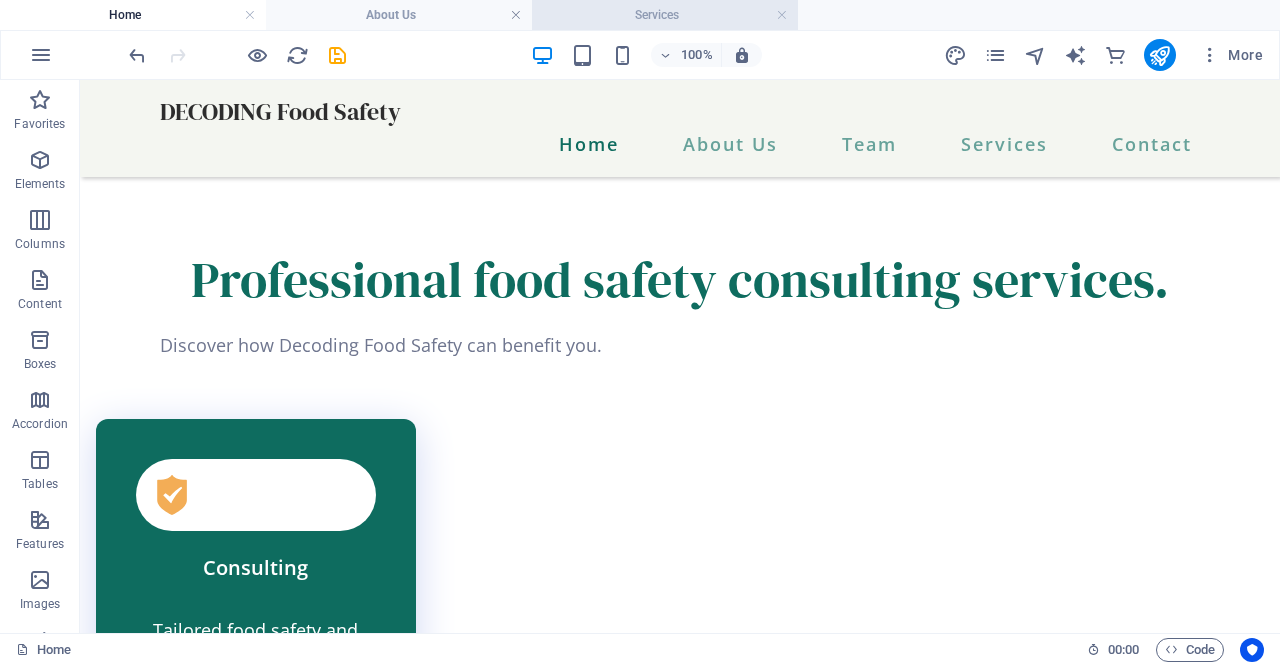 click on "Services" at bounding box center (665, 15) 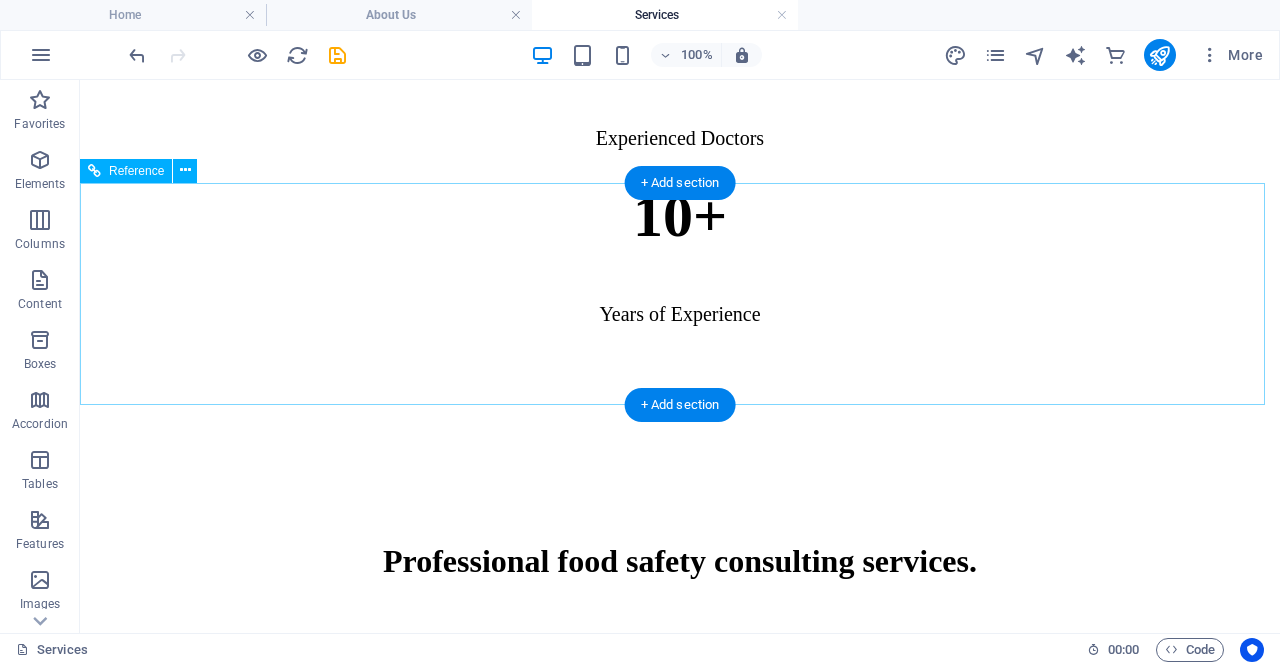 scroll, scrollTop: 1648, scrollLeft: 0, axis: vertical 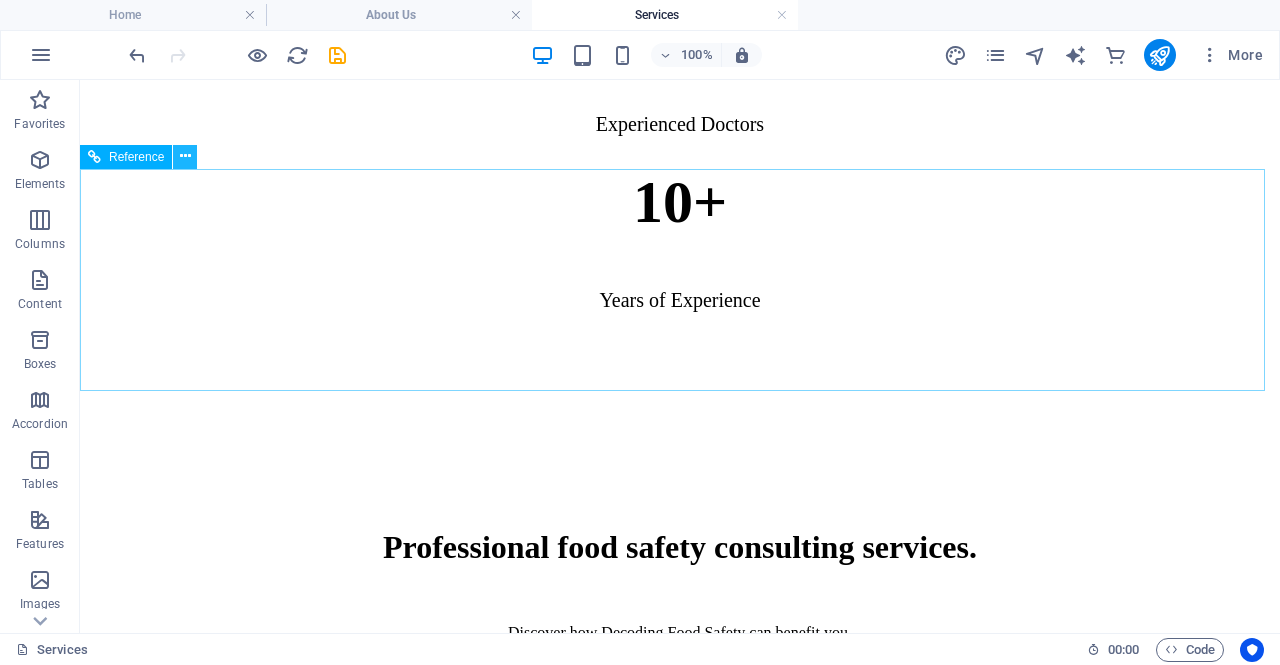 click at bounding box center (185, 156) 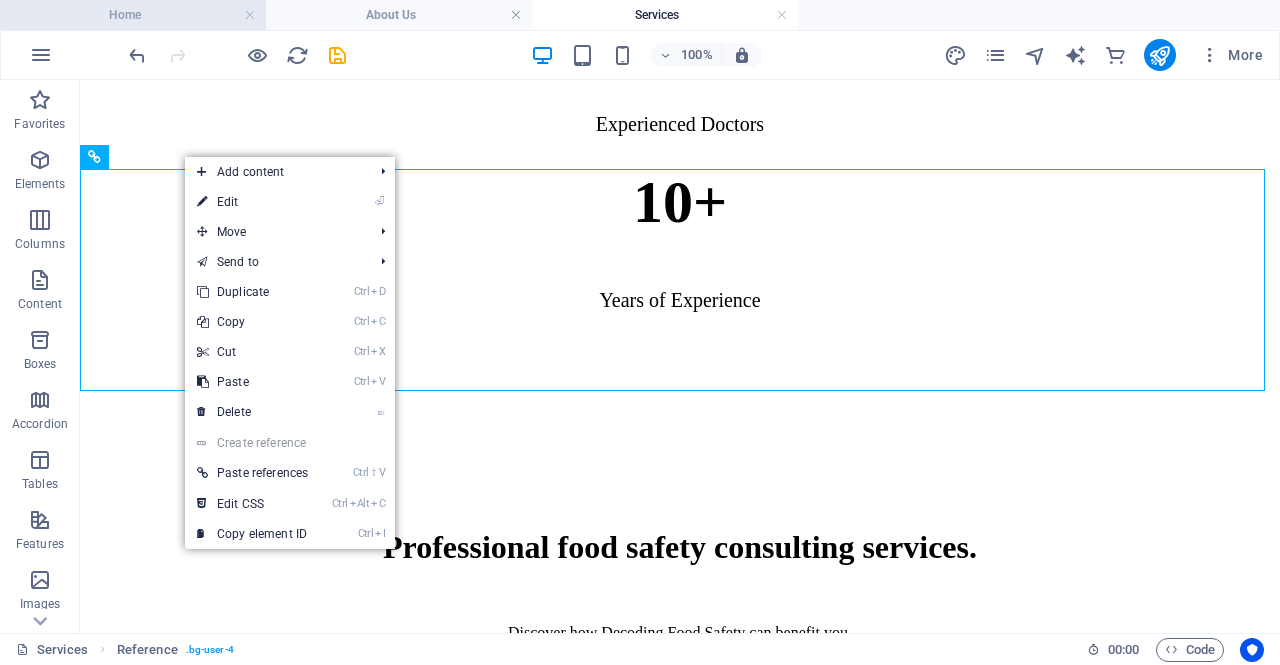 click on "Home" at bounding box center [133, 15] 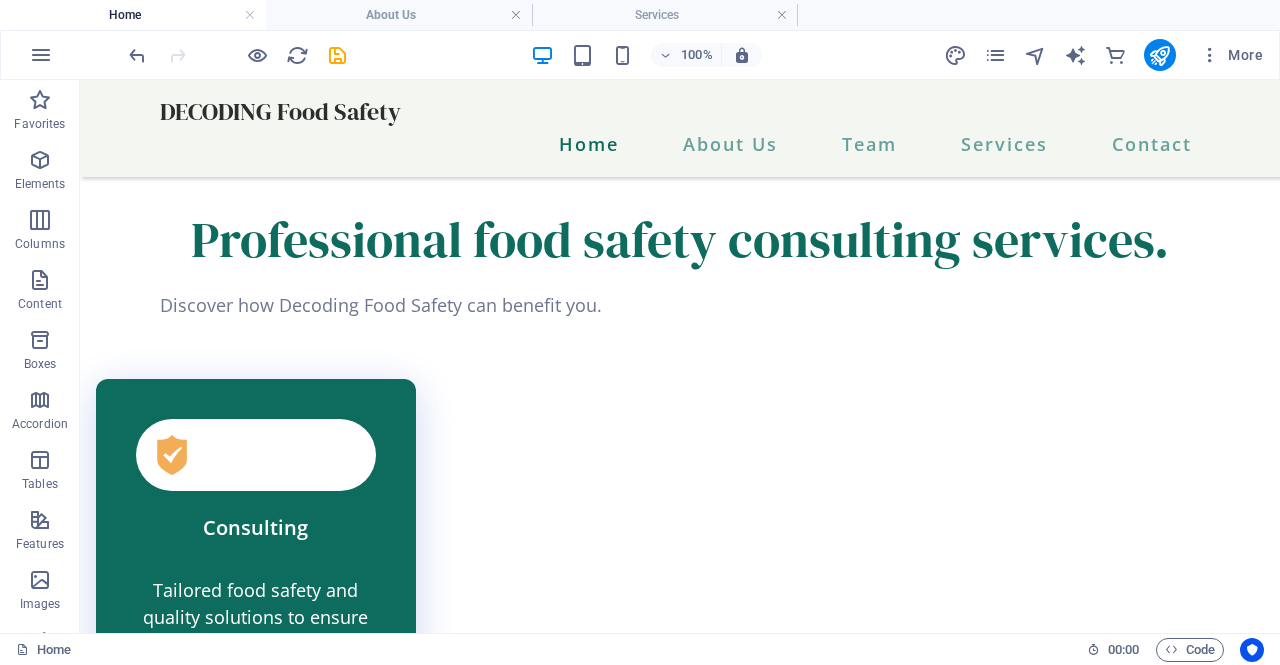 scroll, scrollTop: 2439, scrollLeft: 0, axis: vertical 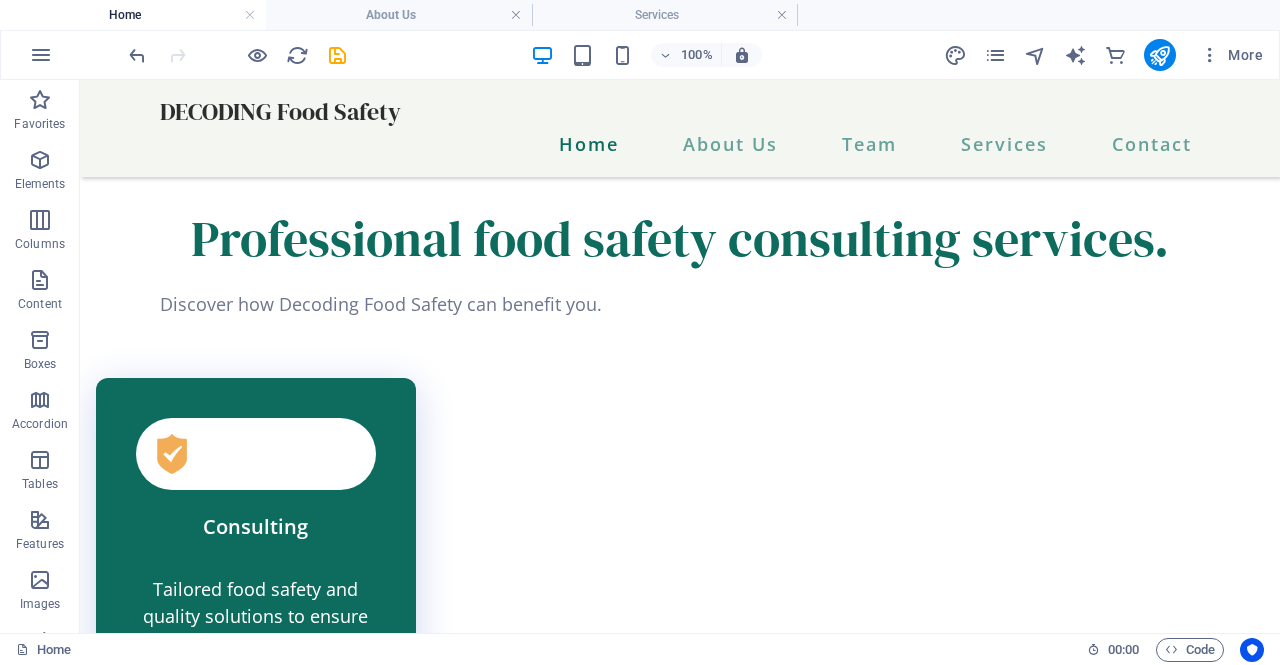 click on "I highly recommend this hospital!" at bounding box center [-775, 3468] 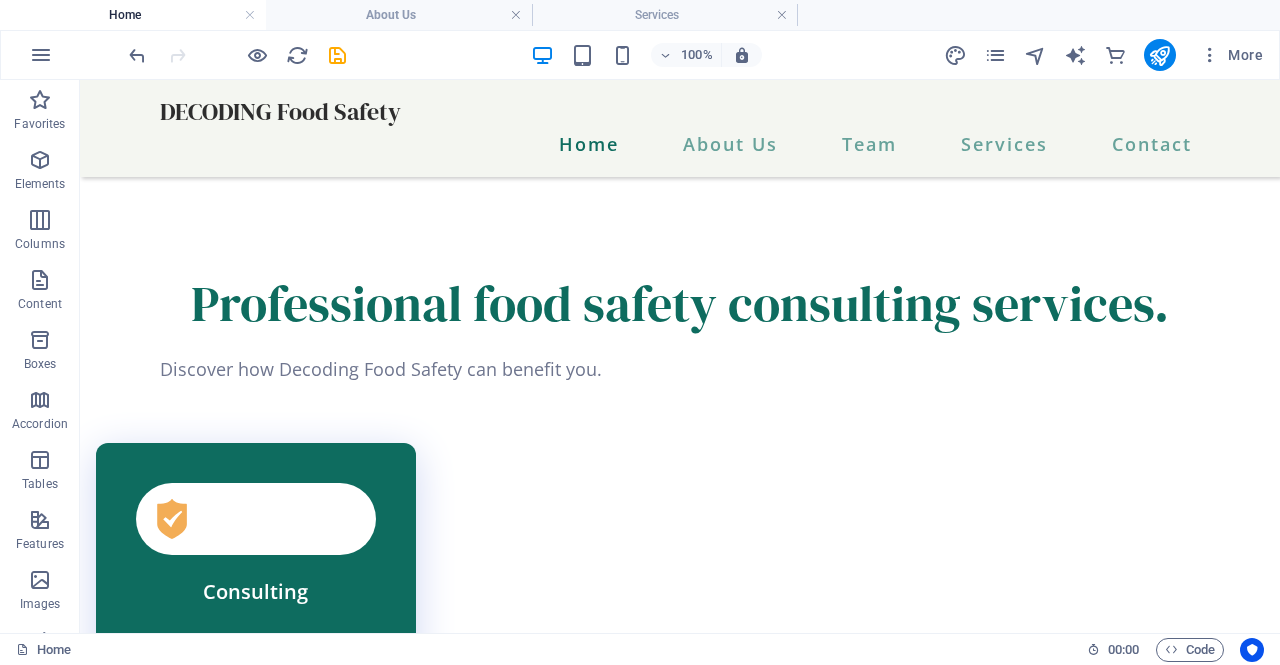 scroll, scrollTop: 2358, scrollLeft: 0, axis: vertical 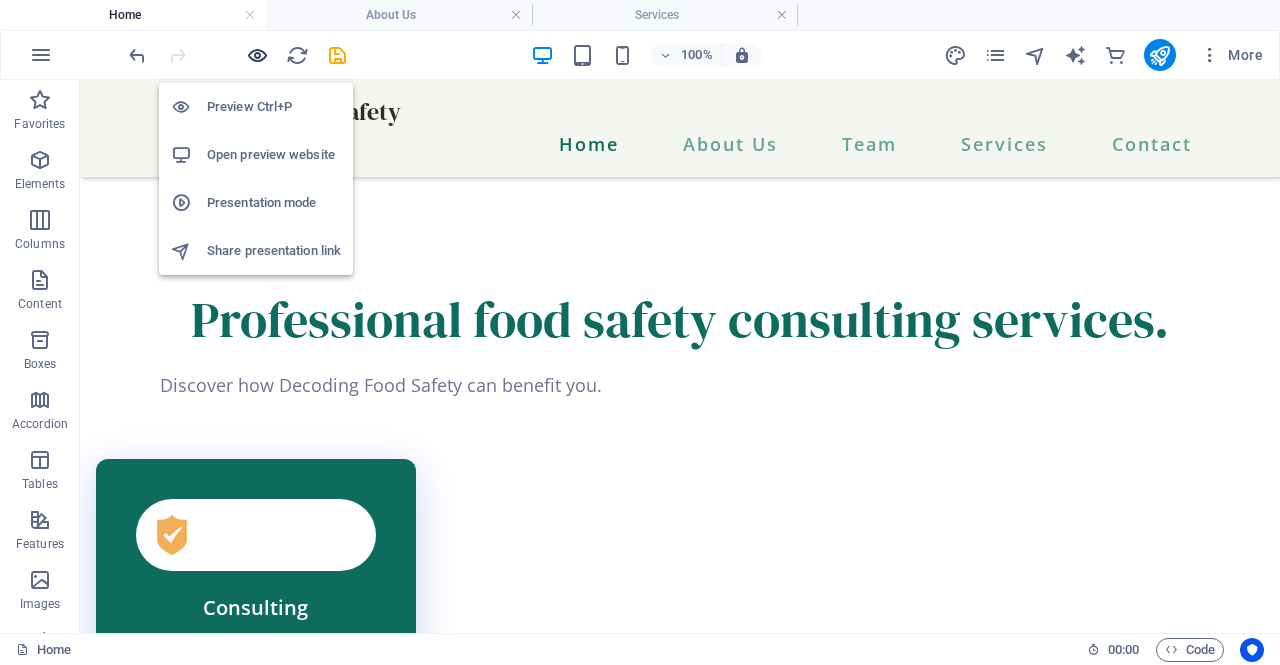 click at bounding box center (257, 55) 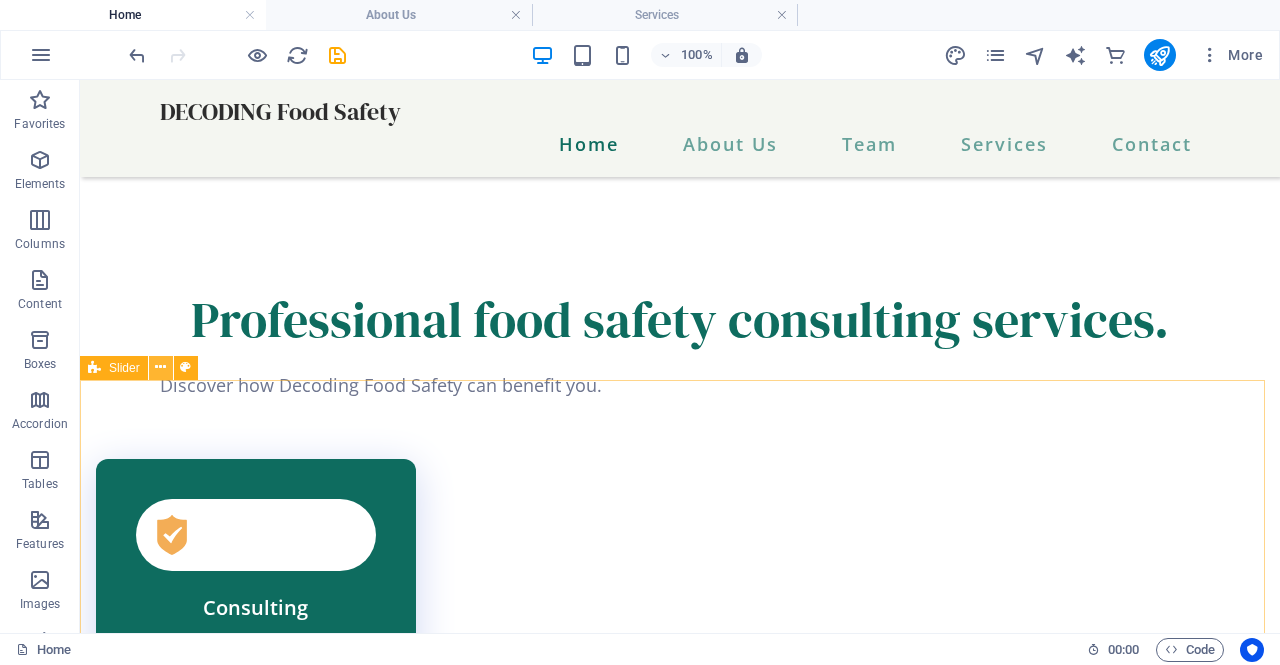 click at bounding box center [160, 367] 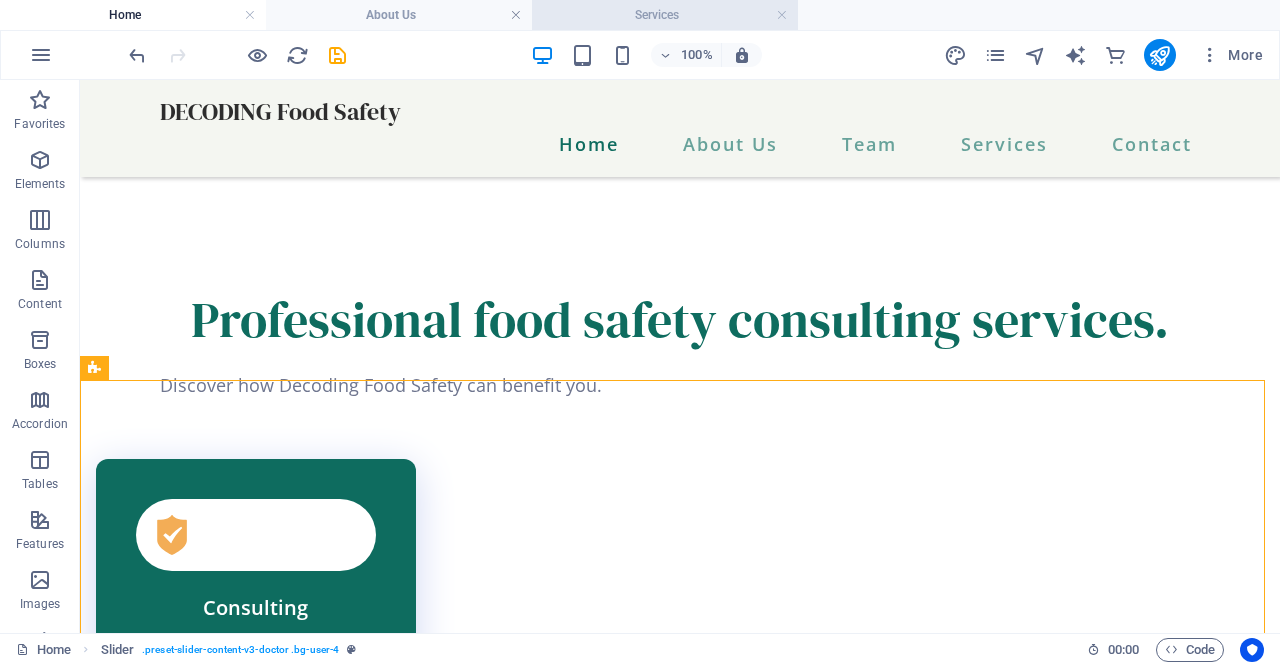 click on "Services" at bounding box center (665, 15) 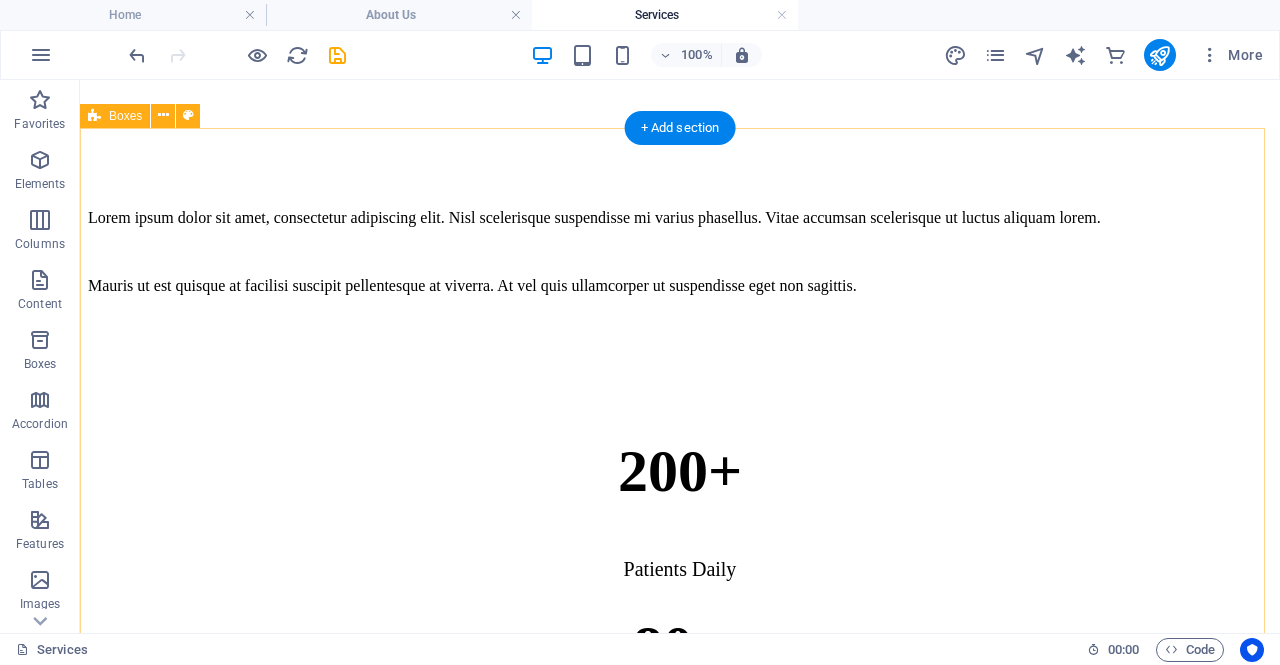 scroll, scrollTop: 994, scrollLeft: 0, axis: vertical 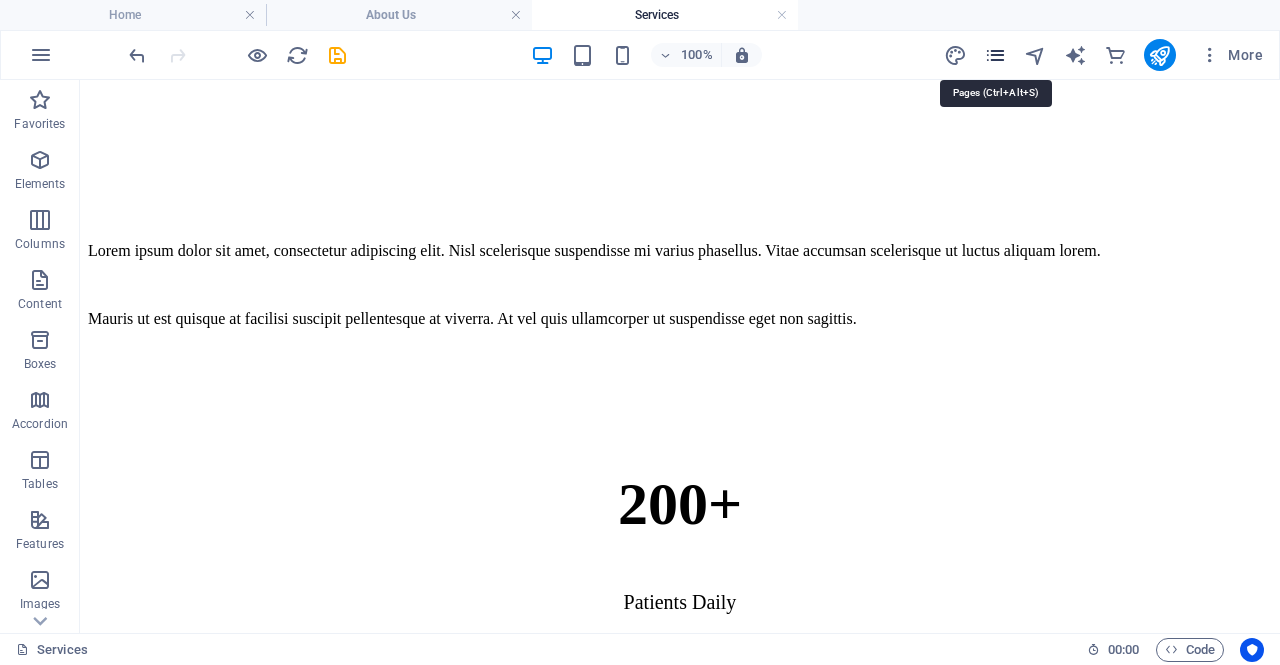 click at bounding box center (995, 55) 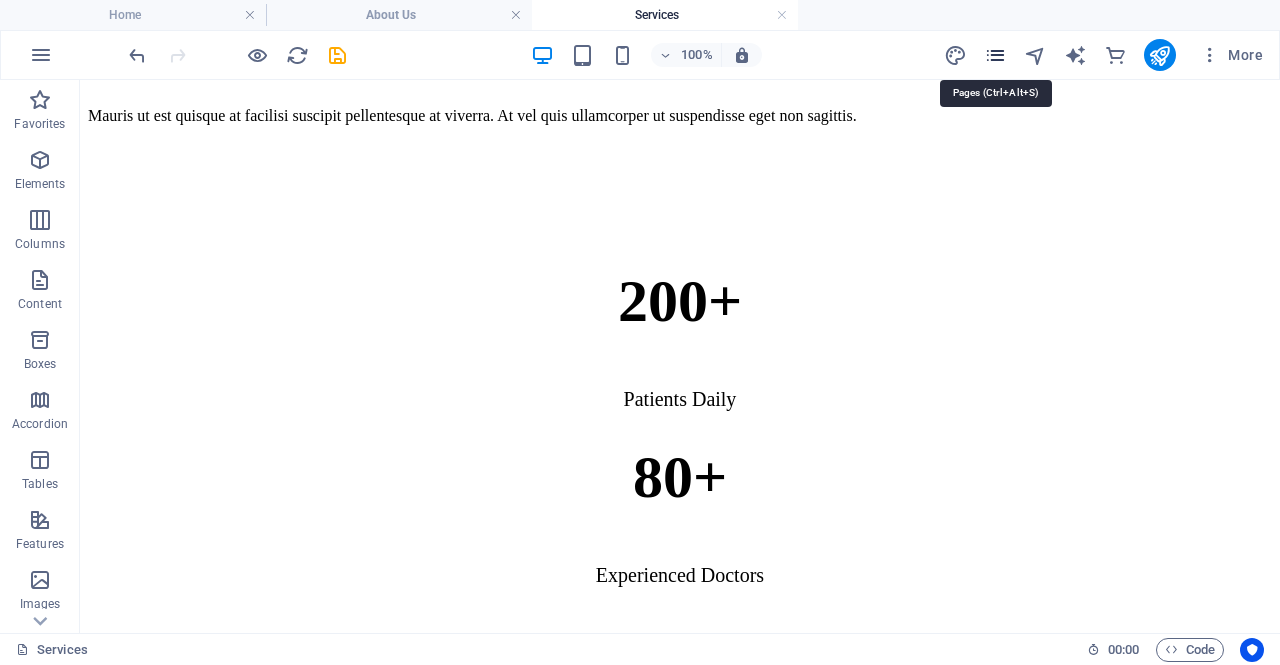 scroll, scrollTop: 1076, scrollLeft: 0, axis: vertical 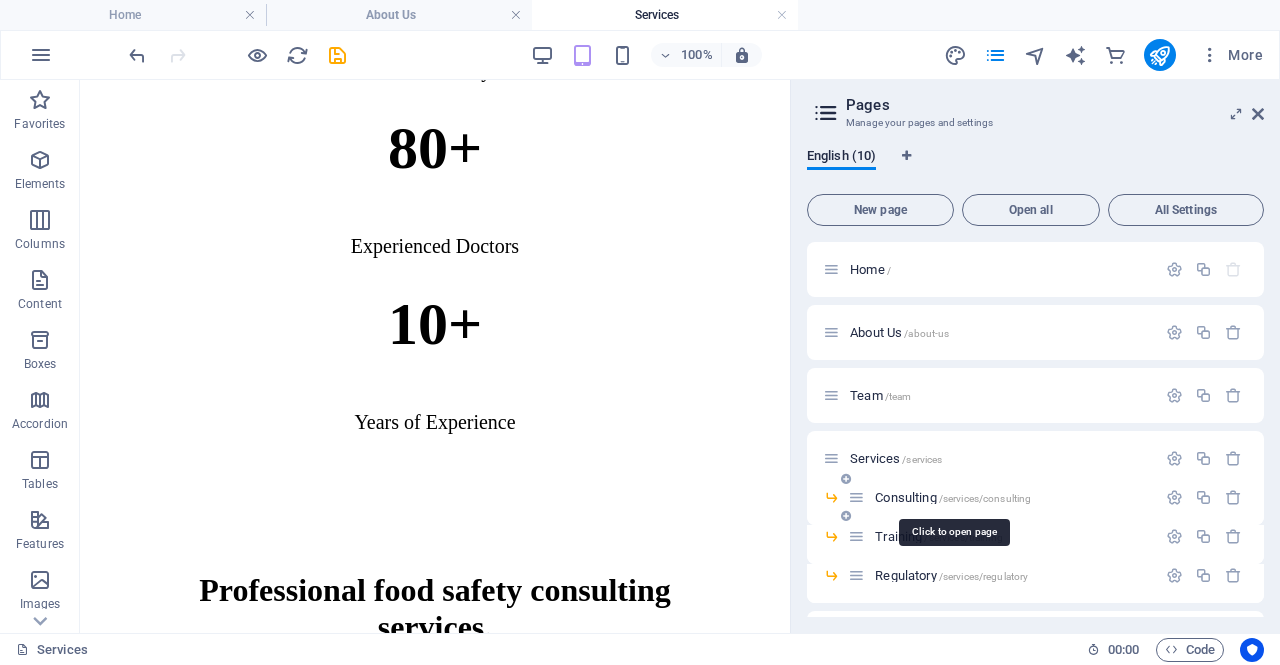 click on "Consulting /services/consulting" at bounding box center (953, 497) 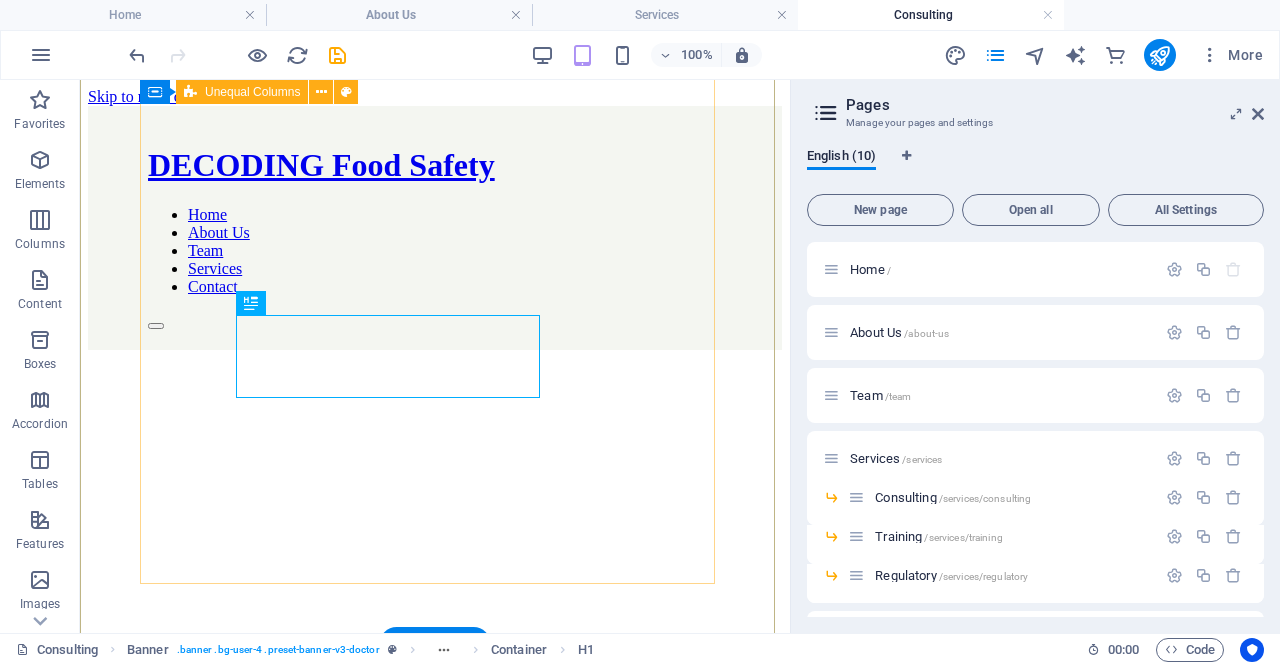 scroll, scrollTop: 364, scrollLeft: 0, axis: vertical 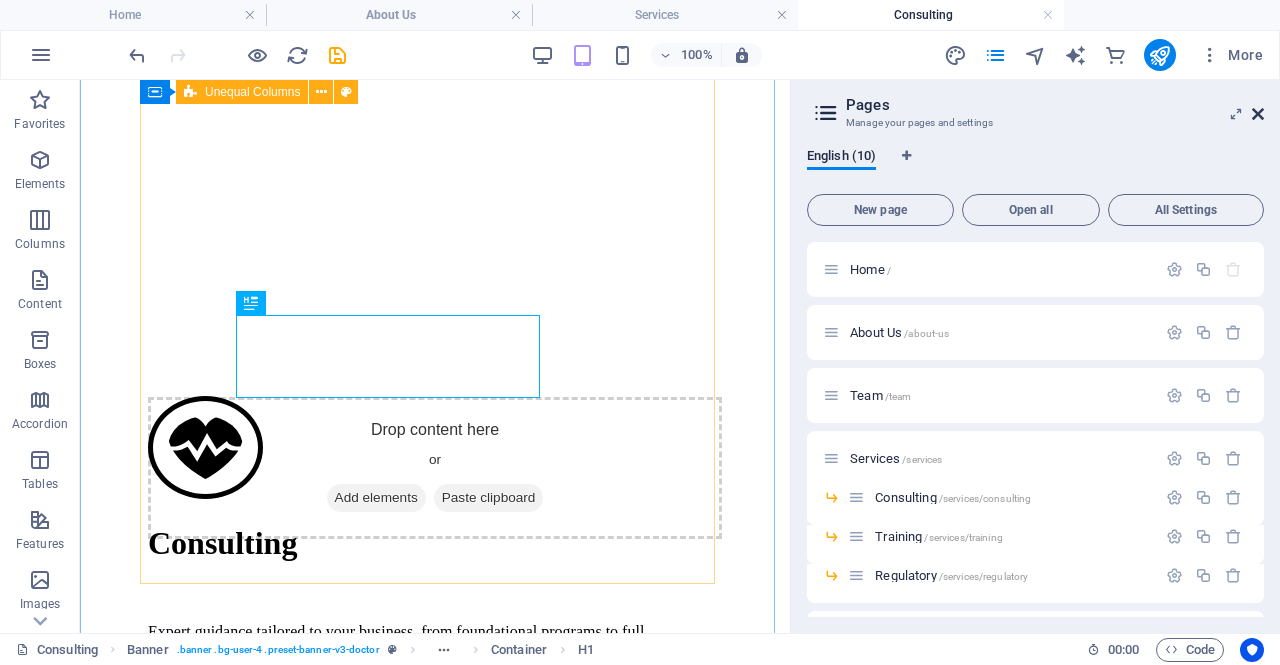click at bounding box center (1258, 114) 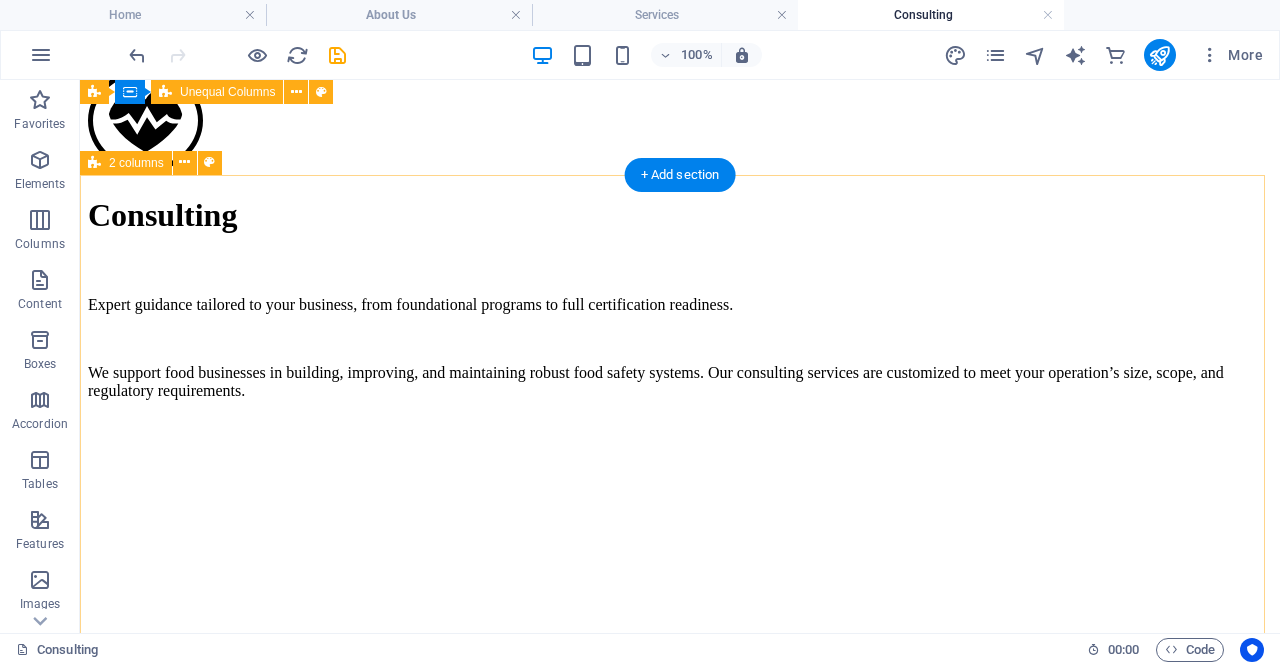 scroll, scrollTop: 1115, scrollLeft: 0, axis: vertical 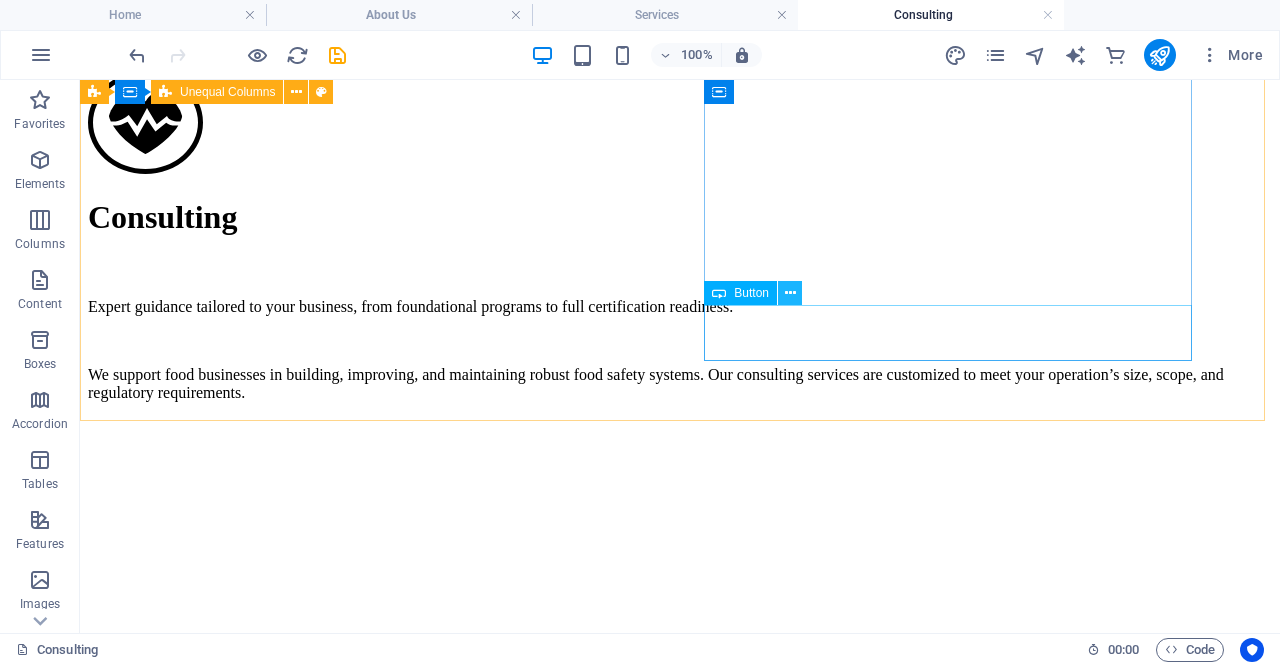 click at bounding box center [790, 293] 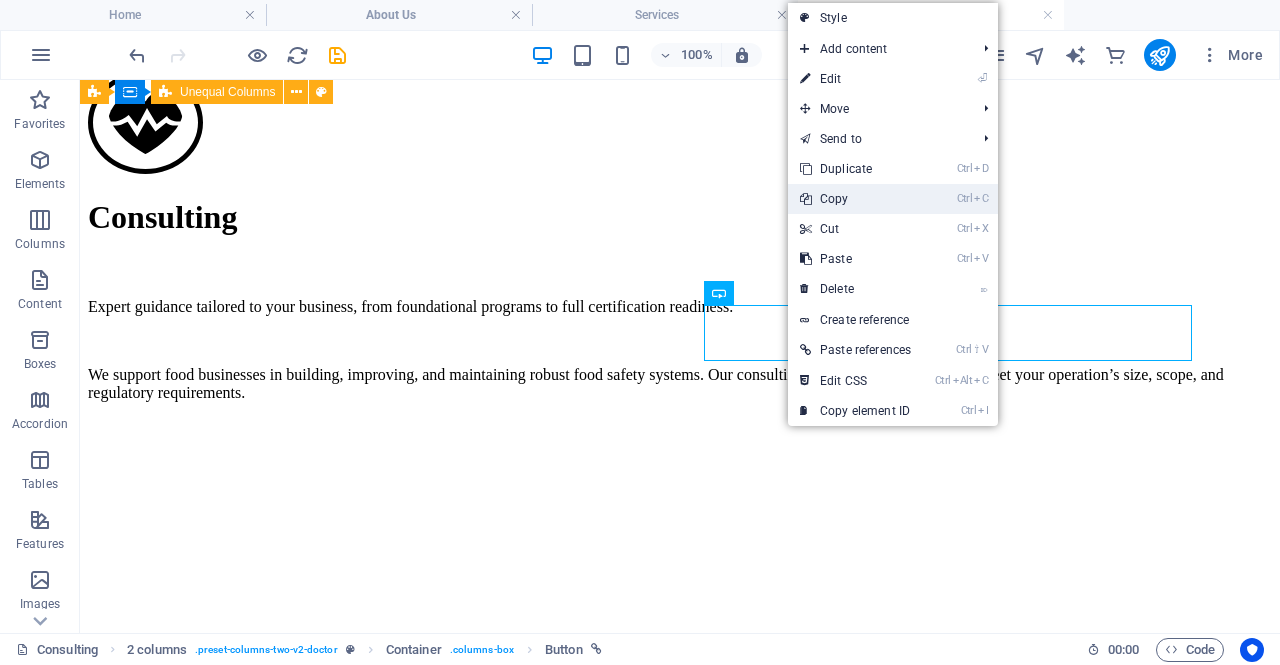 click on "Ctrl C  Copy" at bounding box center (855, 199) 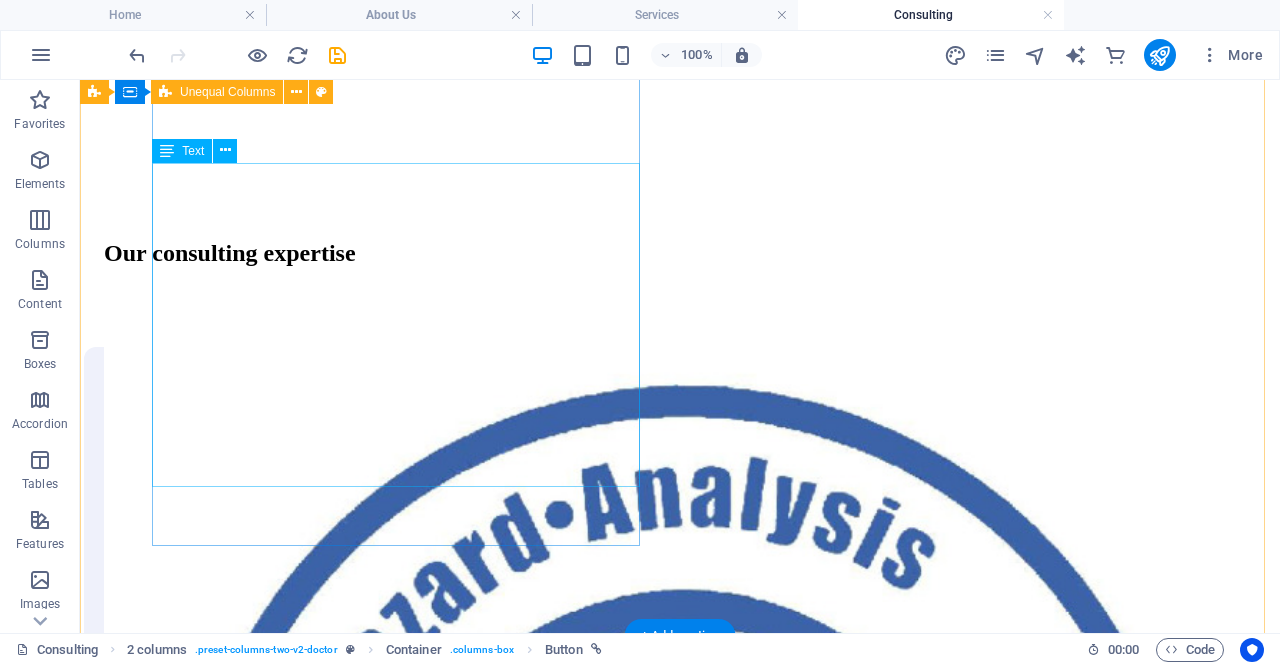 scroll, scrollTop: 1597, scrollLeft: 0, axis: vertical 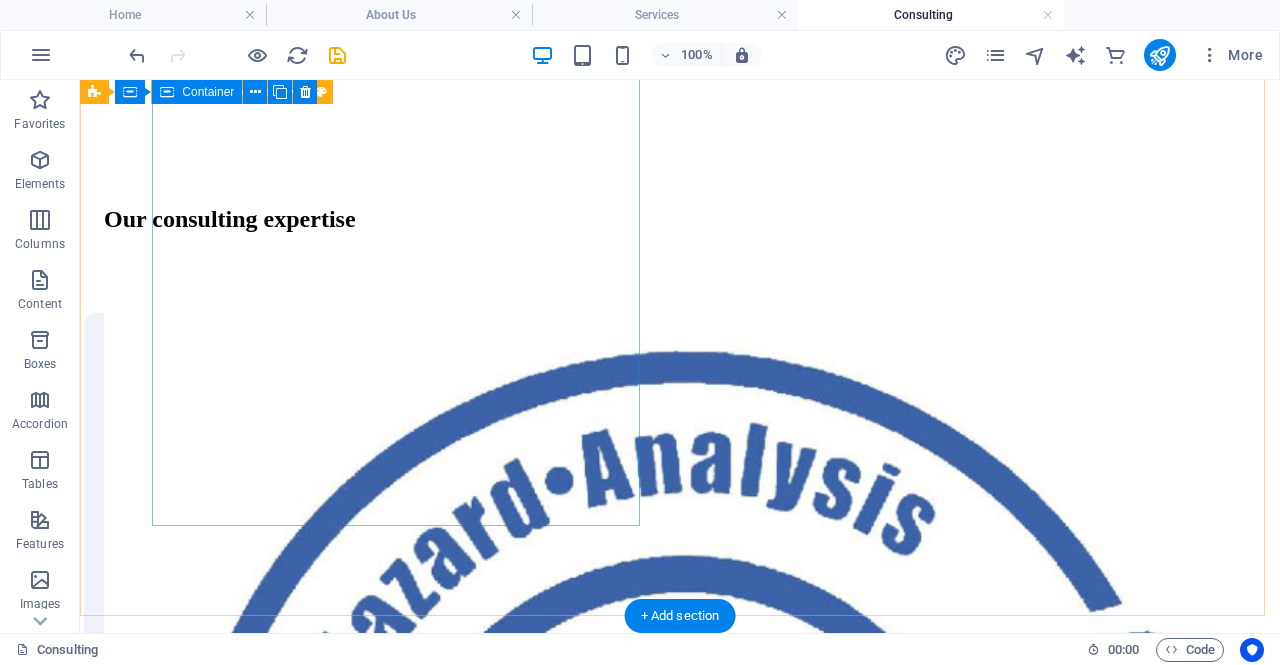click on "Food Safety Plan Lorem ipsum dolor sit amet, consectetur adipiscing elit. Nisl scelerisque suspendisse mi varius phasellus. Vitae accumsan scelerisque ut luctus aliquam lorem. Consectetur vel sempe feugiat dolor vestibulum varius est. Mauris ut est quisque at facilisi suscipit pellentesque at viverra. At vel quis ullamcorper ut suspendisse eget. Lorem ipsum dolor sit amet, consectetur adipiscing elit. Nisl scelerisque suspendisse mi varius phasellus. Vitae accumsan scelerisque ut luctus aliquam lorem. Consectetur vel sempe feugiat dolor vestibulum varius est." at bounding box center [680, 2015] 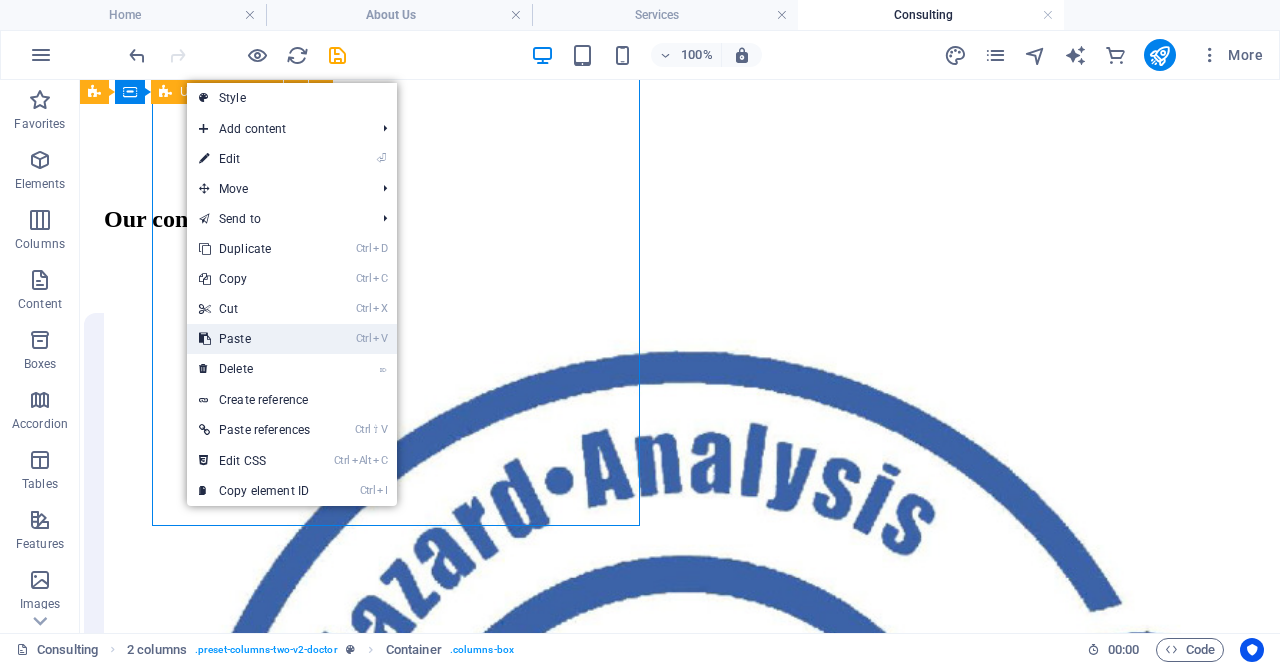 click on "Ctrl V  Paste" at bounding box center [254, 339] 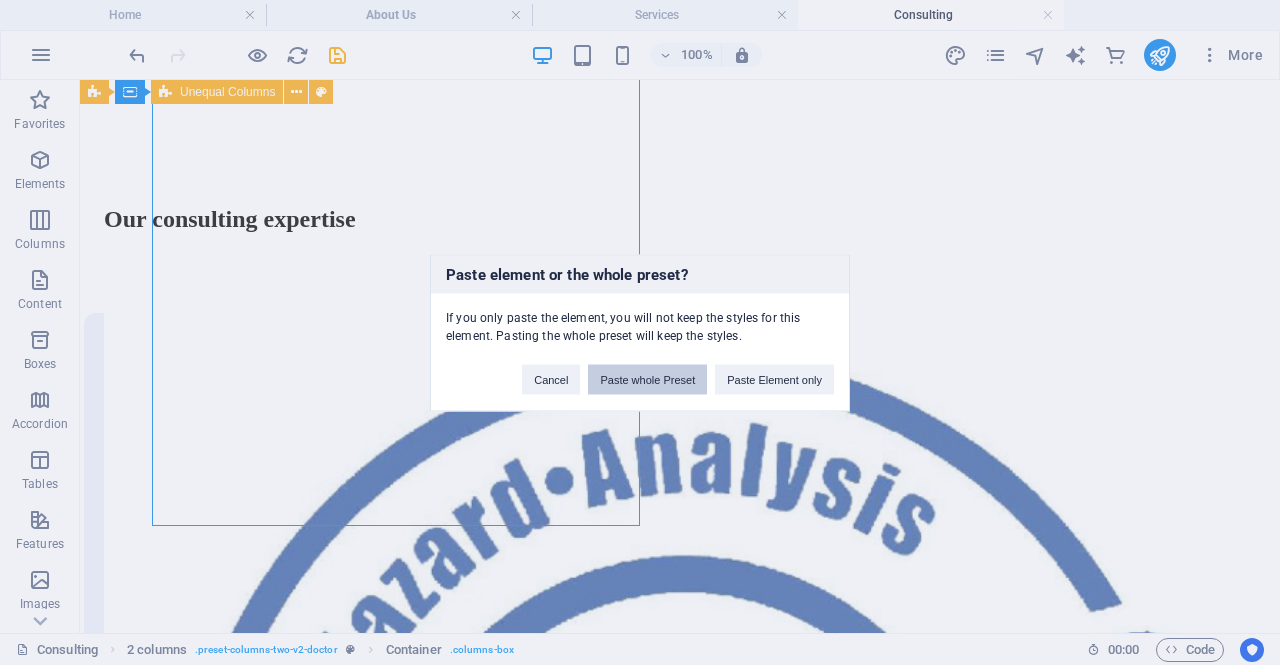 click on "Paste whole Preset" at bounding box center (647, 379) 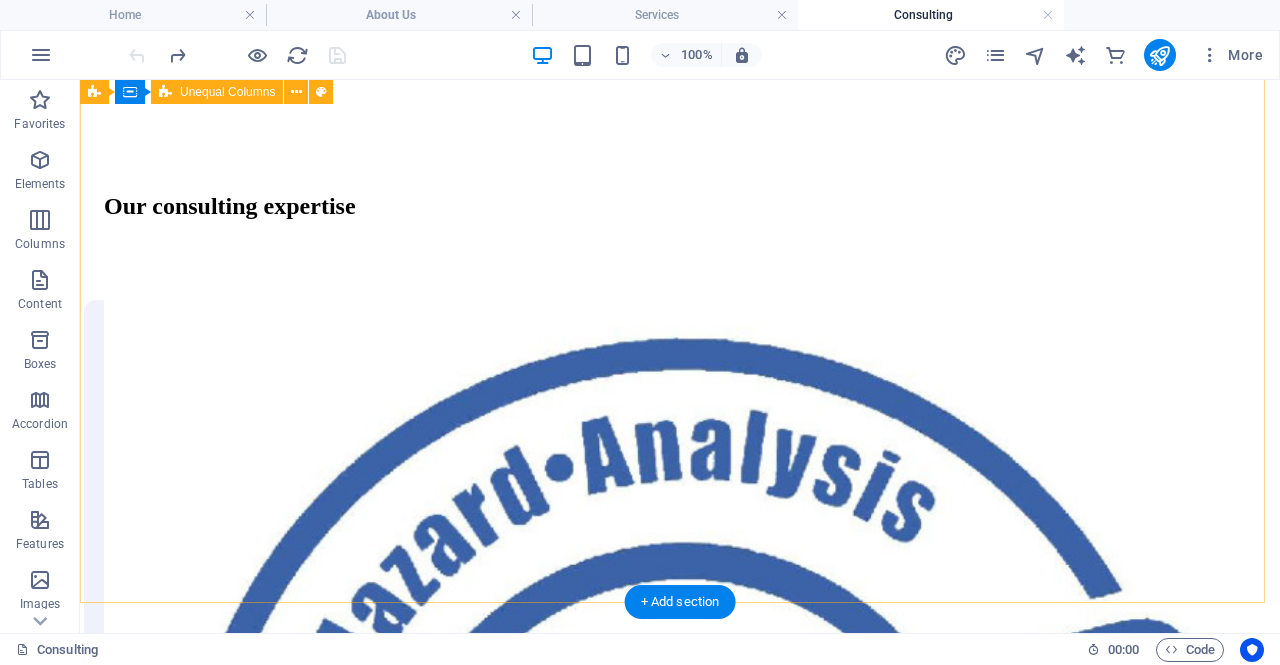scroll, scrollTop: 1719, scrollLeft: 0, axis: vertical 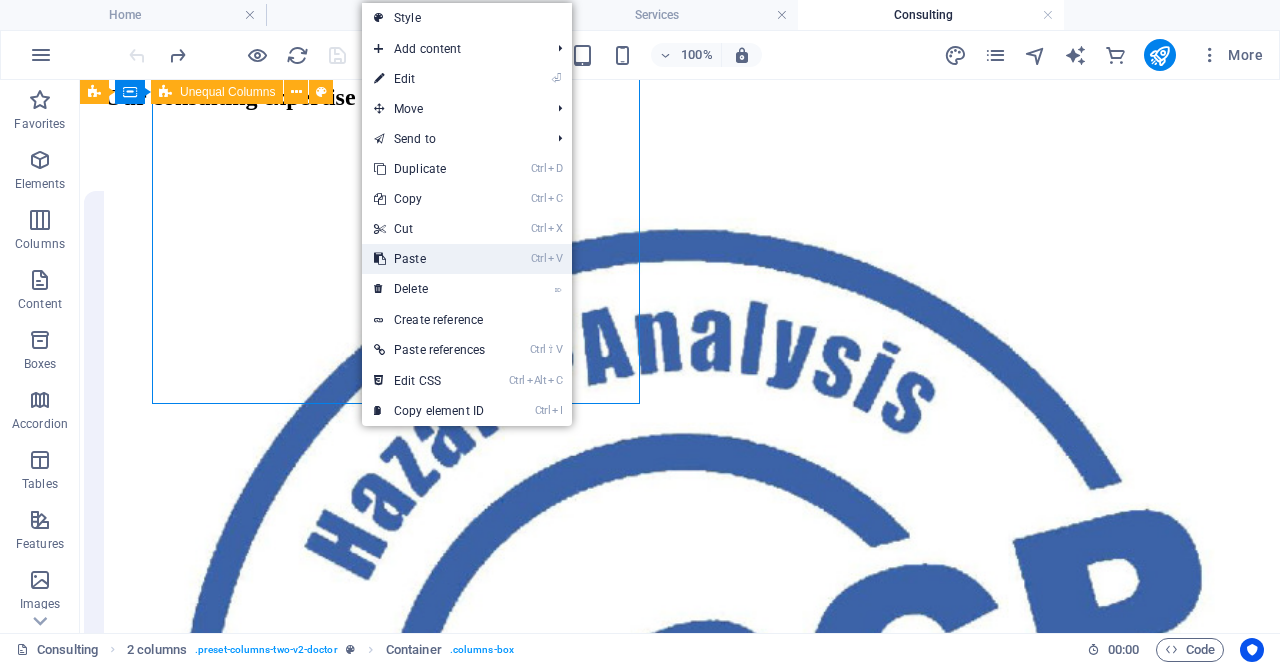 click on "Ctrl V  Paste" at bounding box center (429, 259) 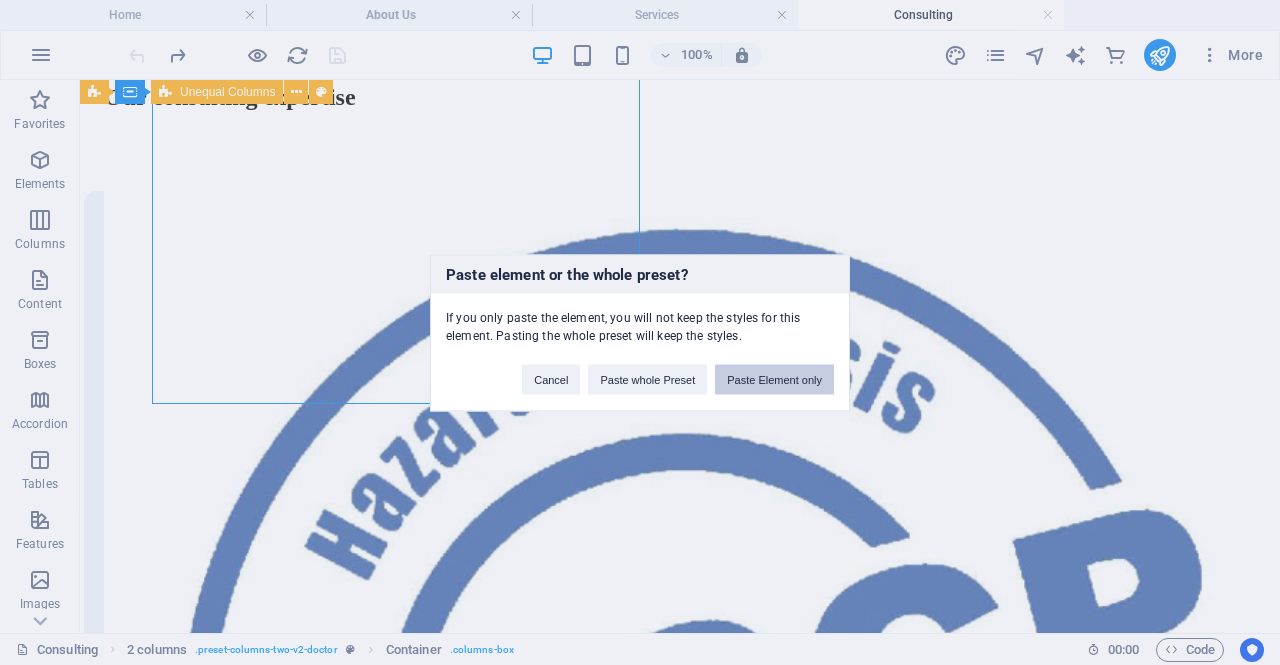 click on "Paste Element only" at bounding box center (774, 379) 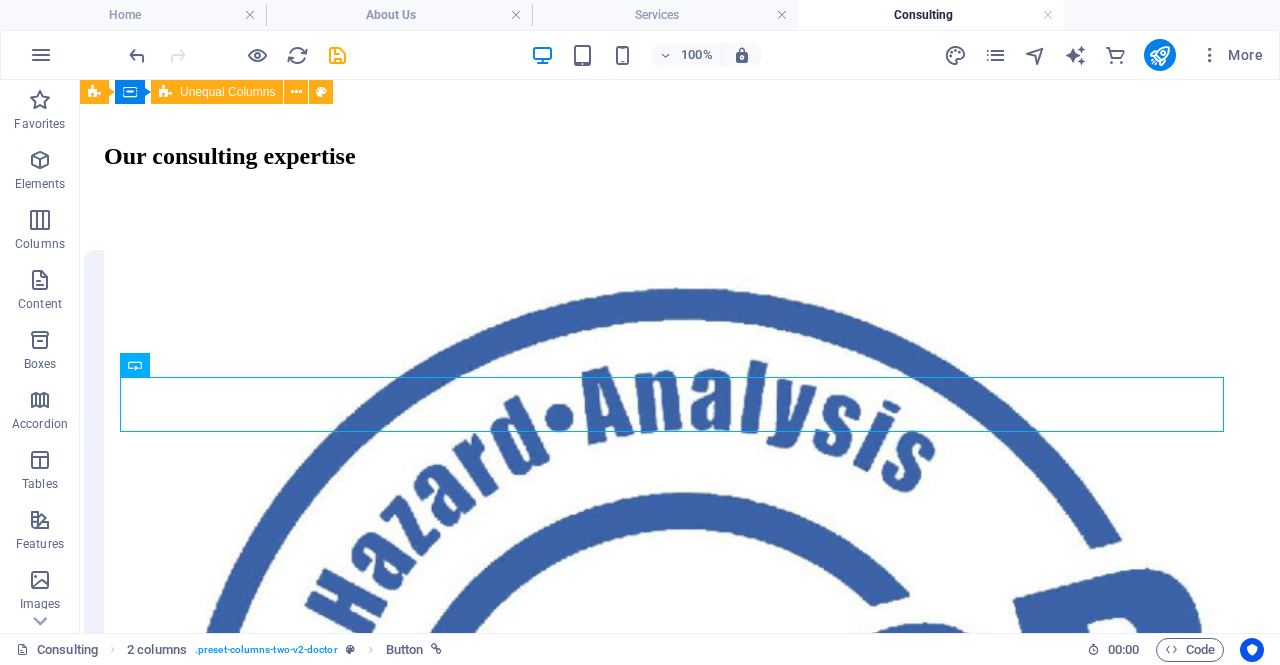 drag, startPoint x: 292, startPoint y: 378, endPoint x: 354, endPoint y: 359, distance: 64.84597 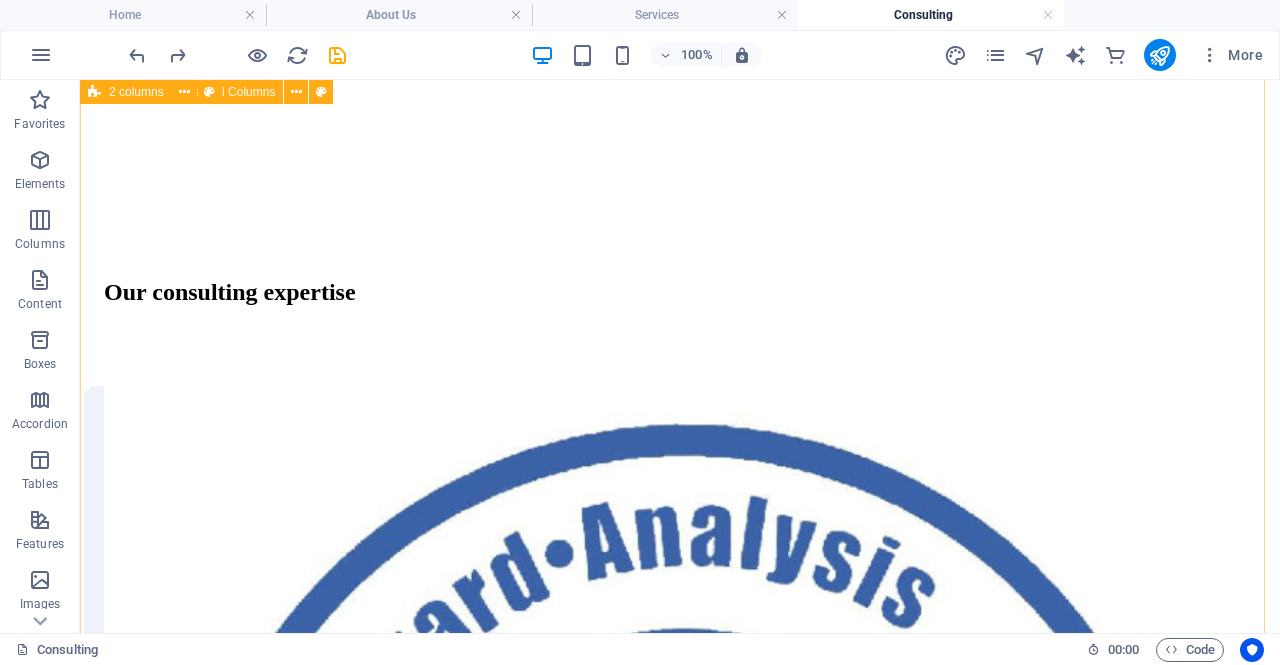 scroll, scrollTop: 1538, scrollLeft: 0, axis: vertical 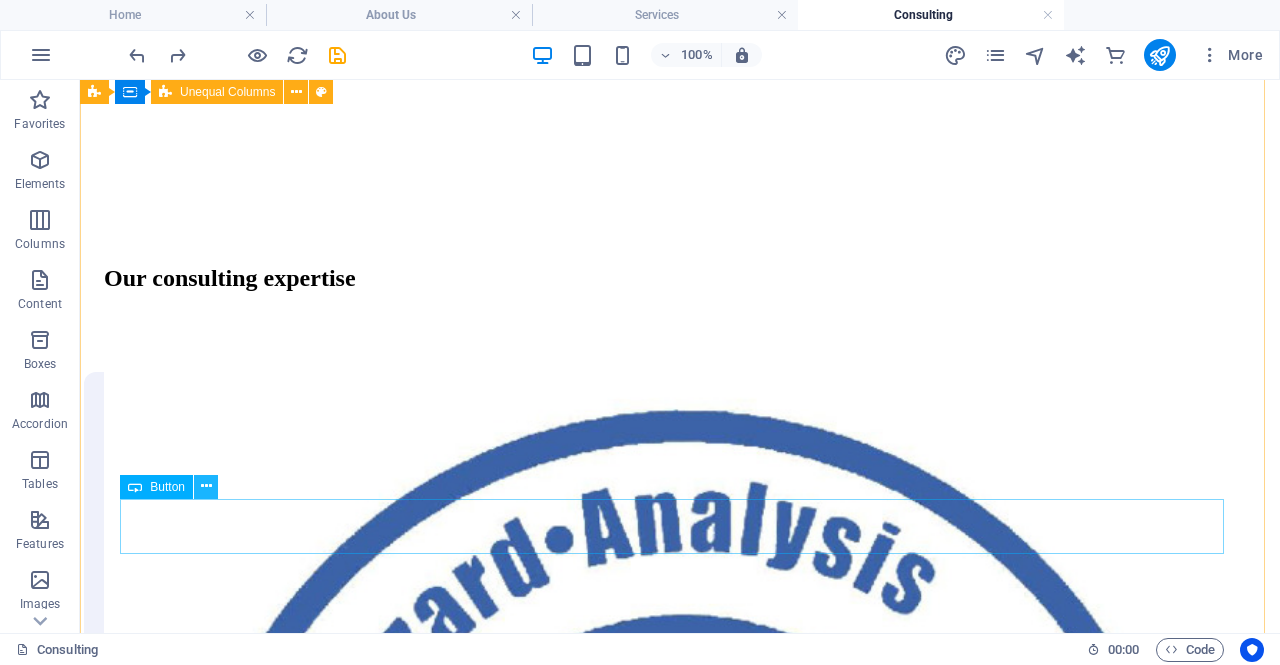 click at bounding box center [206, 486] 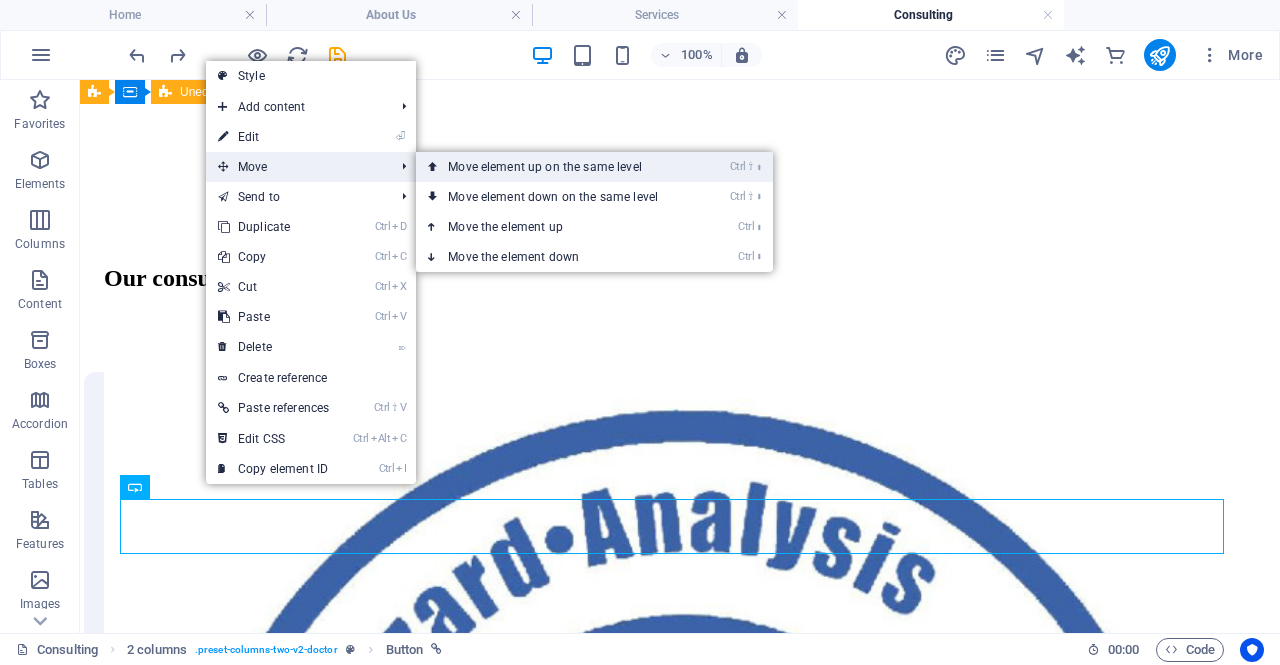 click on "Ctrl ⇧ ⬆  Move element up on the same level" at bounding box center (557, 167) 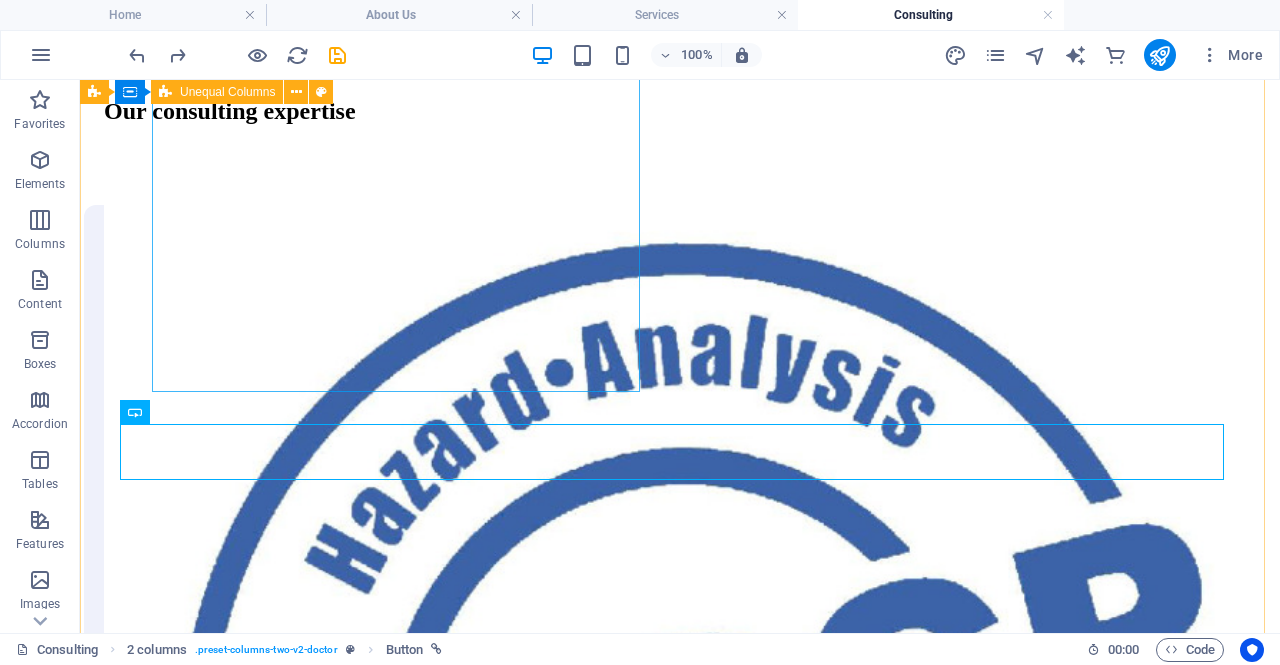 scroll, scrollTop: 1708, scrollLeft: 0, axis: vertical 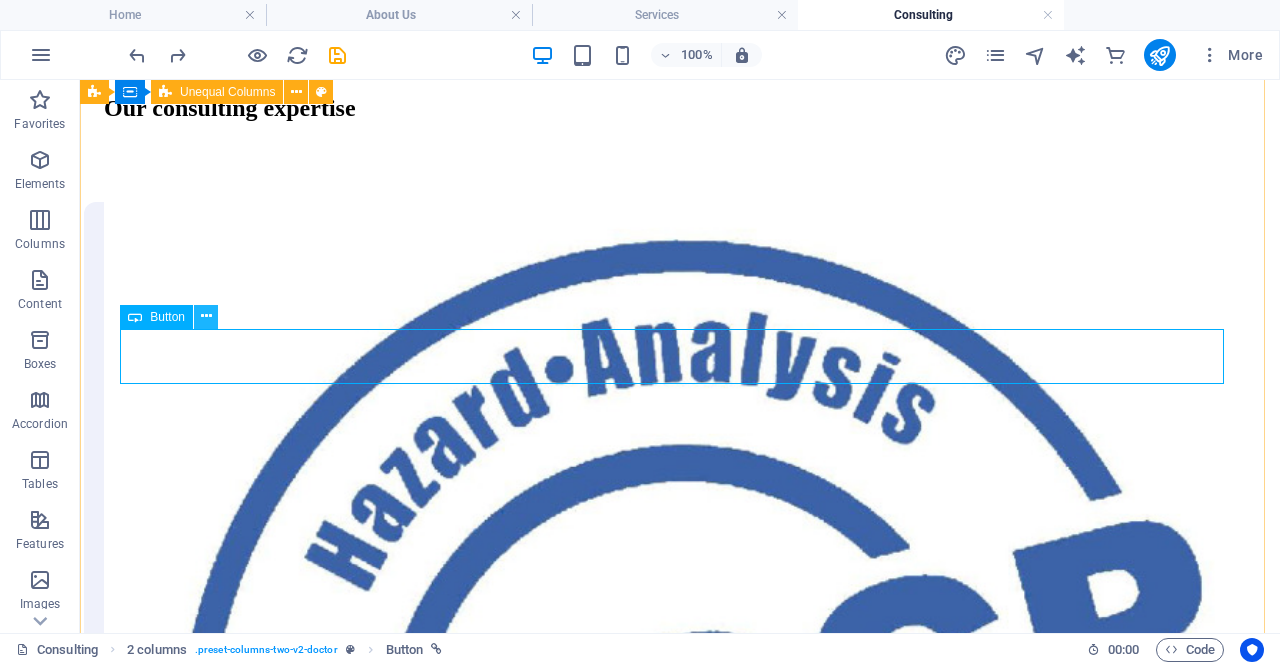 click at bounding box center [206, 316] 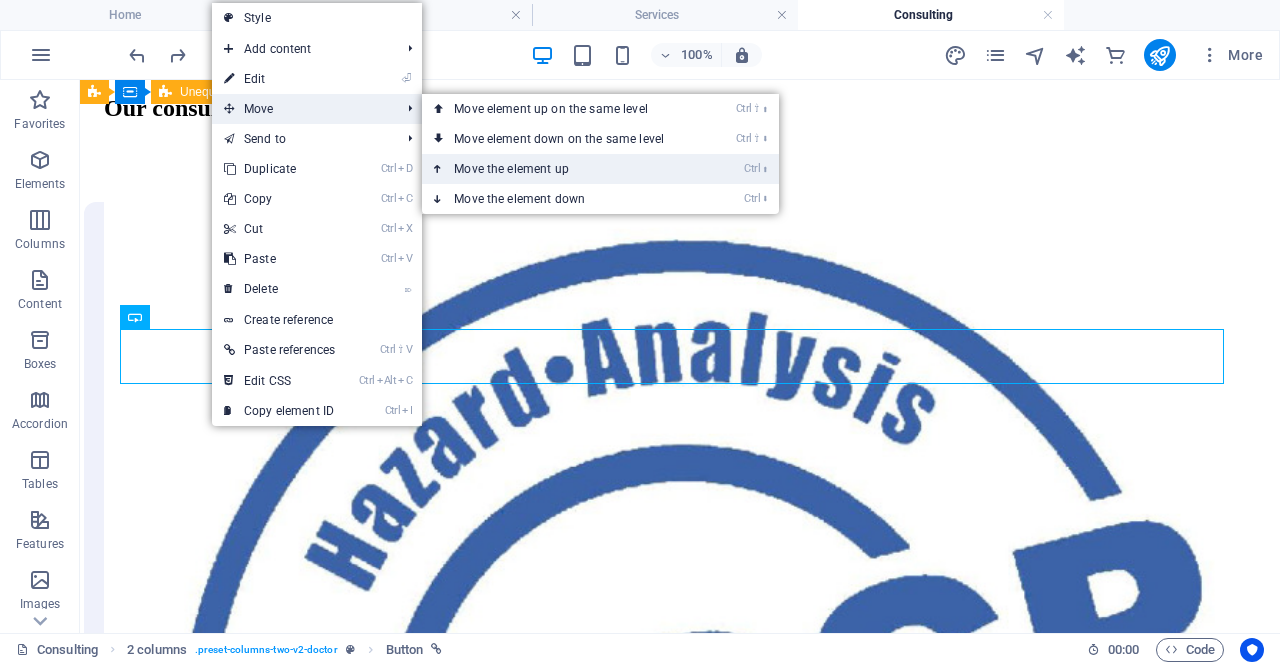 click on "Ctrl ⬆  Move the element up" at bounding box center (563, 169) 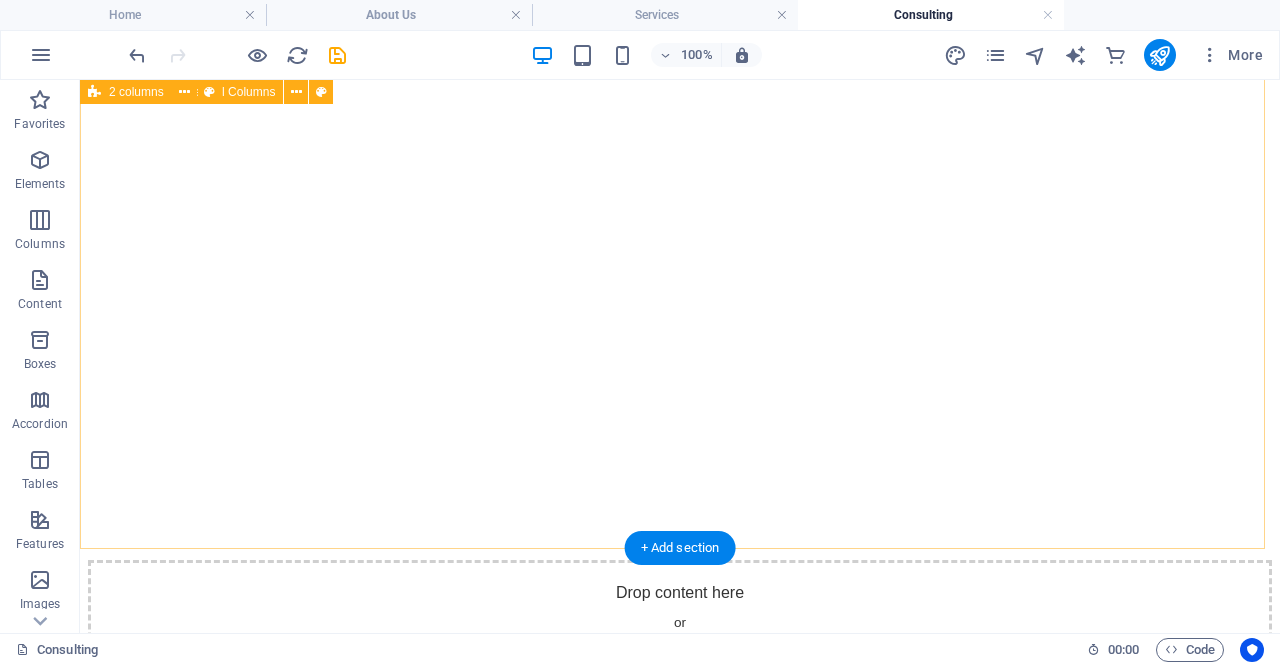 scroll, scrollTop: 0, scrollLeft: 0, axis: both 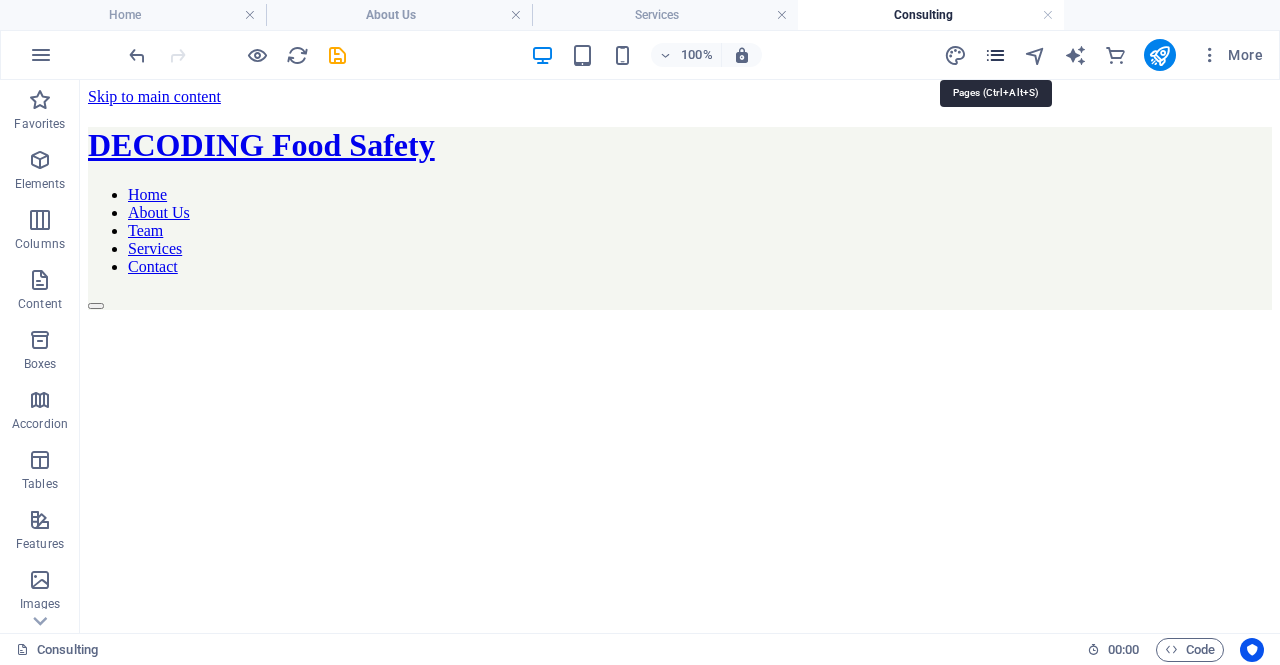 click at bounding box center [995, 55] 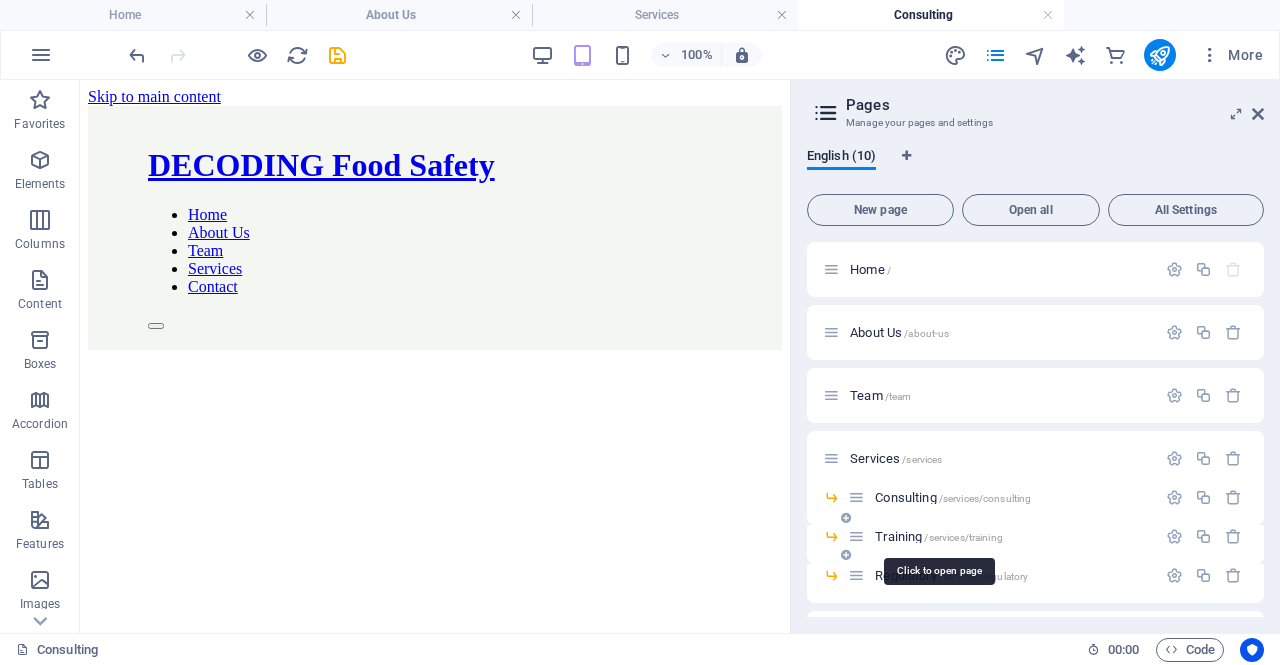 click on "Training /services/training" at bounding box center (939, 536) 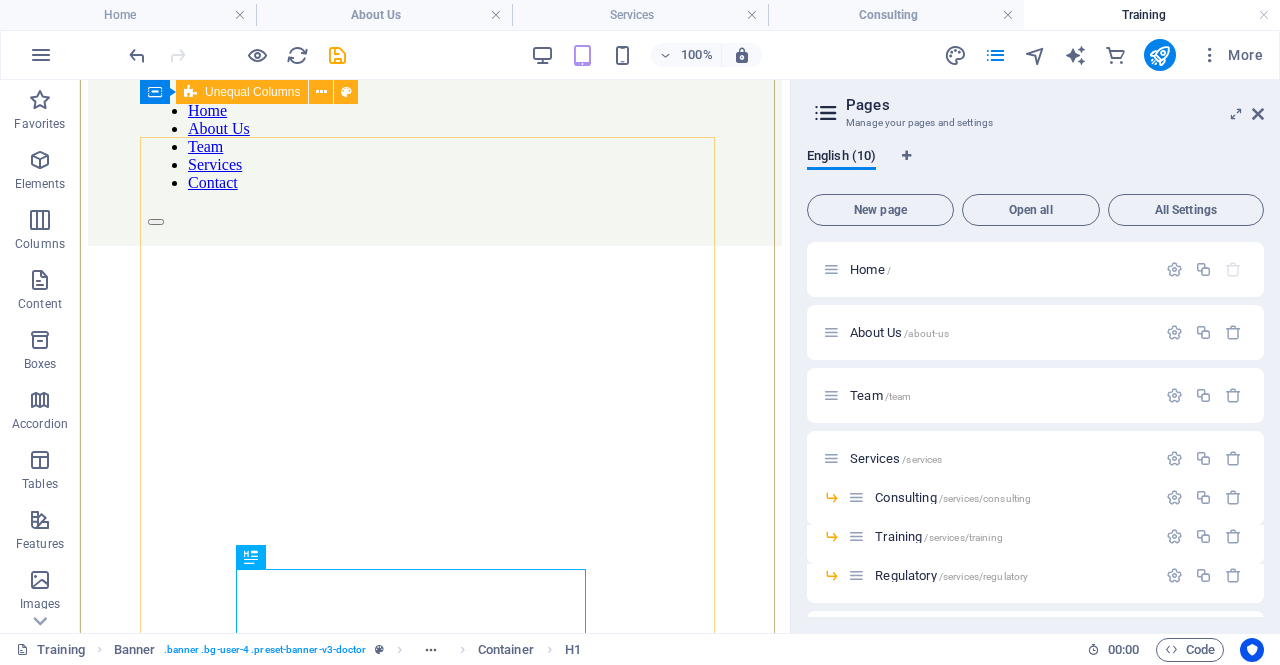 scroll, scrollTop: 100, scrollLeft: 0, axis: vertical 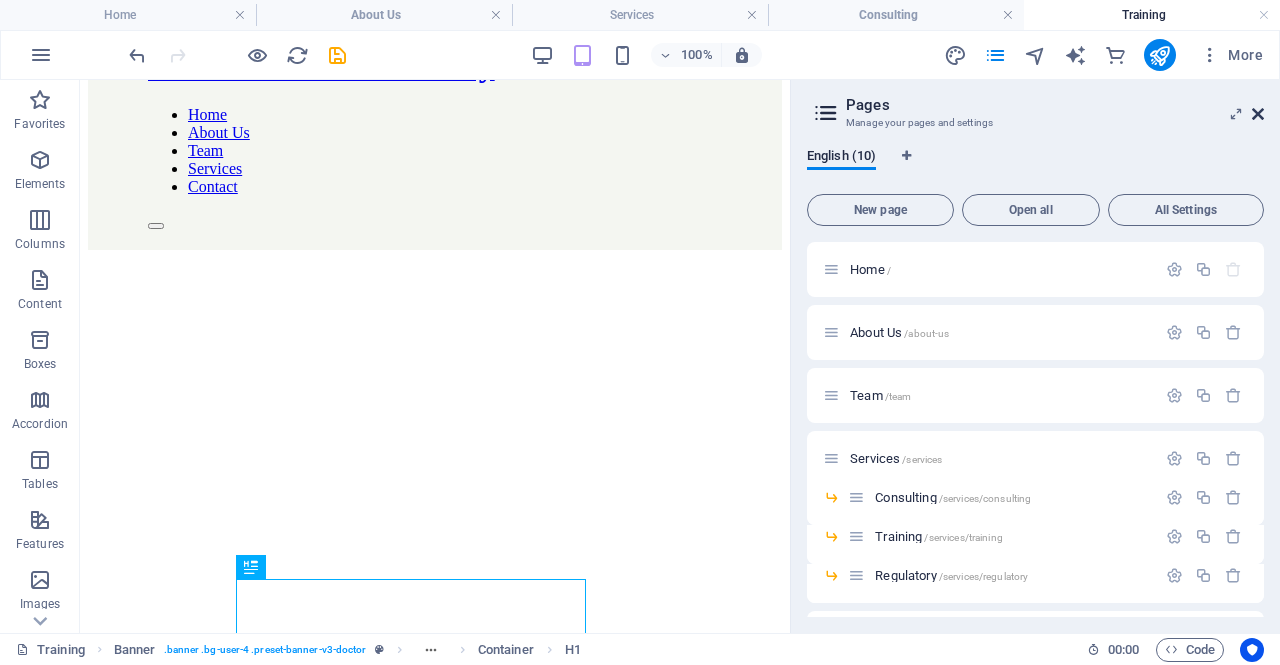 click at bounding box center (1258, 114) 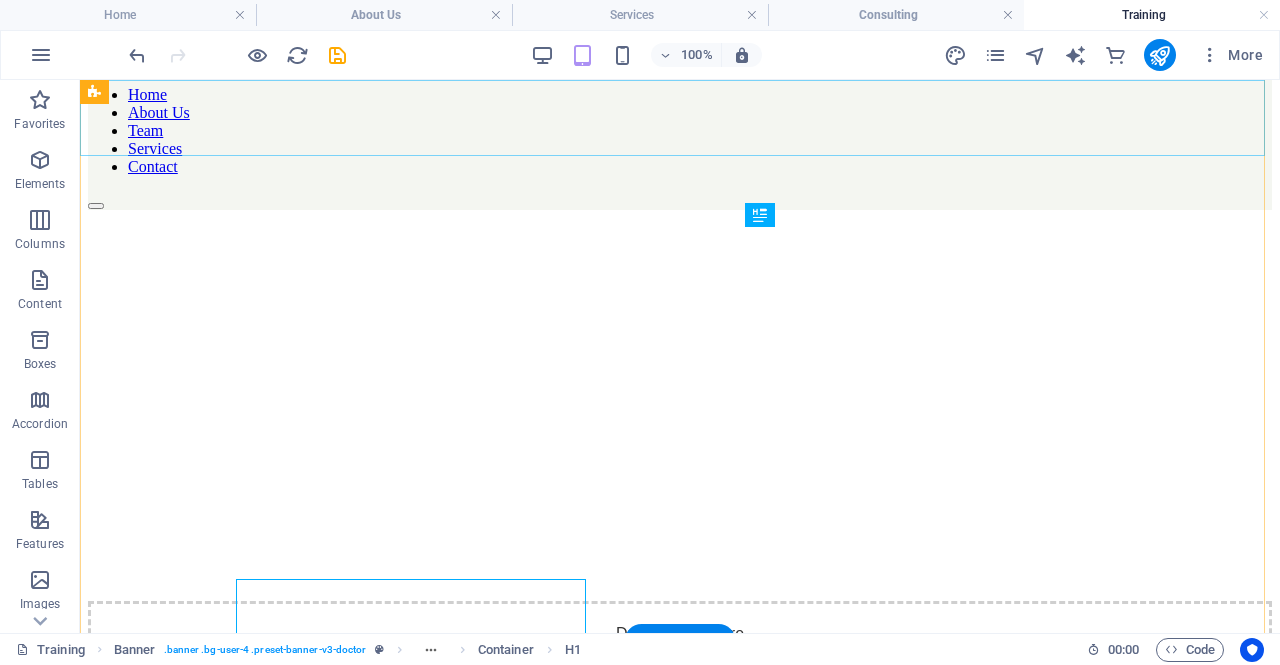 scroll, scrollTop: 99, scrollLeft: 0, axis: vertical 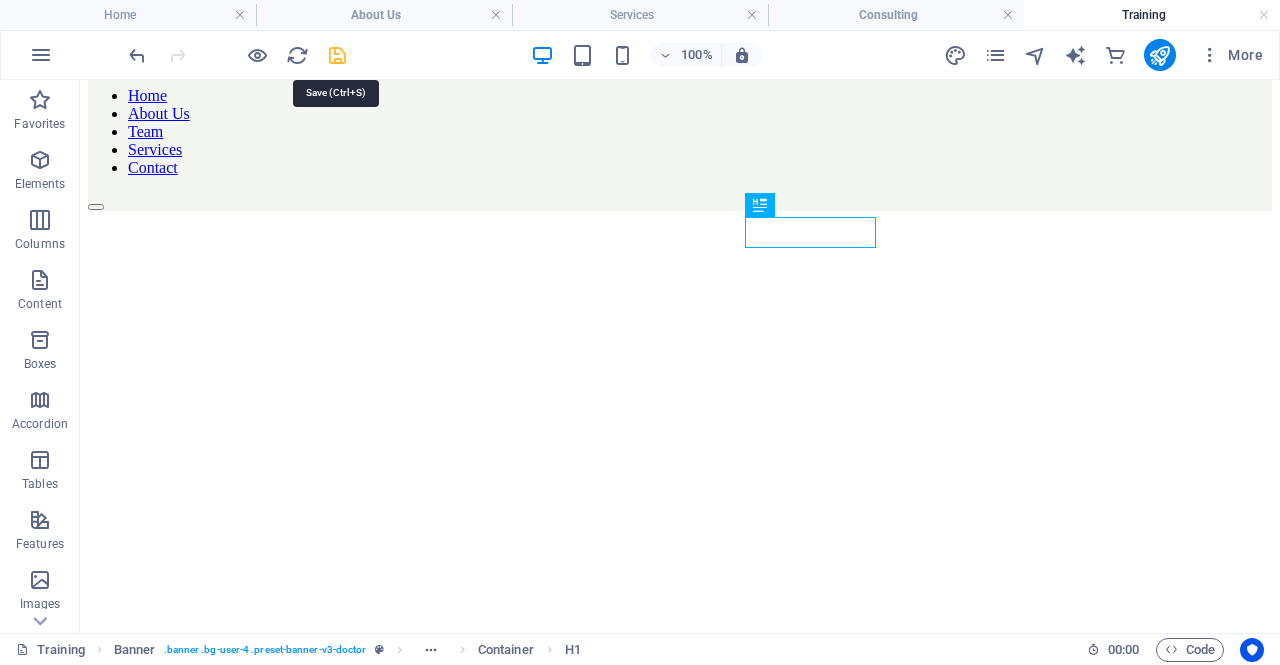 click at bounding box center [337, 55] 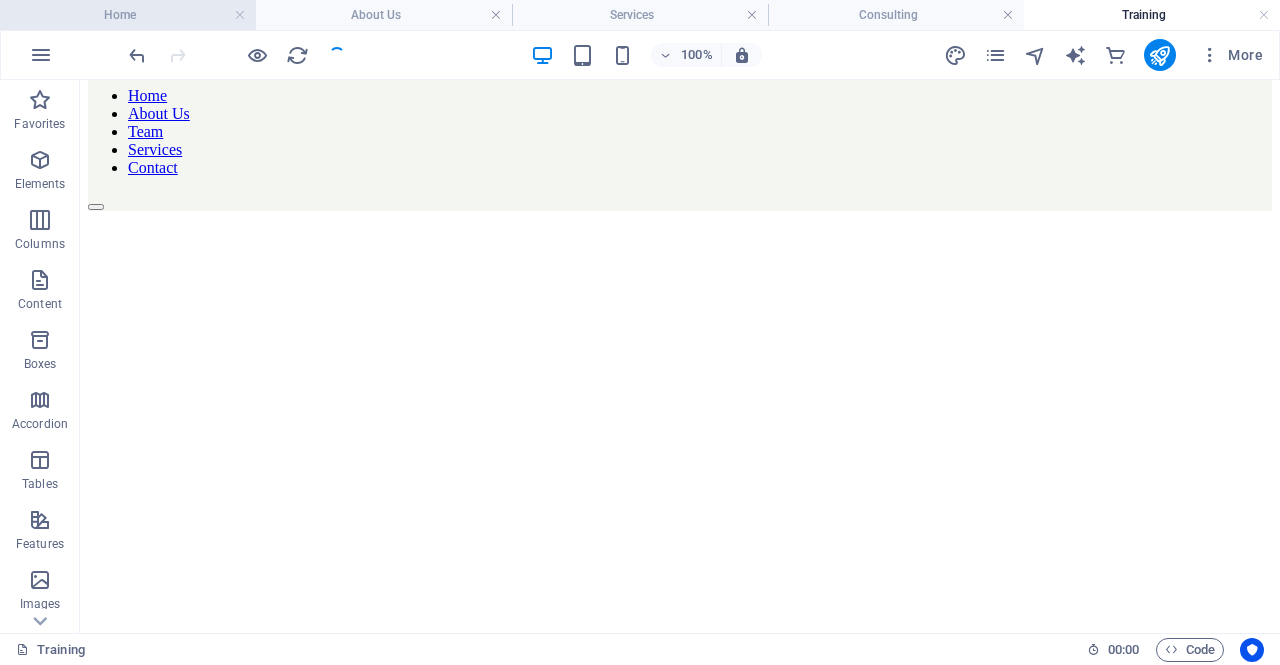 click on "Home" at bounding box center (128, 15) 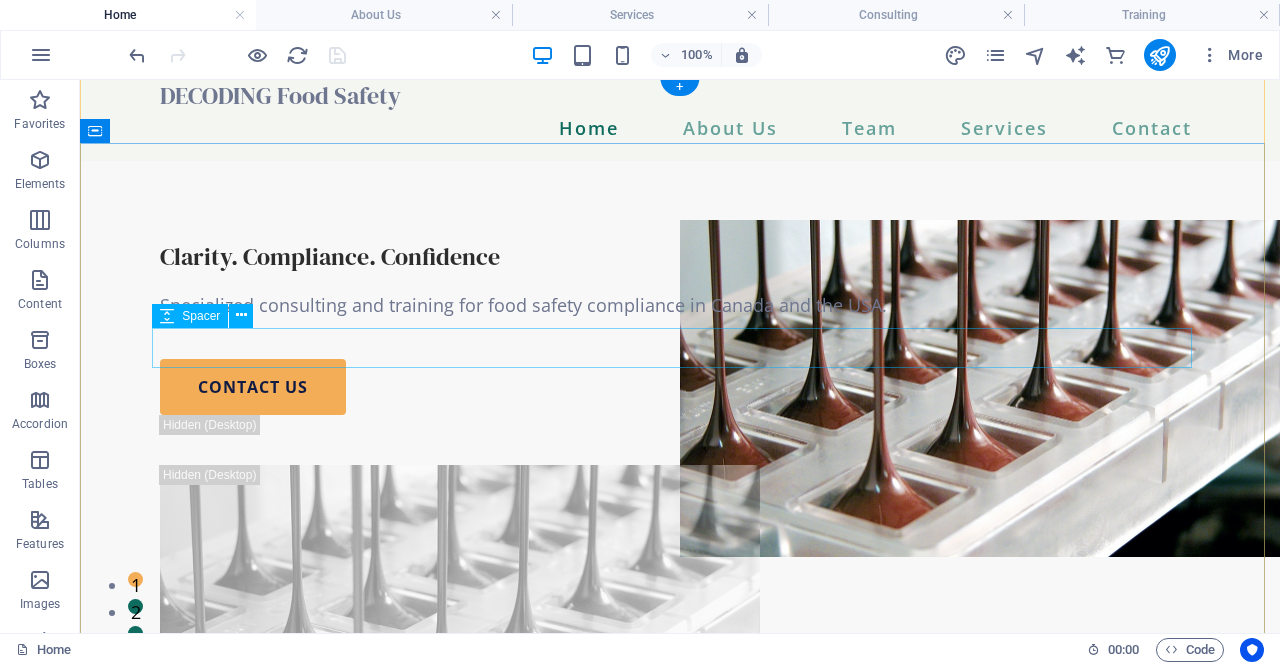 scroll, scrollTop: 0, scrollLeft: 0, axis: both 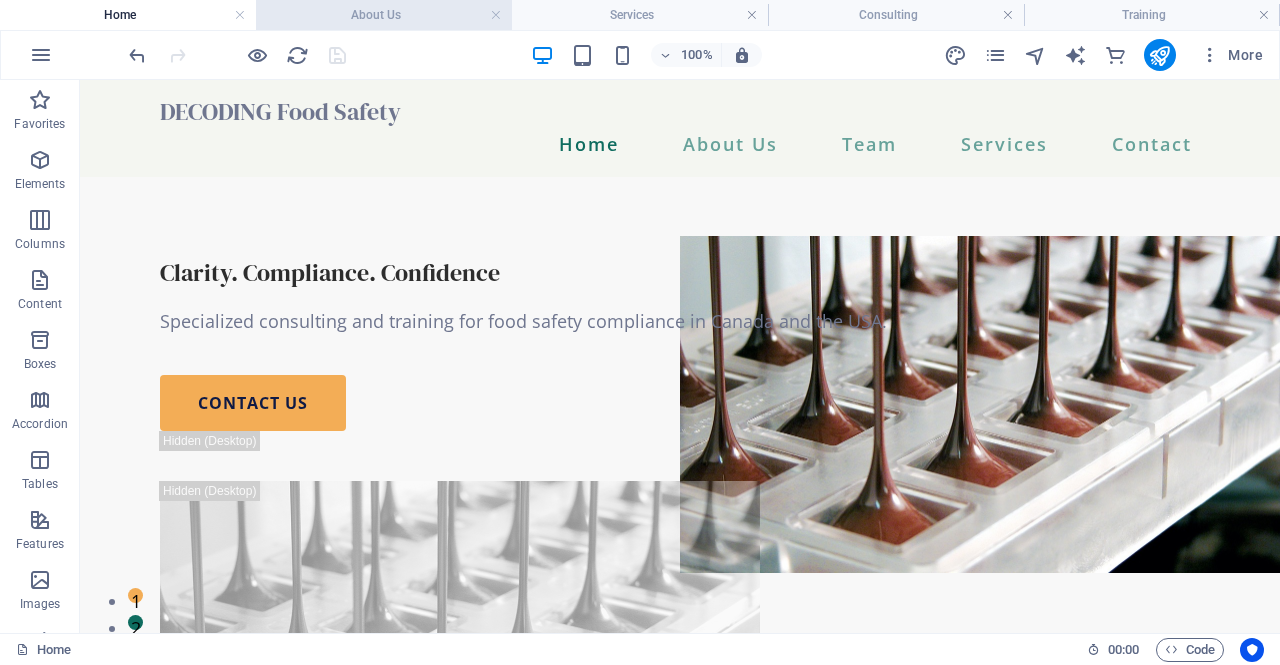 click on "About Us" at bounding box center (384, 15) 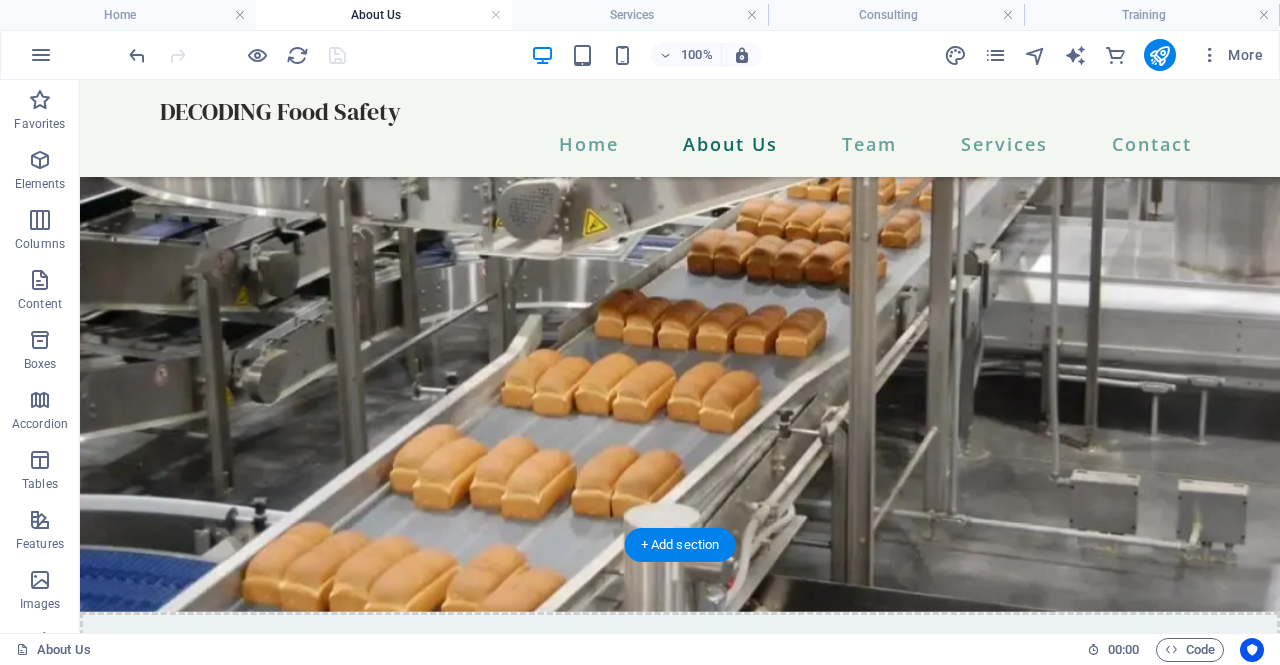 scroll, scrollTop: 0, scrollLeft: 0, axis: both 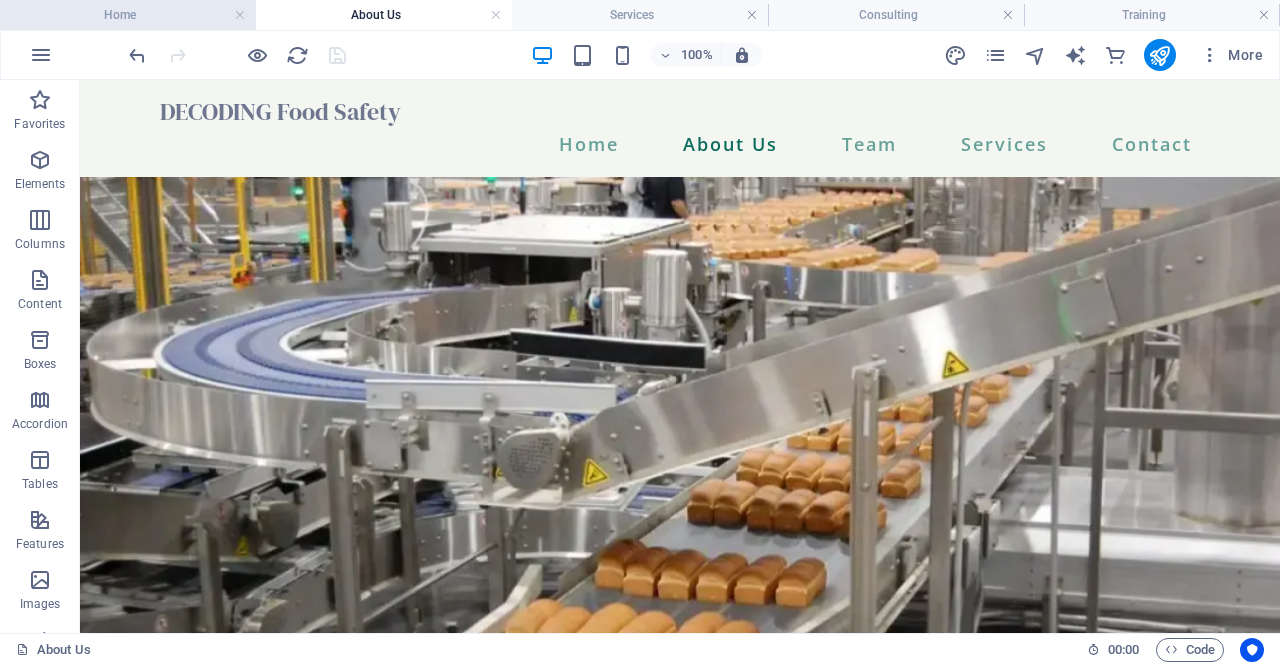 click on "Home" at bounding box center (128, 15) 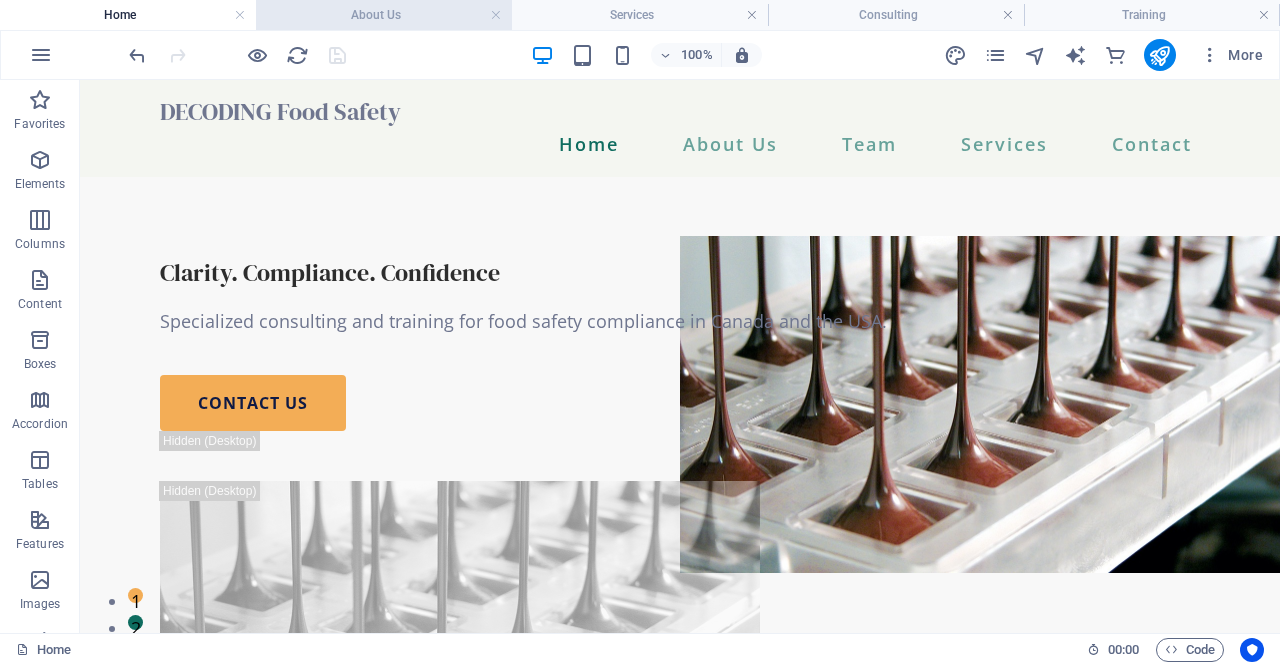 click on "About Us" at bounding box center [384, 15] 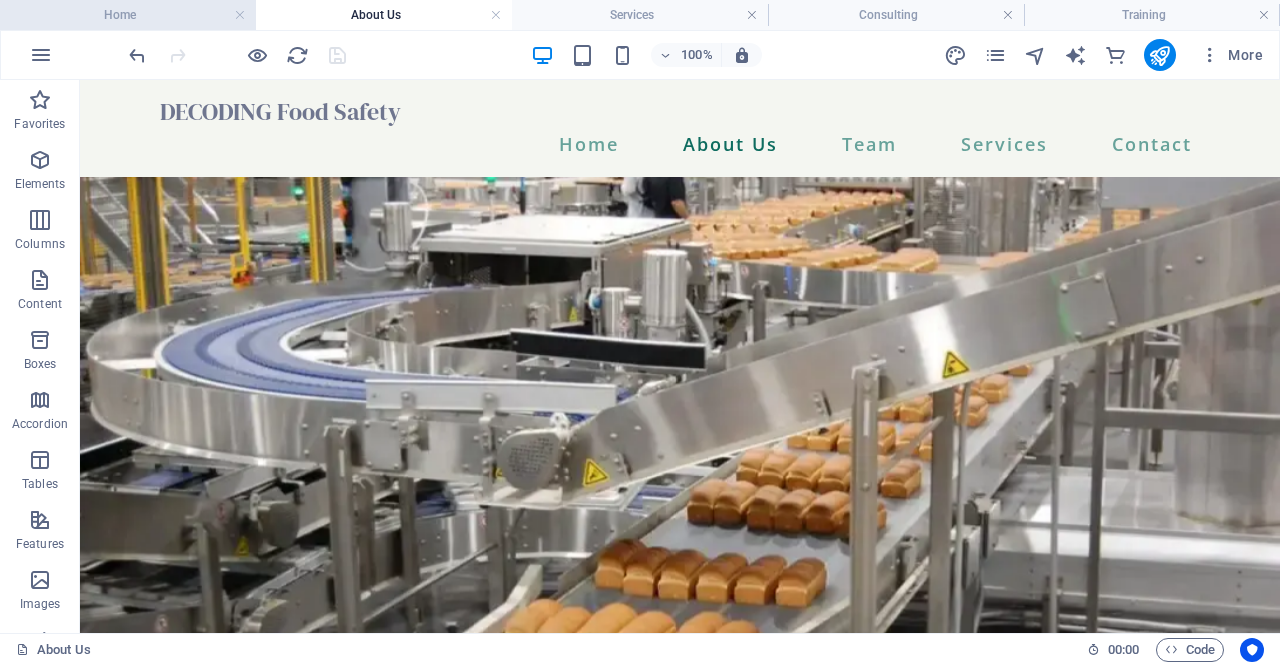 click on "Home" at bounding box center [128, 15] 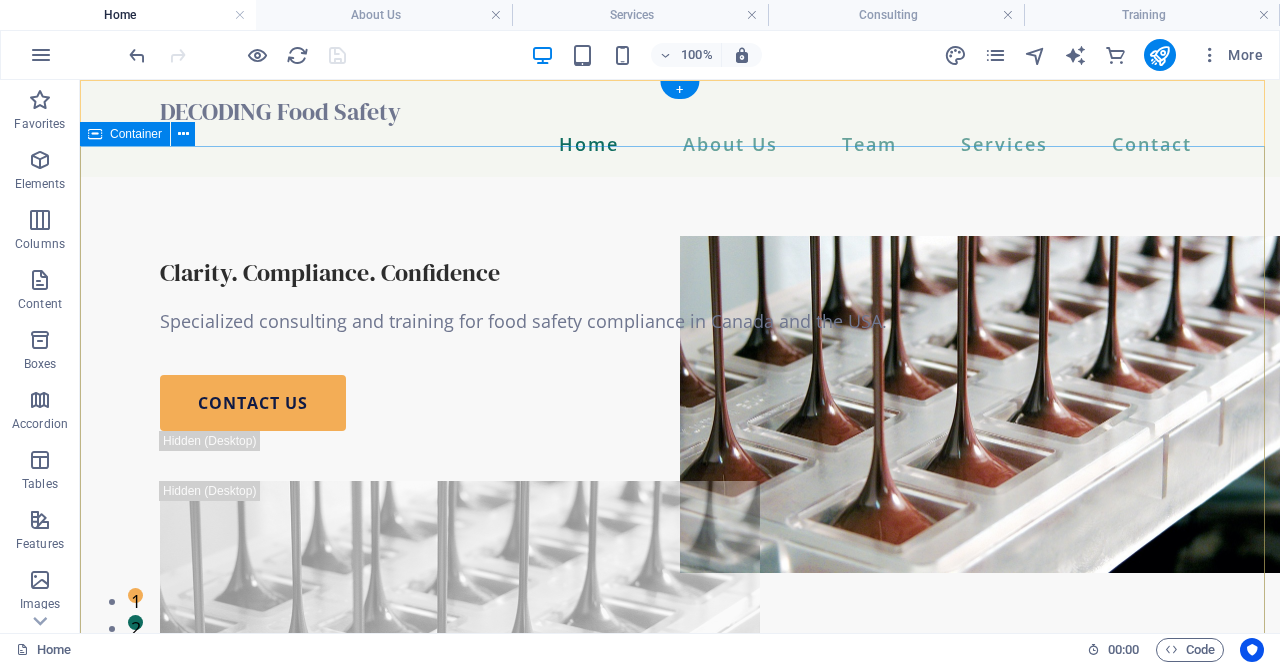 click on "Clarity. Compliance. Confidence Specialized consulting and training for food safety compliance in Canada and the USA. contact us" at bounding box center [680, 538] 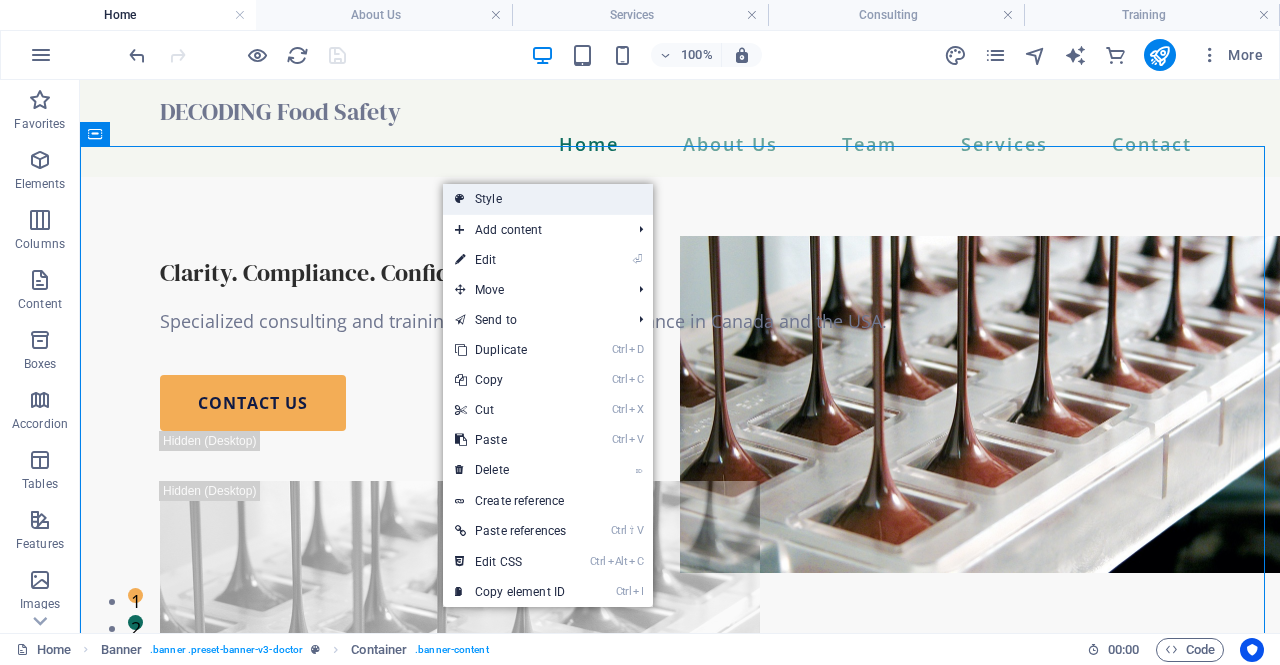click on "Style" at bounding box center (548, 199) 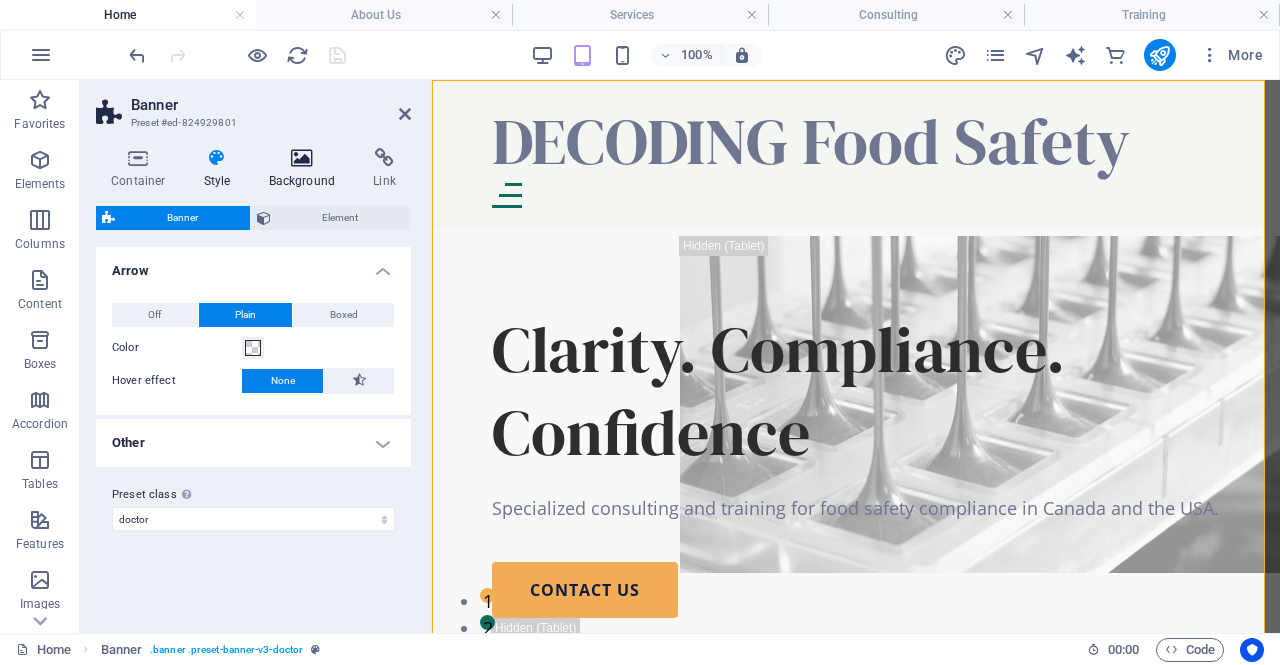 click on "Background" at bounding box center [306, 169] 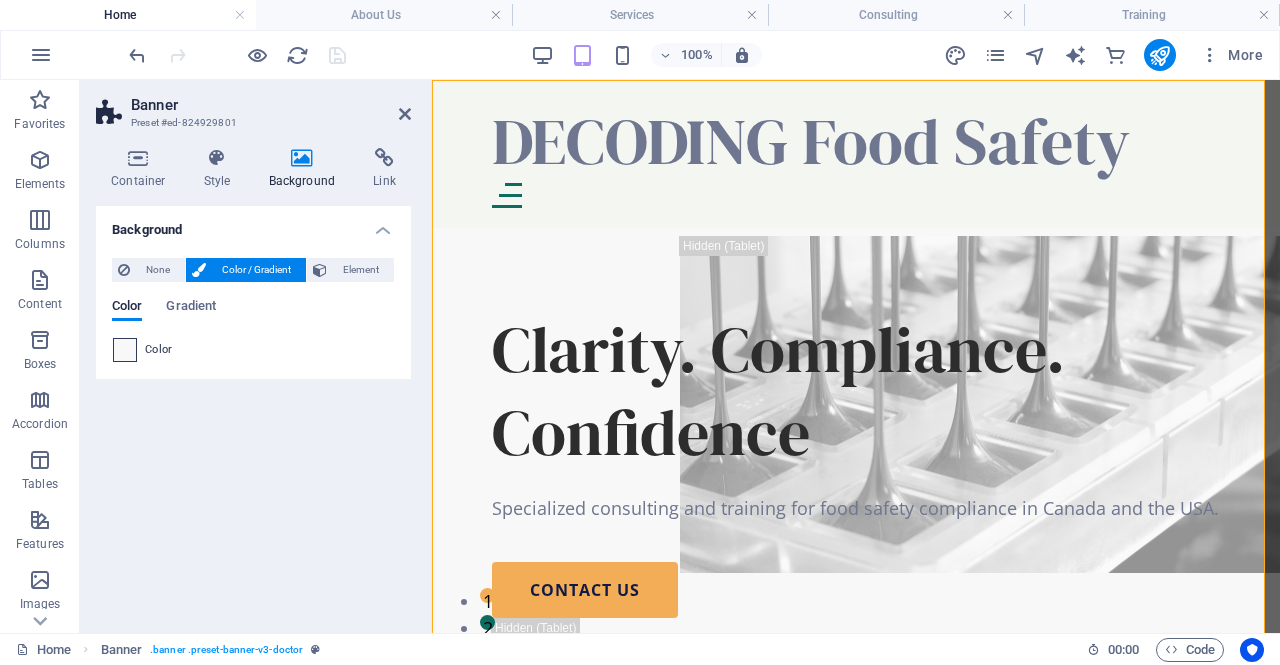 click at bounding box center (125, 350) 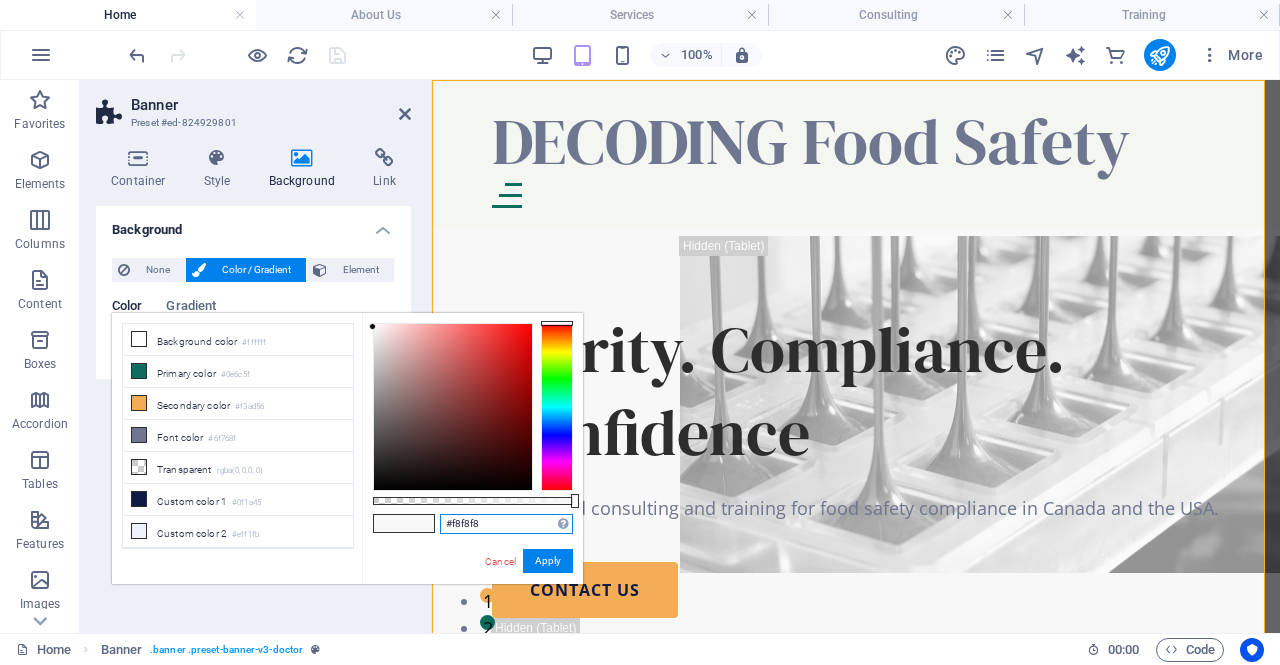 click on "#f8f8f8" at bounding box center (506, 524) 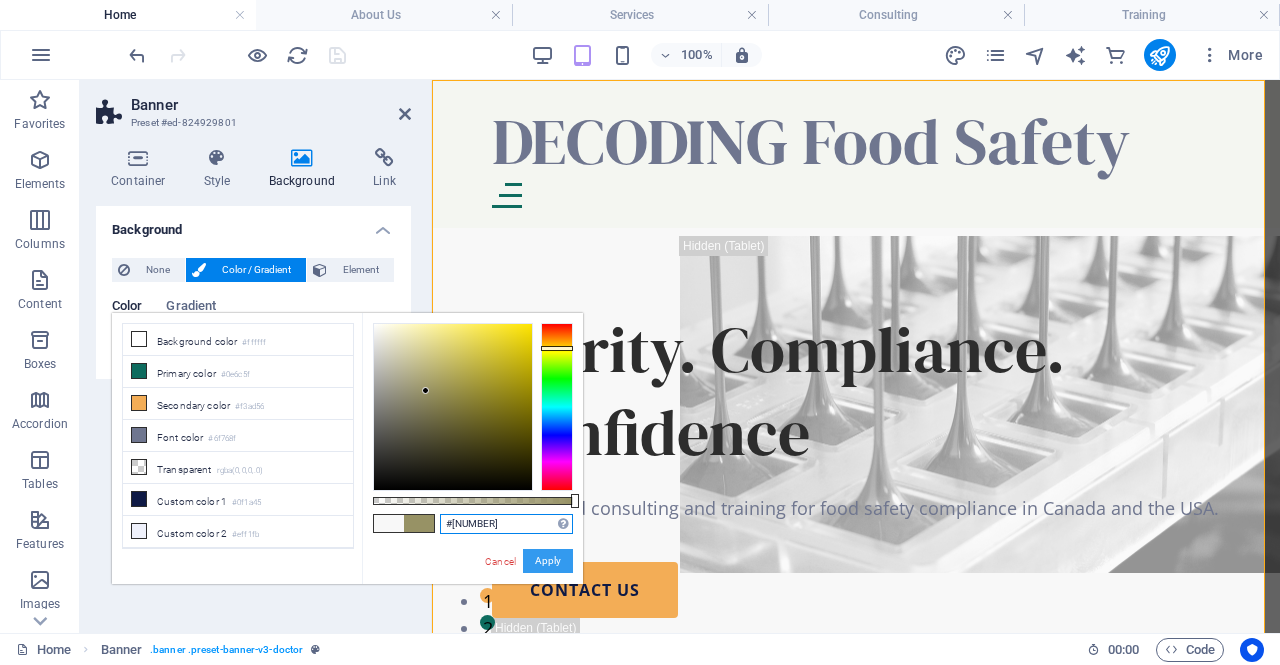 type on "#[NUMBER]" 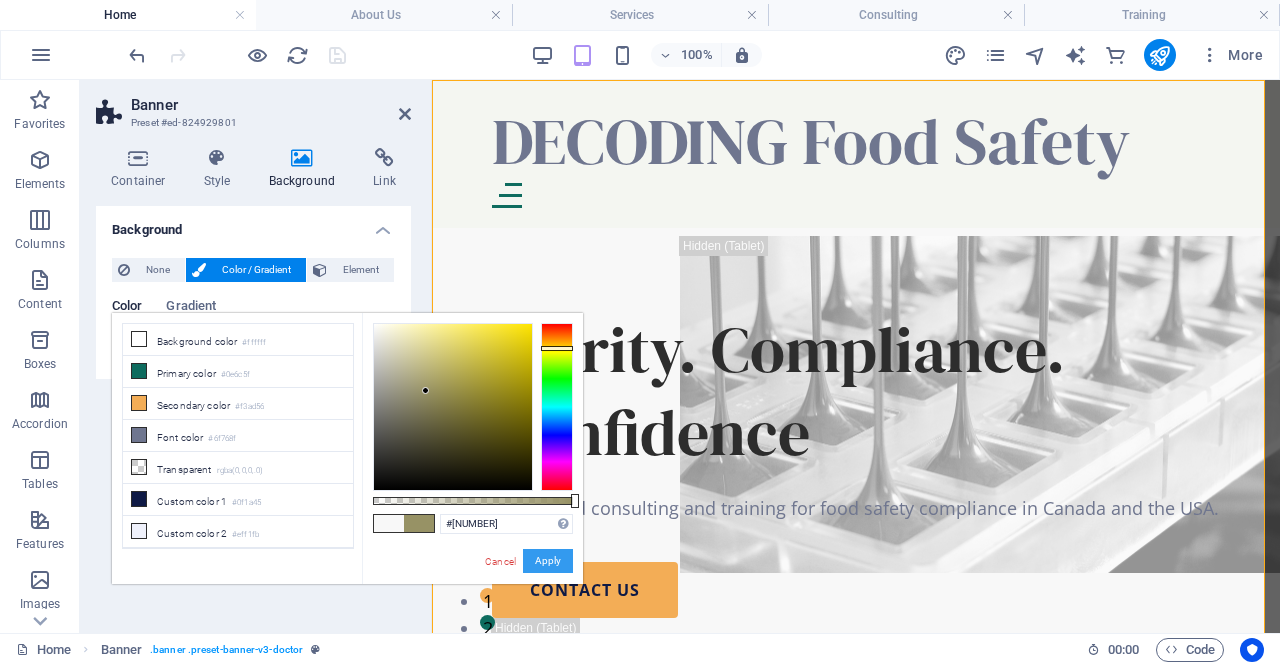 click on "Apply" at bounding box center (548, 561) 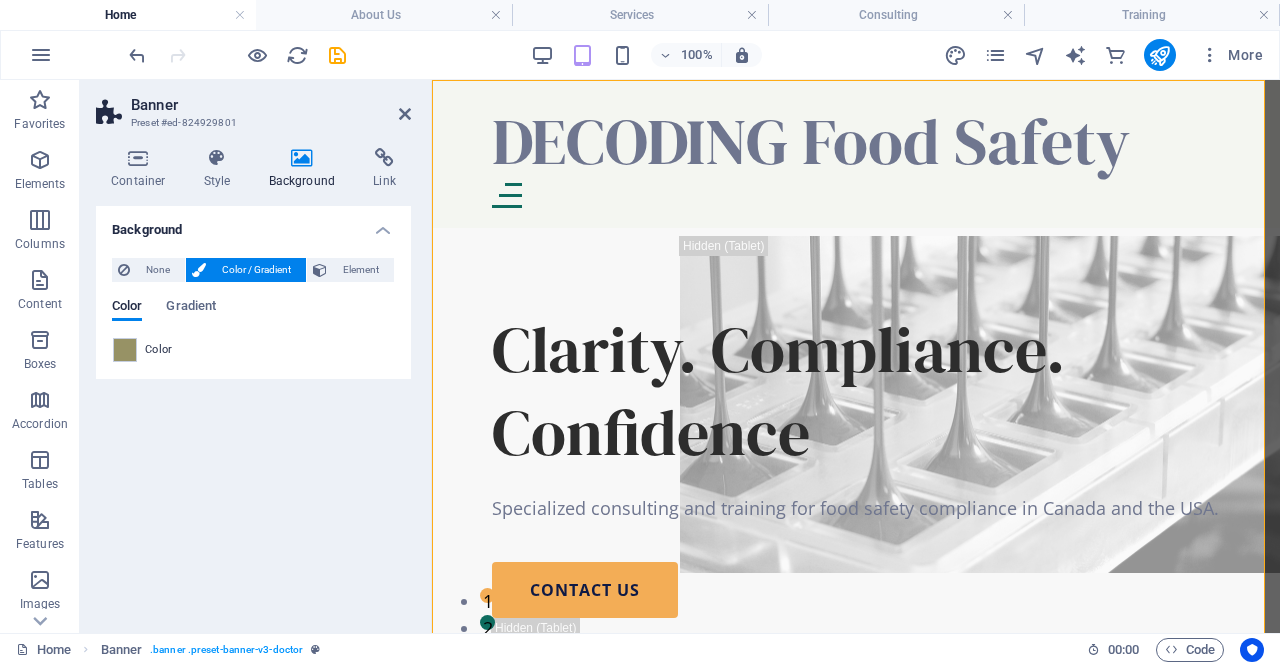 click on "Banner Preset #[NUMBER]
Container Style Background Link Size Height Default px rem % vh vw Min. height 0 None px rem % vh vw Width Default px rem % em vh vw Min. width None px rem % vh vw Default padding Custom spacing Default content width and padding can be changed under Design. Edit design Layout (Flexbox) Alignment Determines the flex direction. Default Main axis Determine how elements should behave along the main axis inside this container (justify content). Default Side axis Control the vertical direction of the element inside of the container (align items). Default Wrap Default On Off Fill Controls the distances and direction of elements on the y-axis across several lines (align content). Default Accessibility ARIA helps assistive technologies (like screen readers) to understand the role, state, and behavior of web elements Role The ARIA role defines the purpose of an element.  None %" at bounding box center [256, 356] 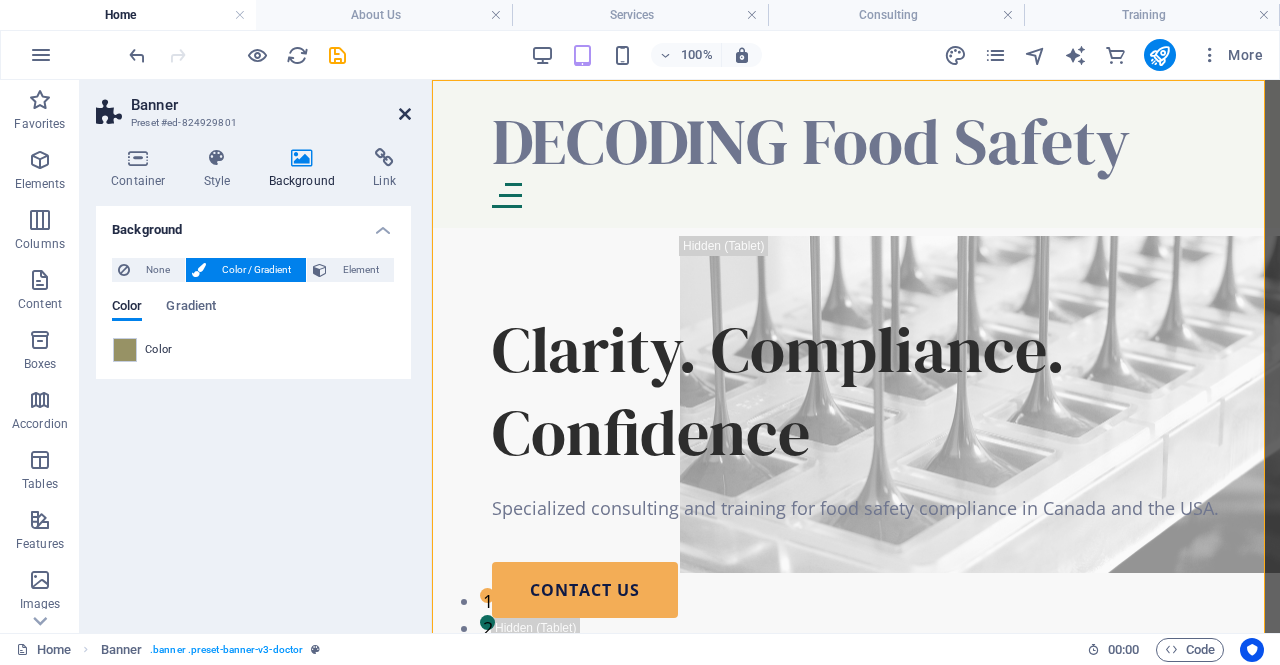 click at bounding box center (405, 114) 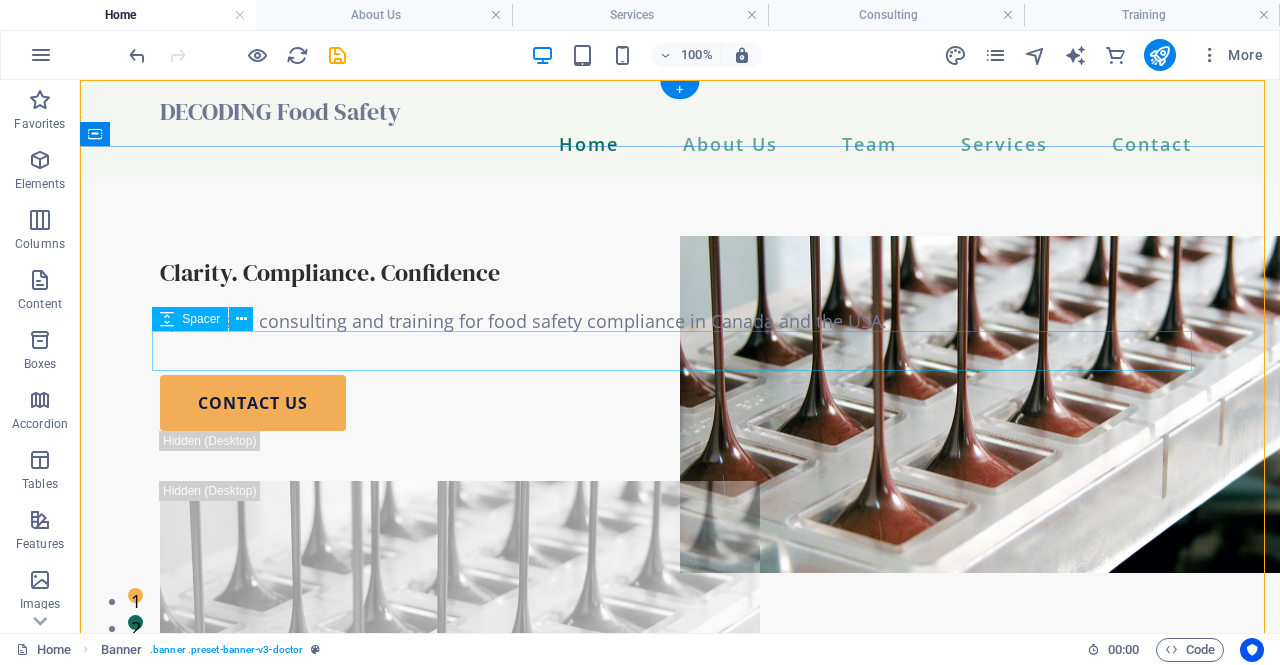 click at bounding box center [680, 355] 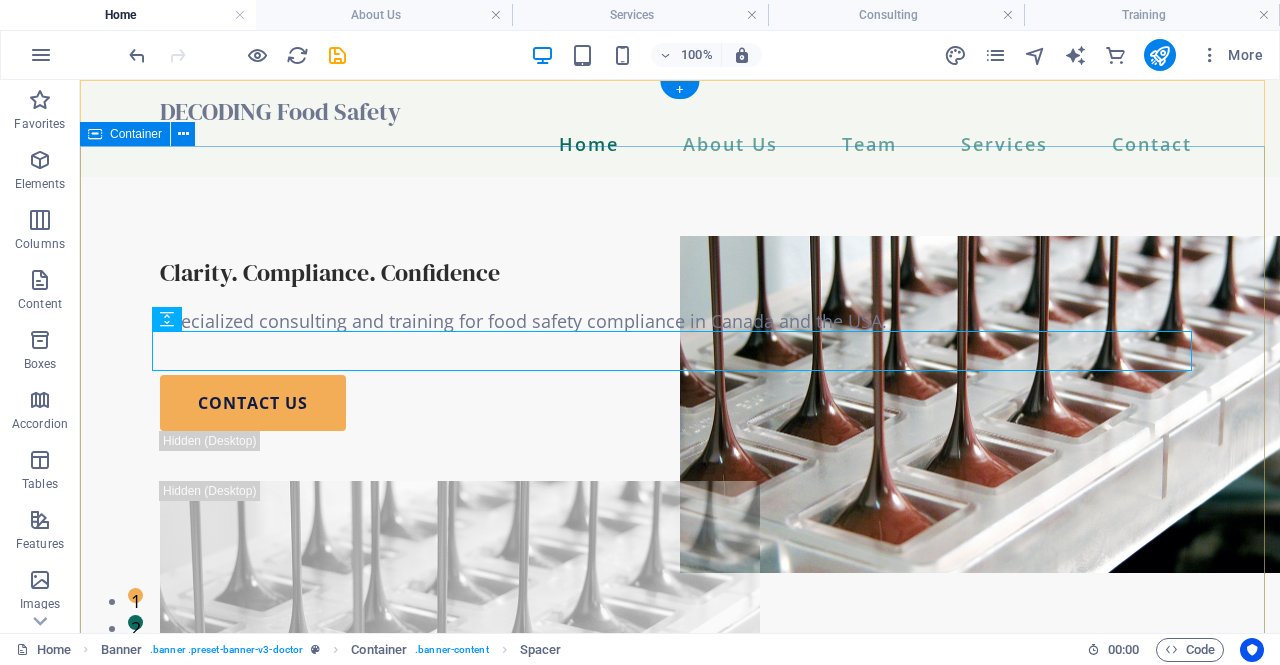 click on "Clarity. Compliance. Confidence Specialized consulting and training for food safety compliance in Canada and the USA. contact us" at bounding box center [680, 538] 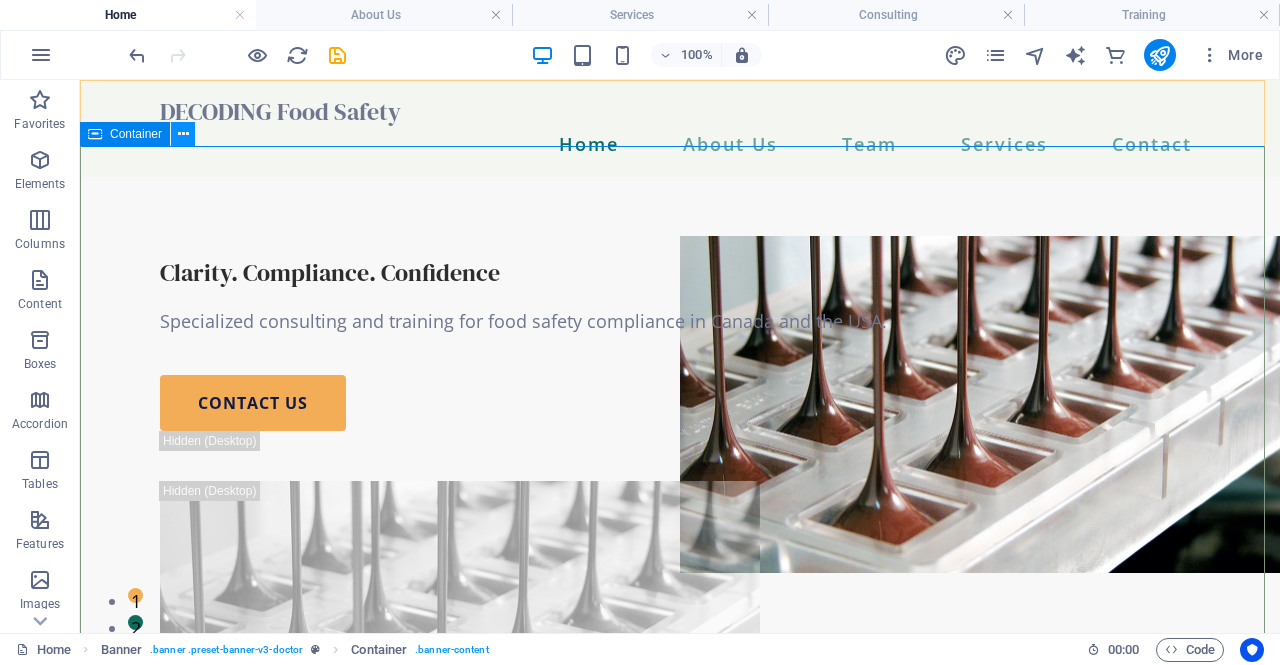 click at bounding box center [183, 134] 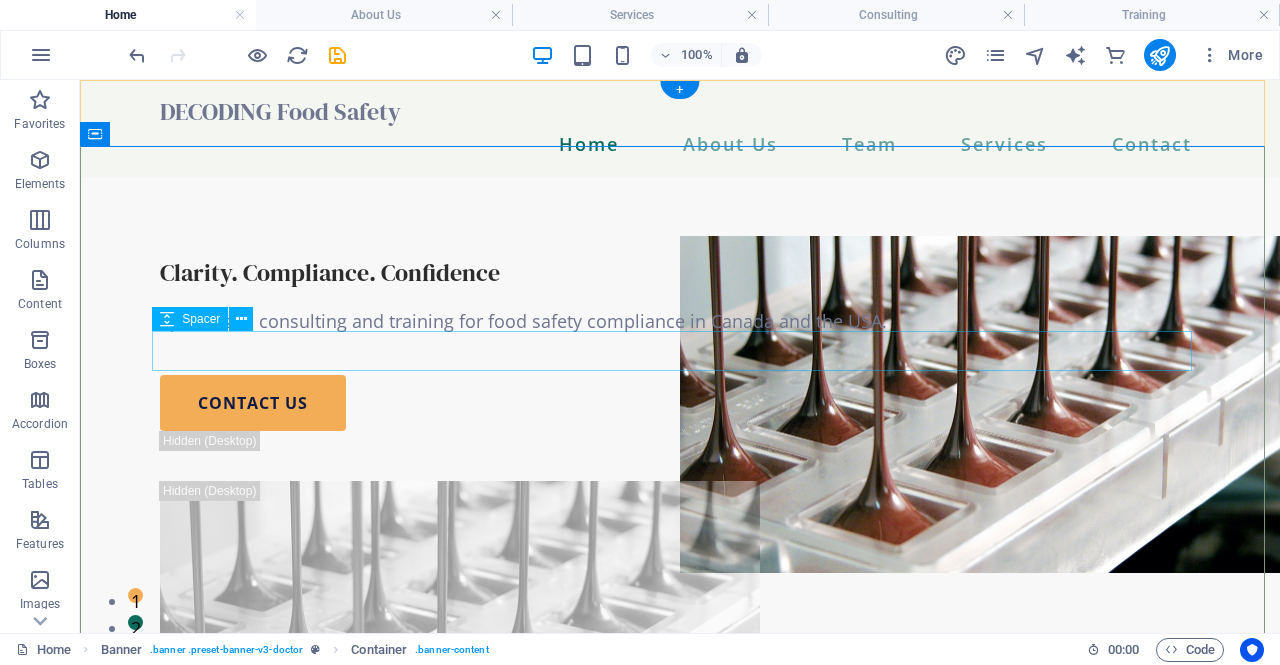 click at bounding box center (680, 355) 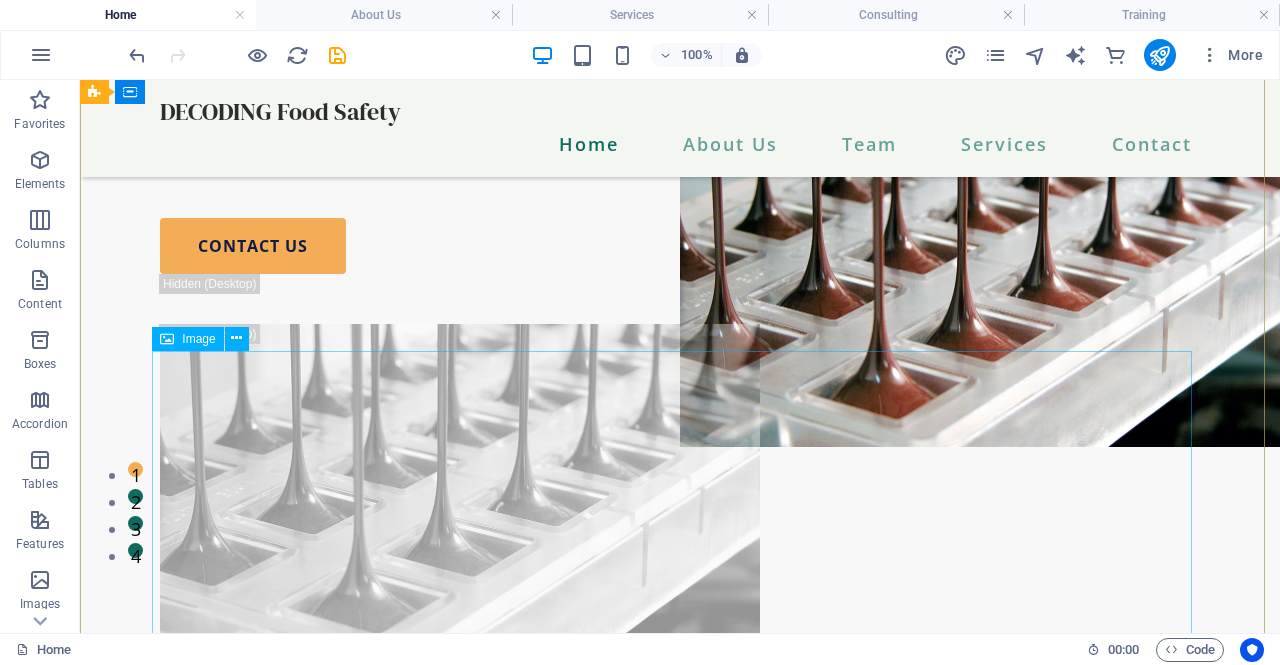 scroll, scrollTop: 0, scrollLeft: 0, axis: both 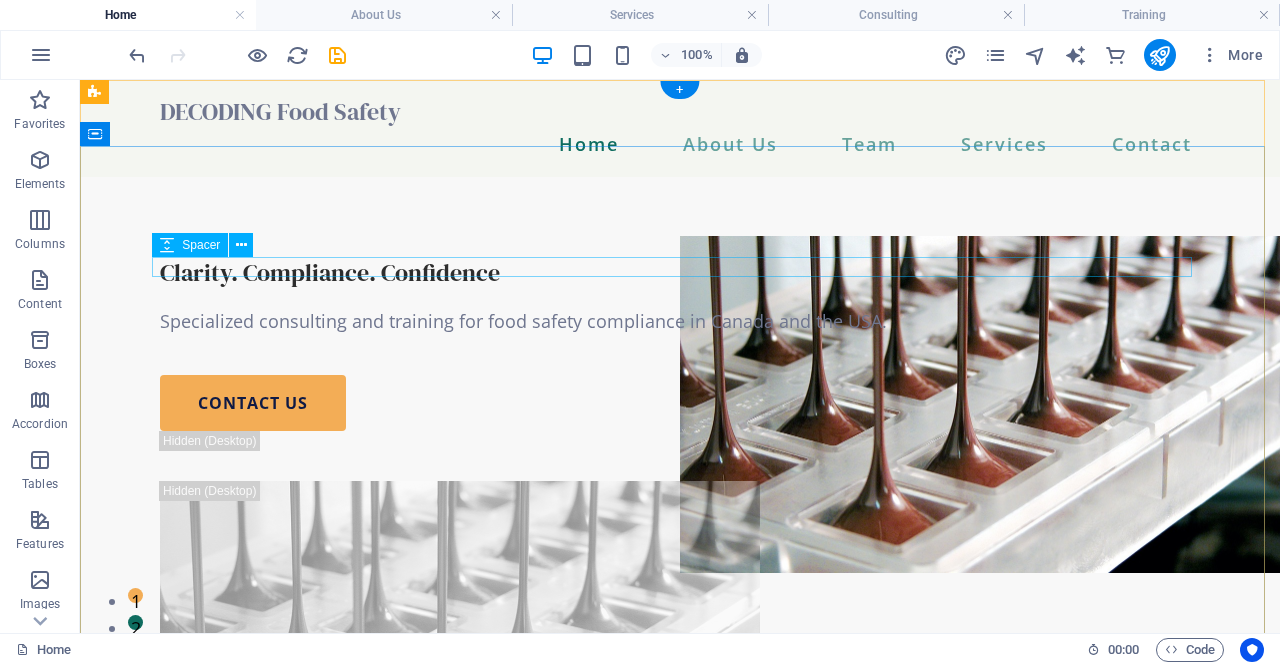 click on "Clarity. Compliance. Confidence" at bounding box center [680, 272] 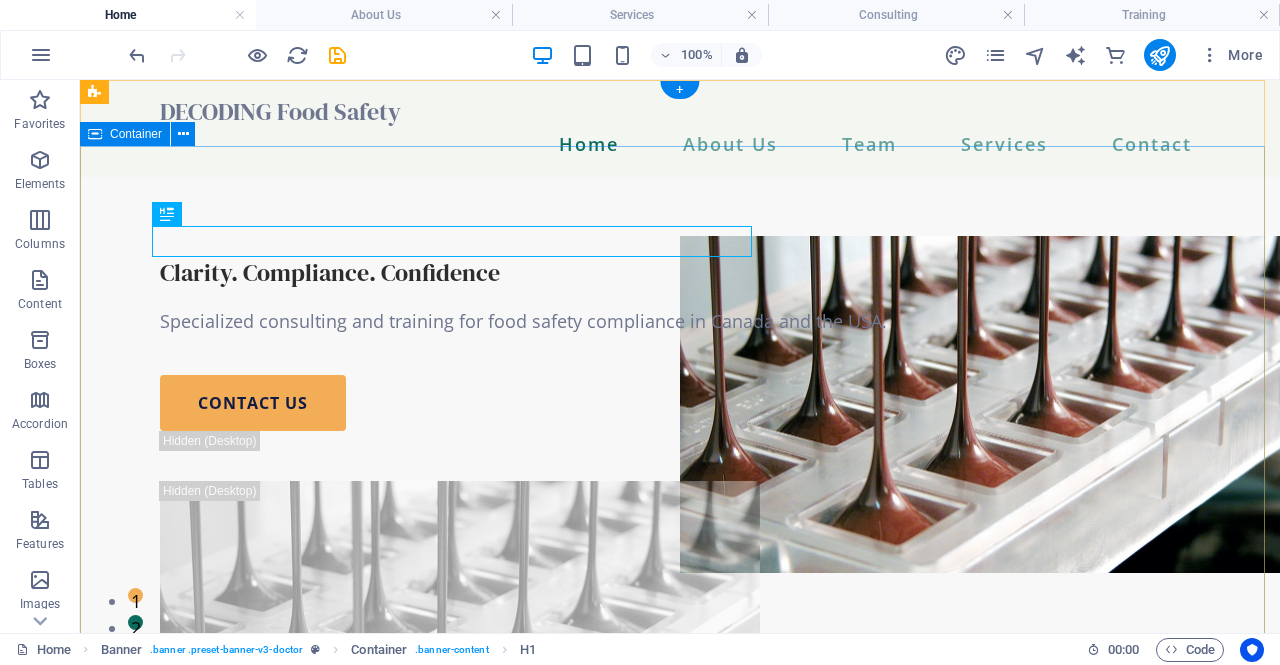 click on "Clarity. Compliance. Confidence Specialized consulting and training for food safety compliance in Canada and the USA. contact us" at bounding box center [680, 538] 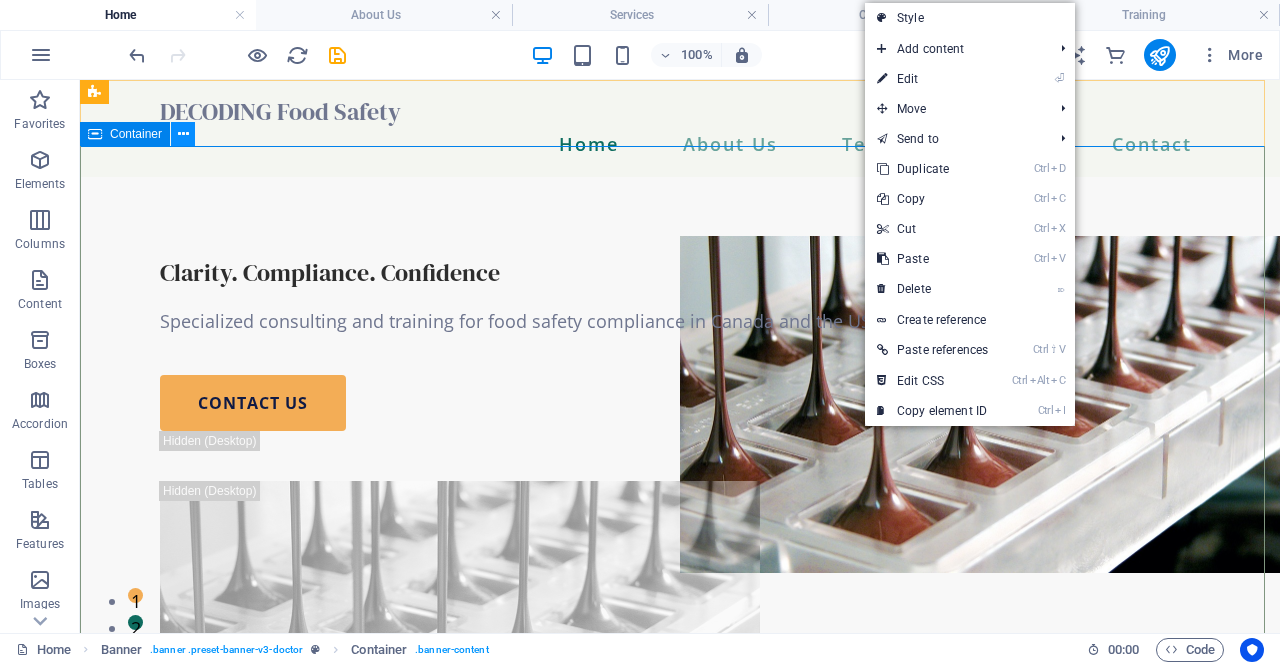 click at bounding box center (183, 134) 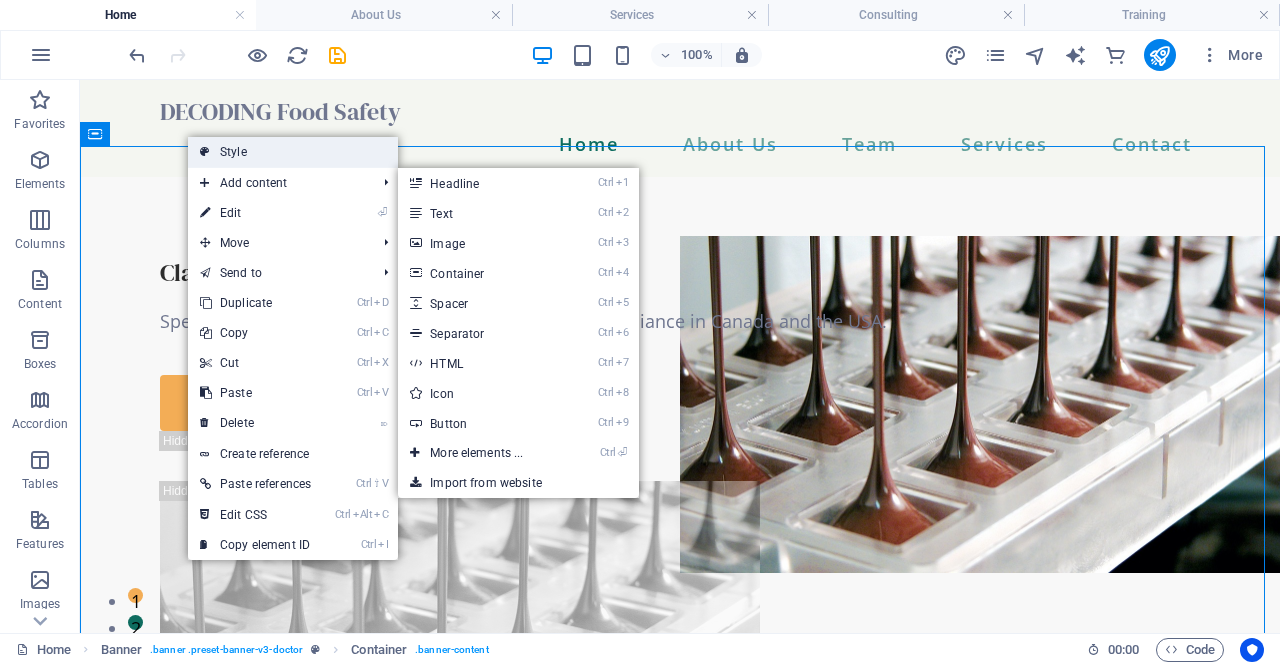 click on "Style" at bounding box center [293, 152] 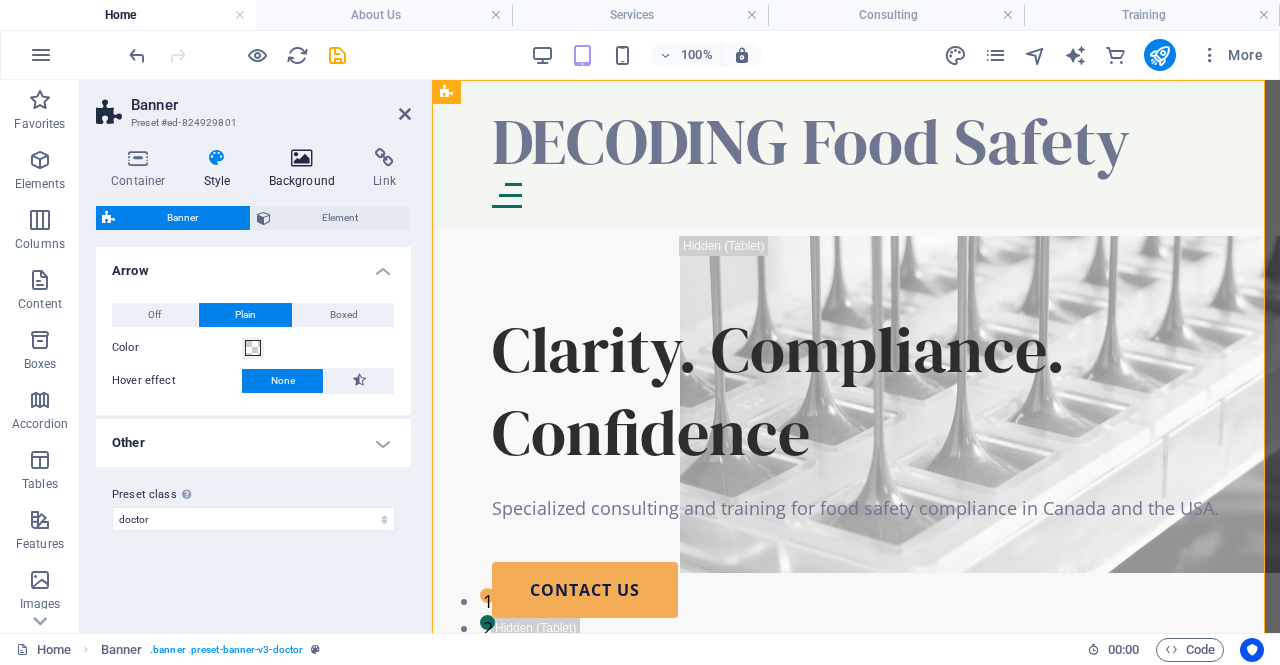 click on "Background" at bounding box center (306, 169) 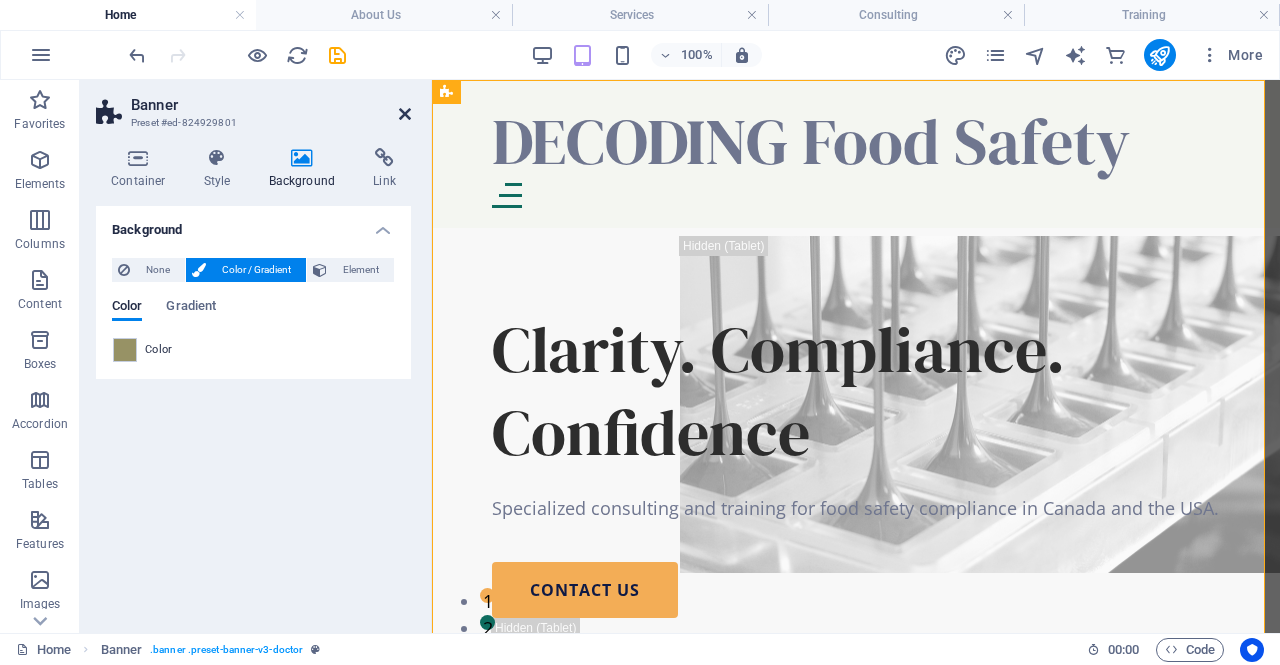click at bounding box center [405, 114] 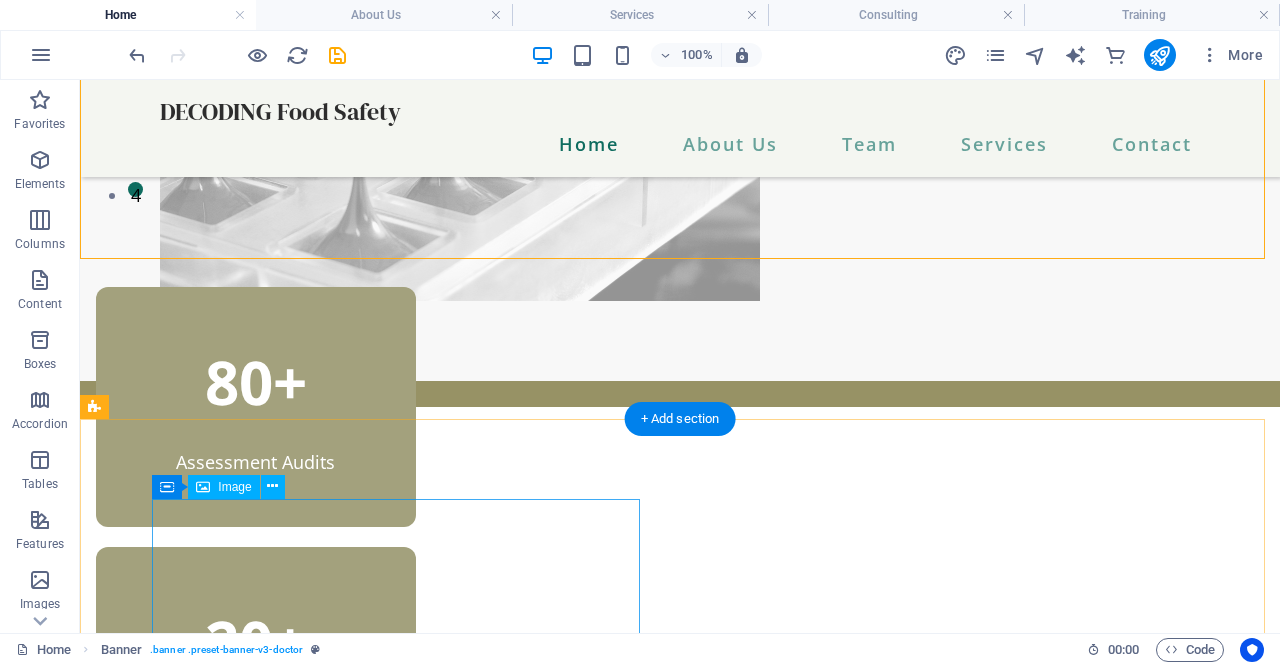 scroll, scrollTop: 635, scrollLeft: 0, axis: vertical 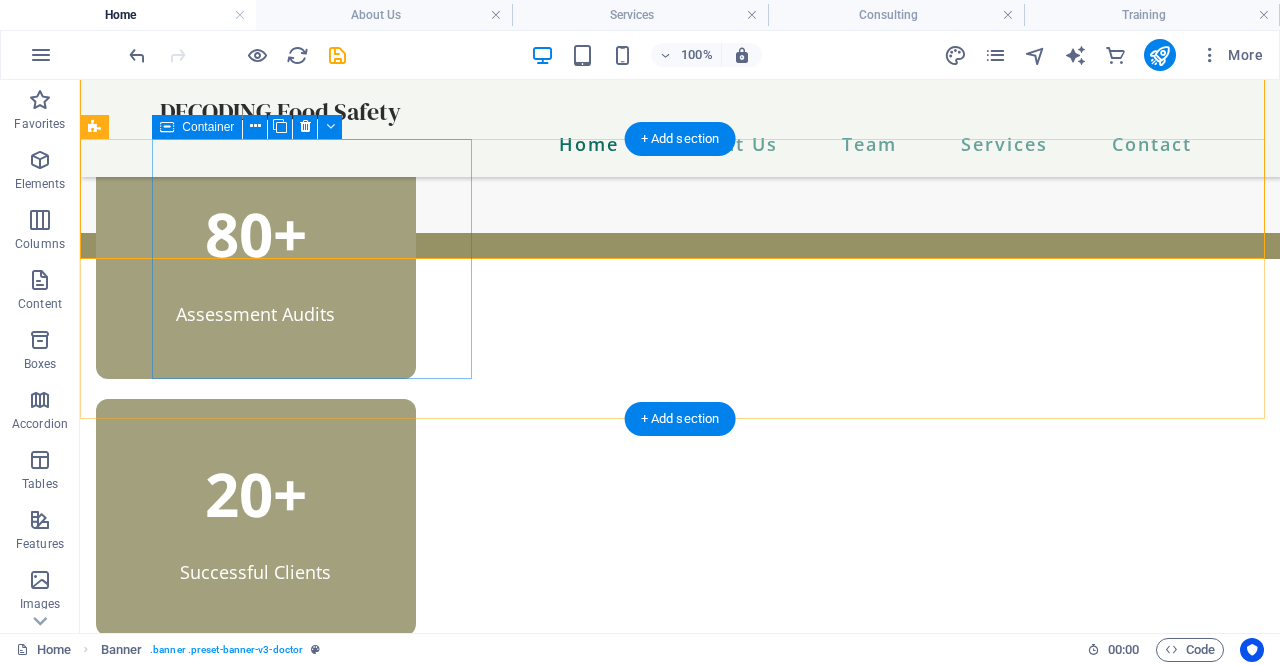click on "80+ Assessment Audits" at bounding box center [256, 259] 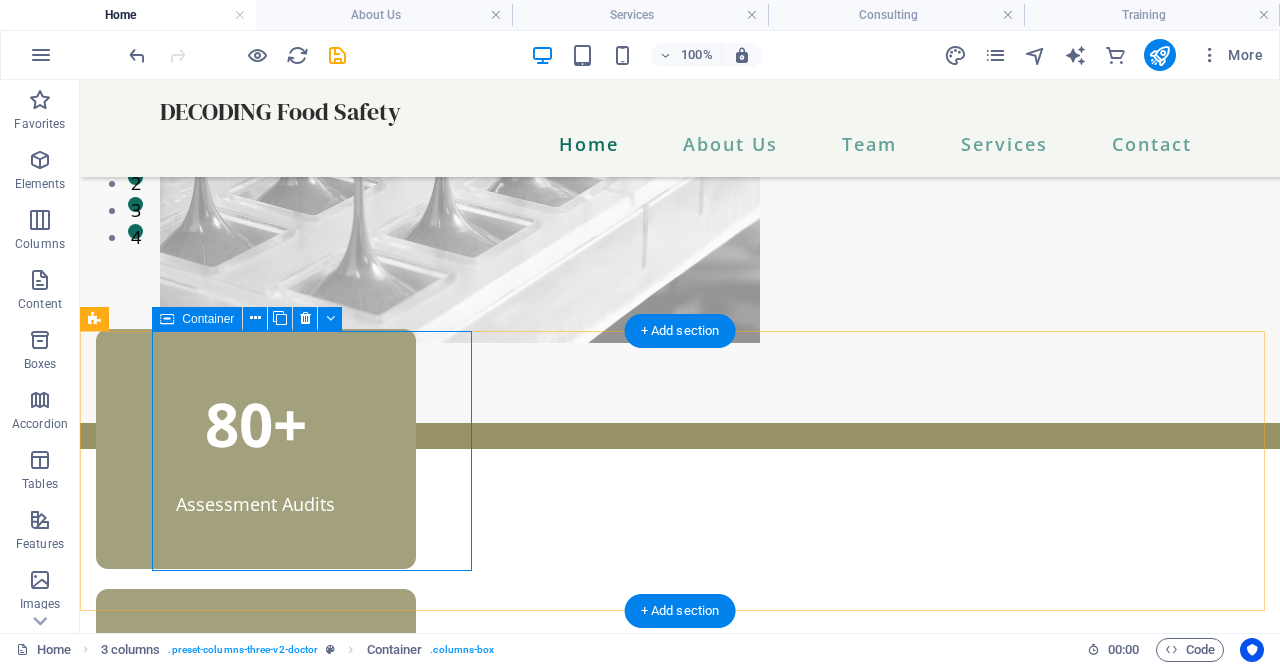 scroll, scrollTop: 443, scrollLeft: 0, axis: vertical 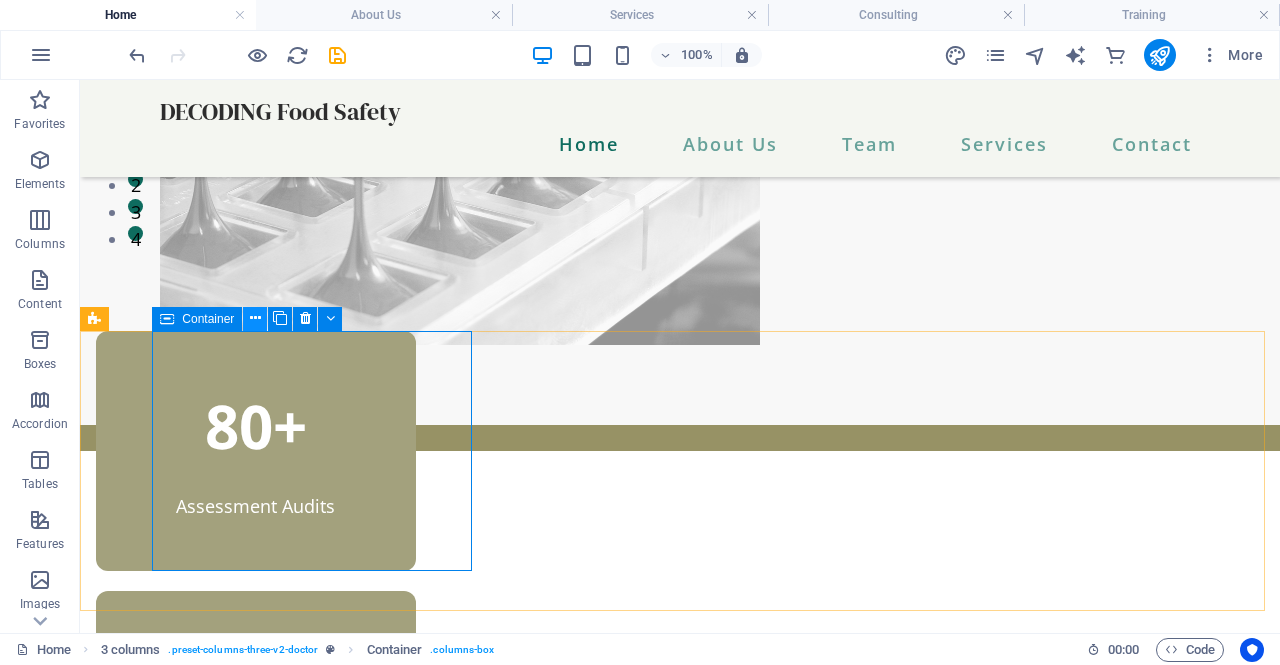 click at bounding box center (255, 319) 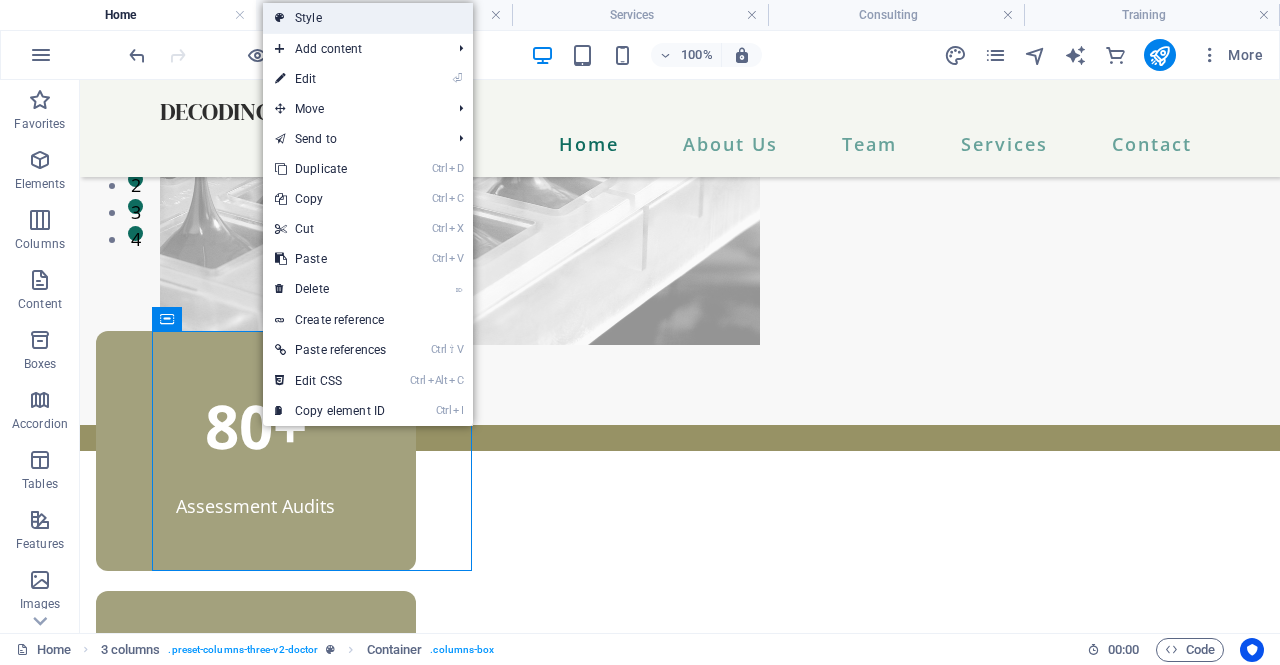 click on "Style" at bounding box center [368, 18] 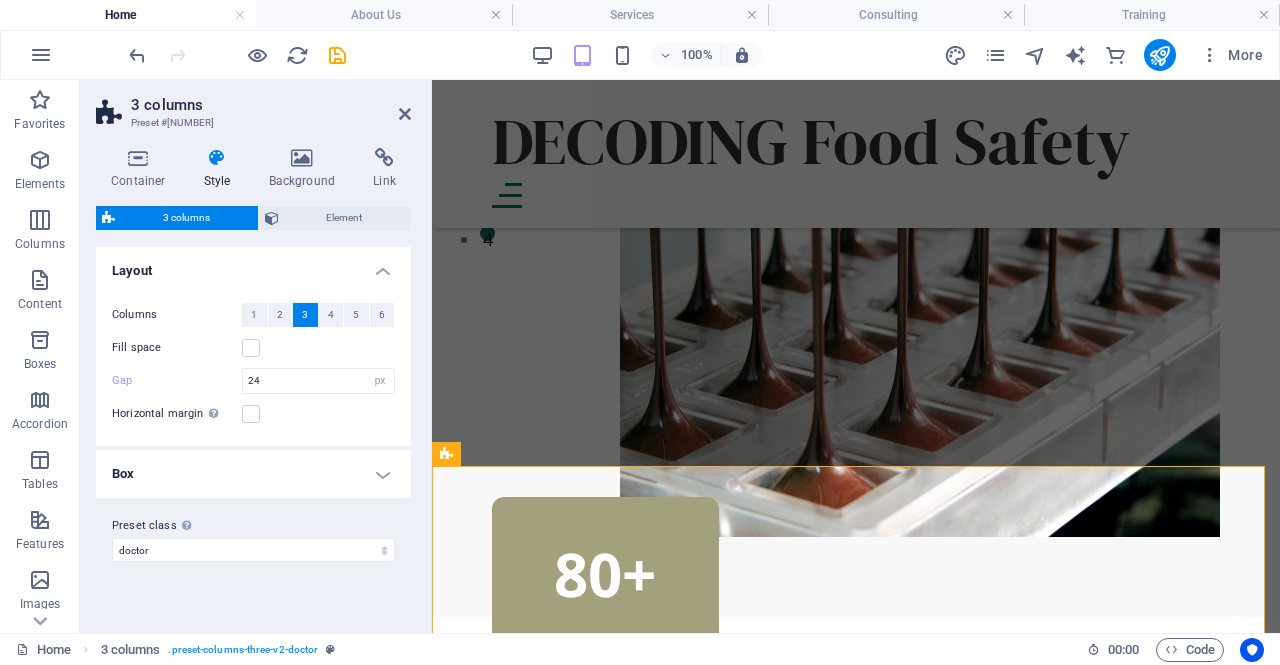 scroll, scrollTop: 500, scrollLeft: 0, axis: vertical 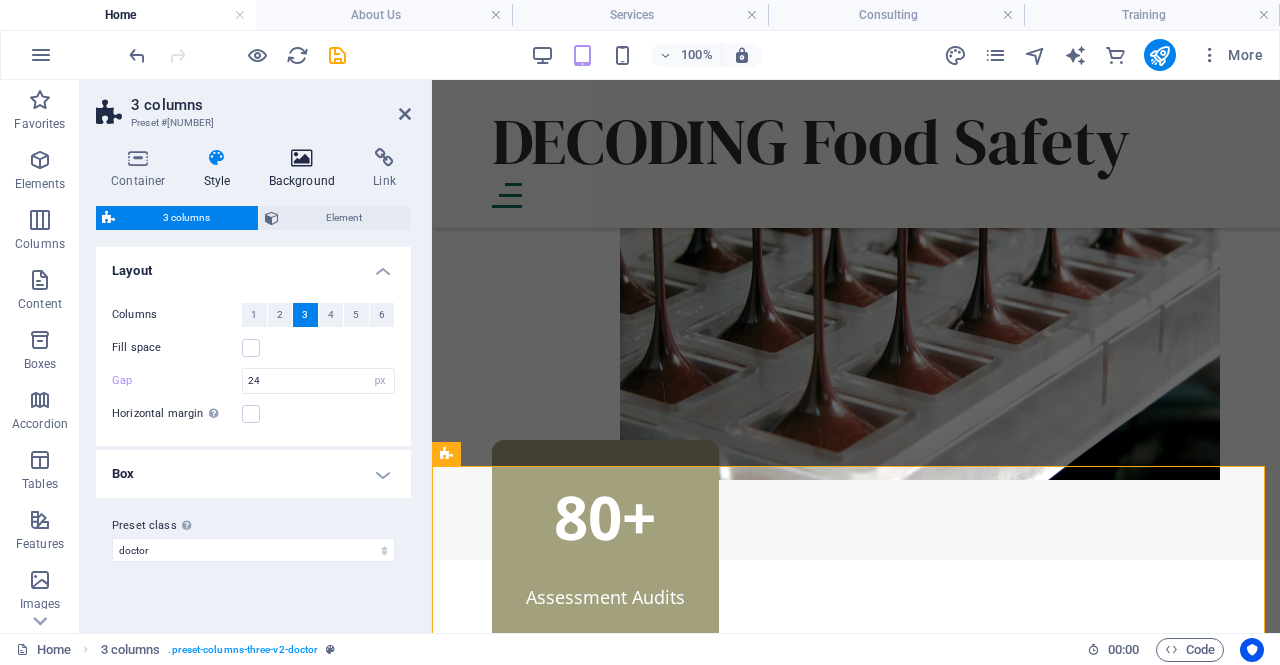 click at bounding box center [302, 158] 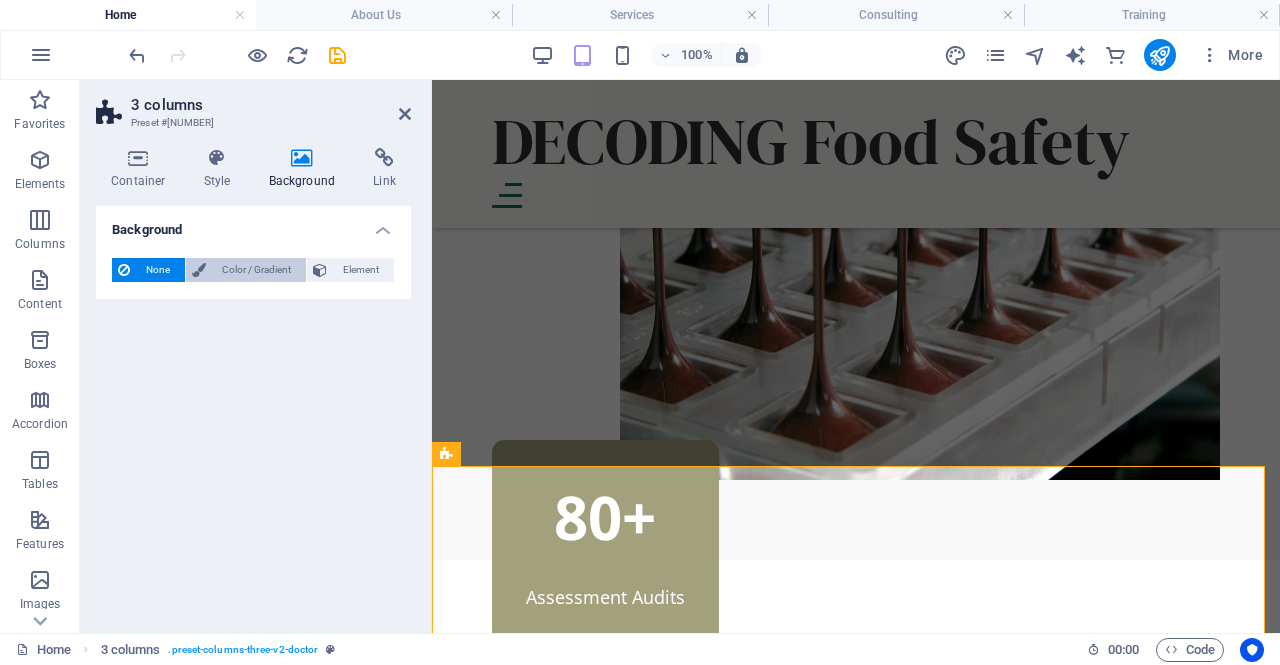 click on "Color / Gradient" at bounding box center [256, 270] 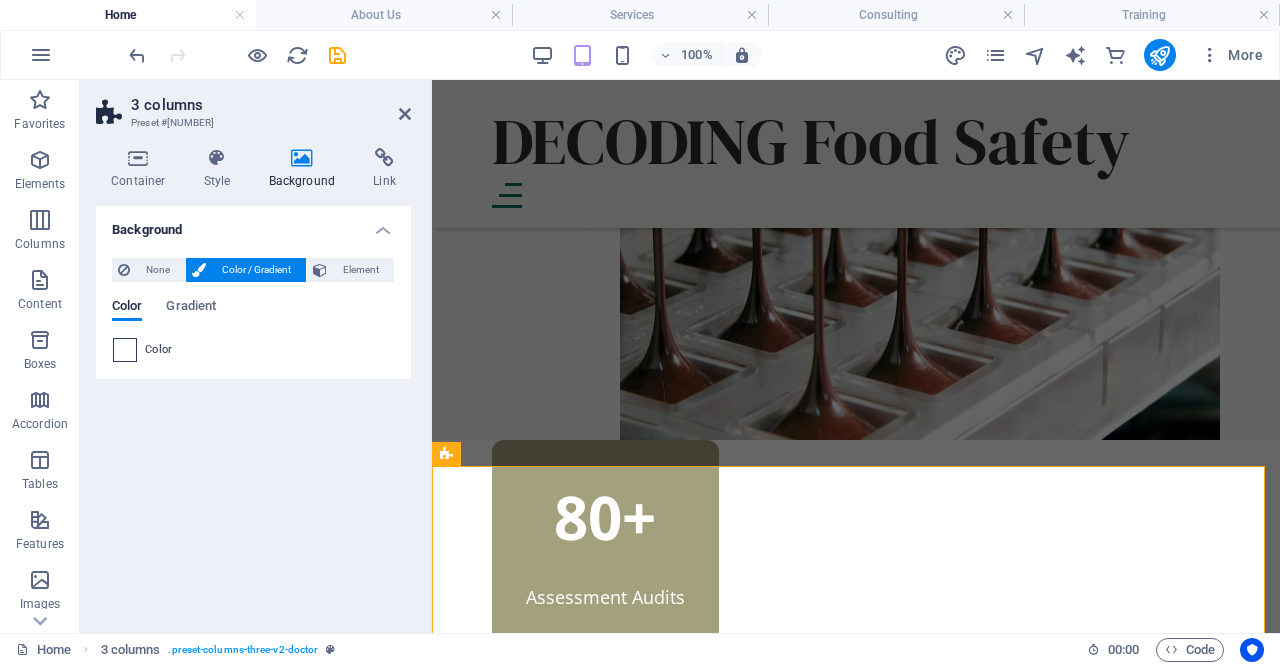 click at bounding box center [125, 350] 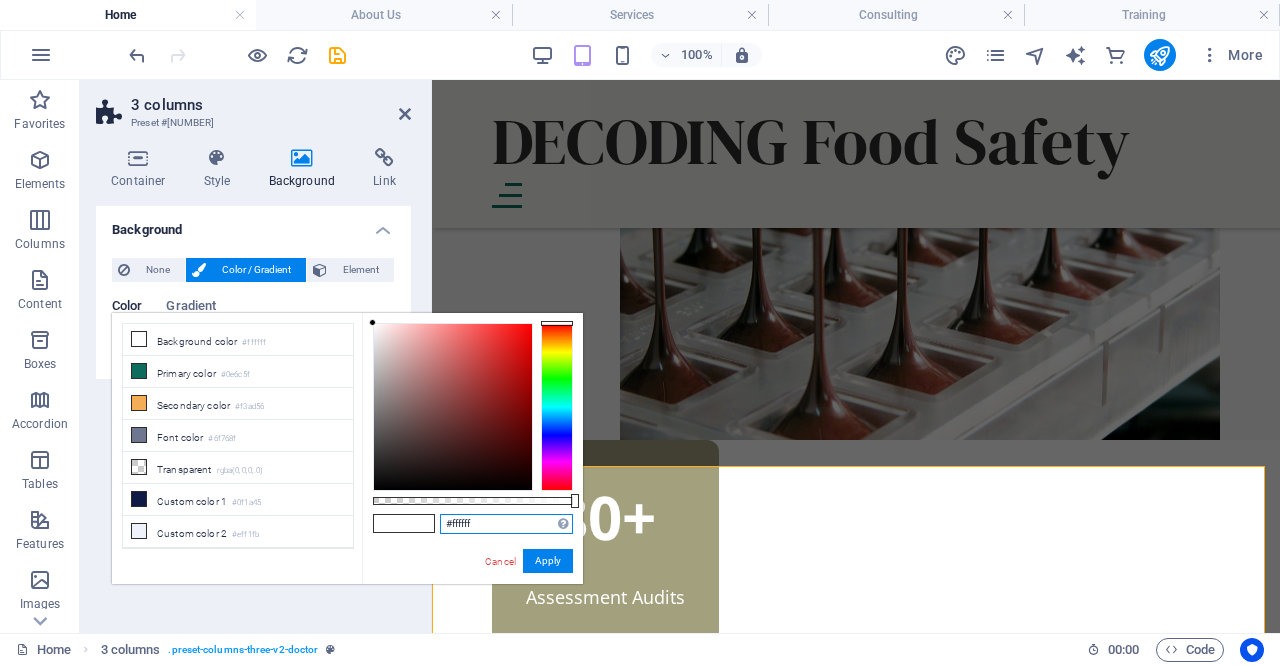 drag, startPoint x: 464, startPoint y: 527, endPoint x: 403, endPoint y: 528, distance: 61.008198 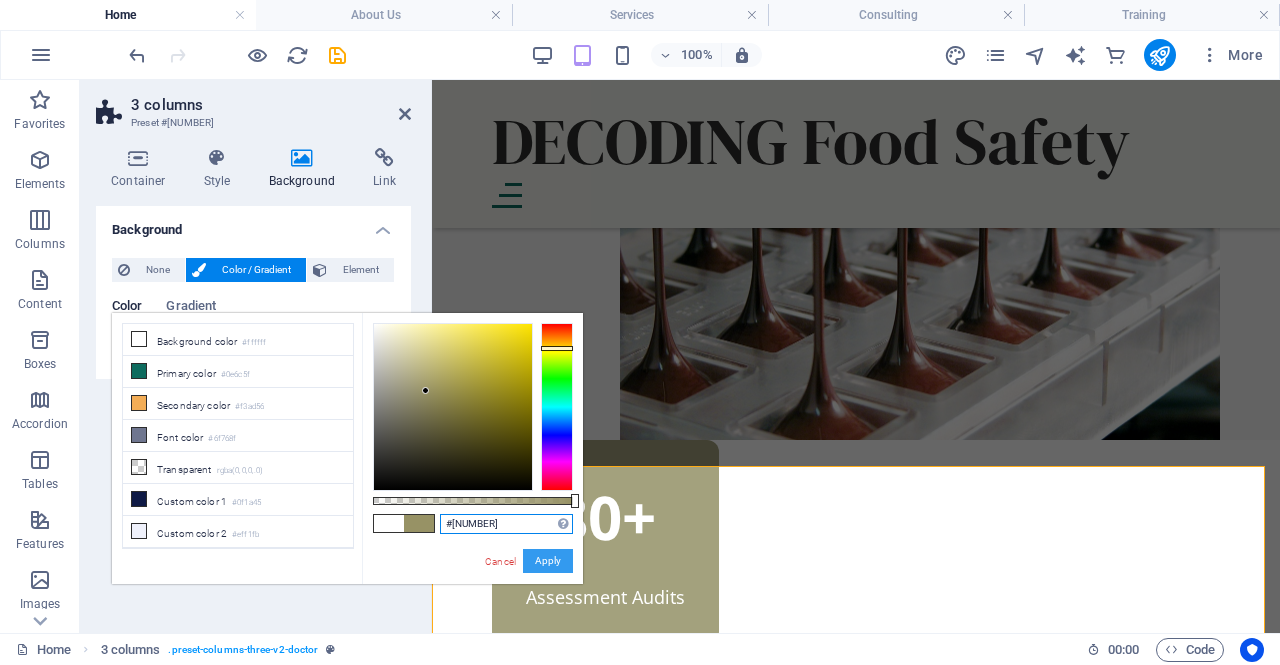 type on "#[NUMBER]" 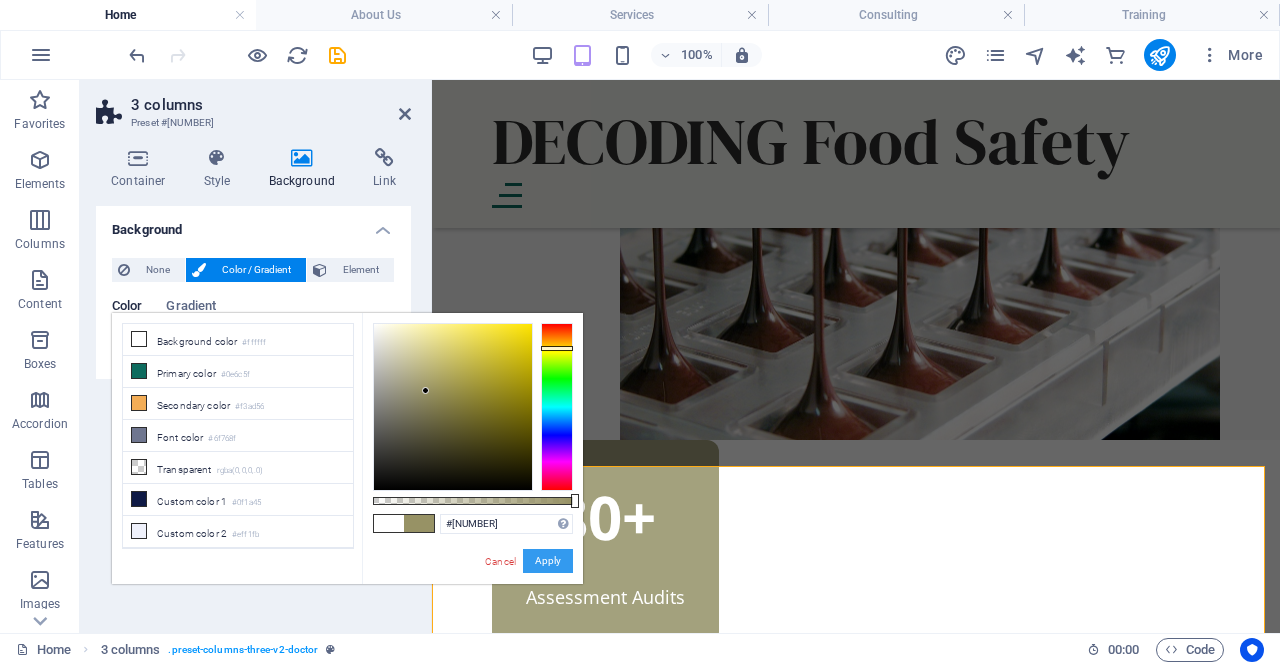 click on "Apply" at bounding box center [548, 561] 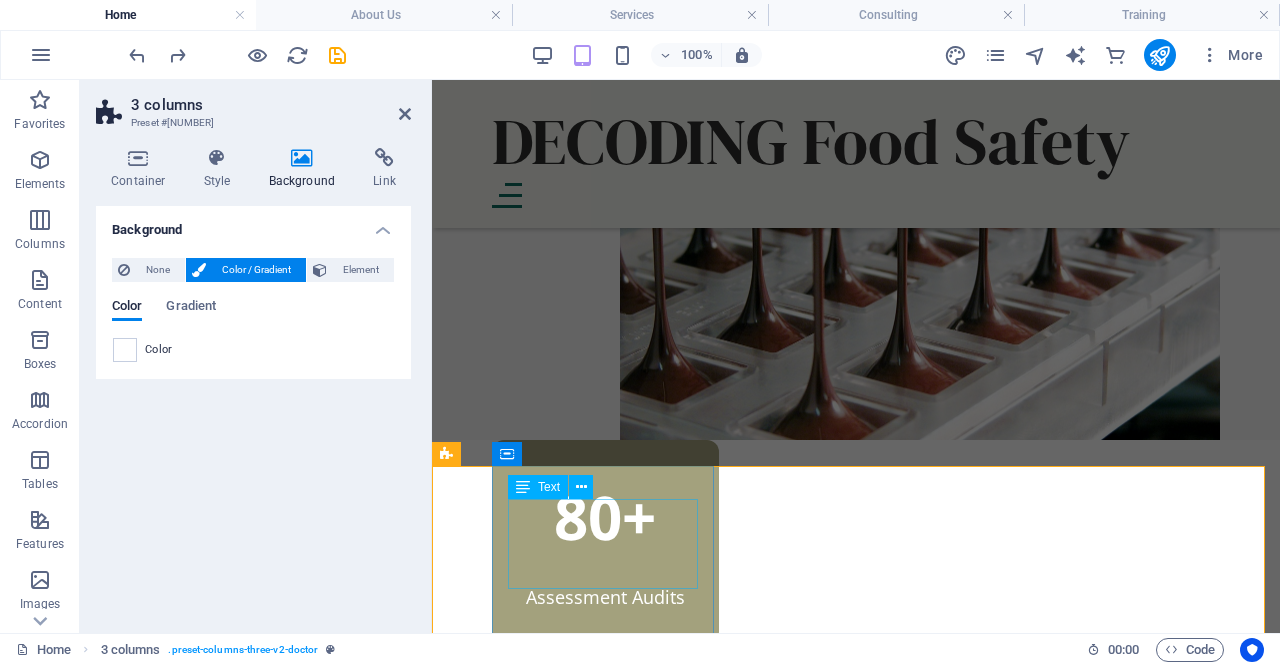 click on "80+" at bounding box center [605, 517] 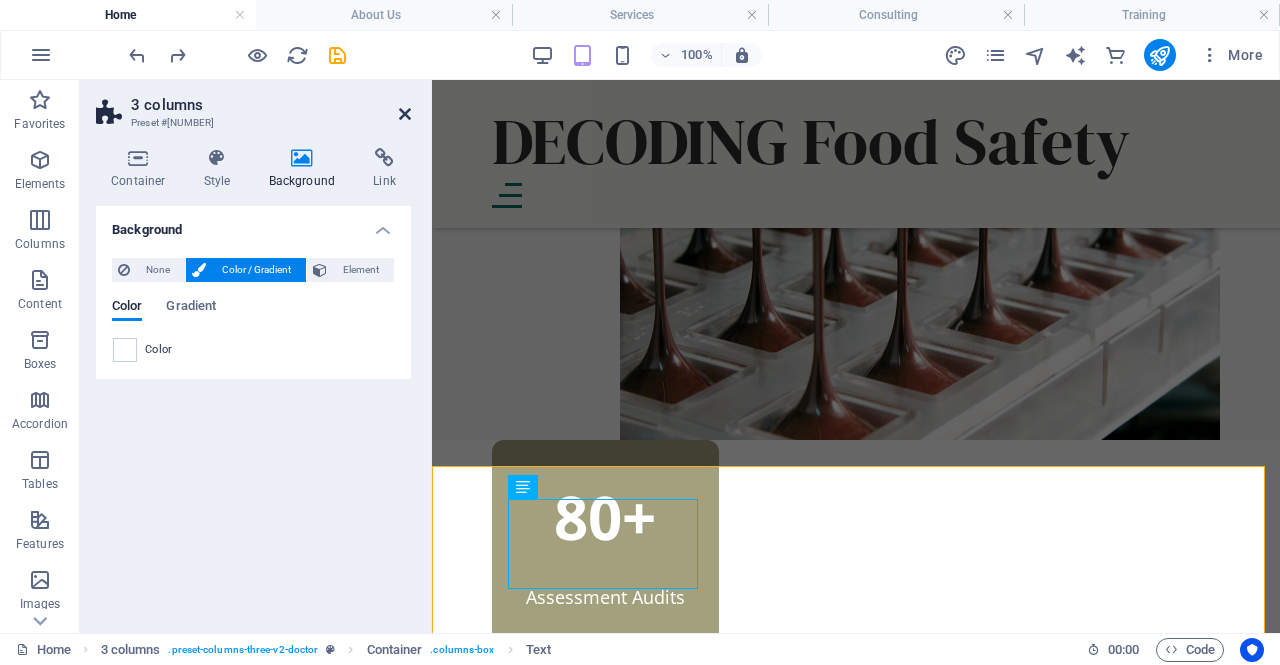 click at bounding box center [405, 114] 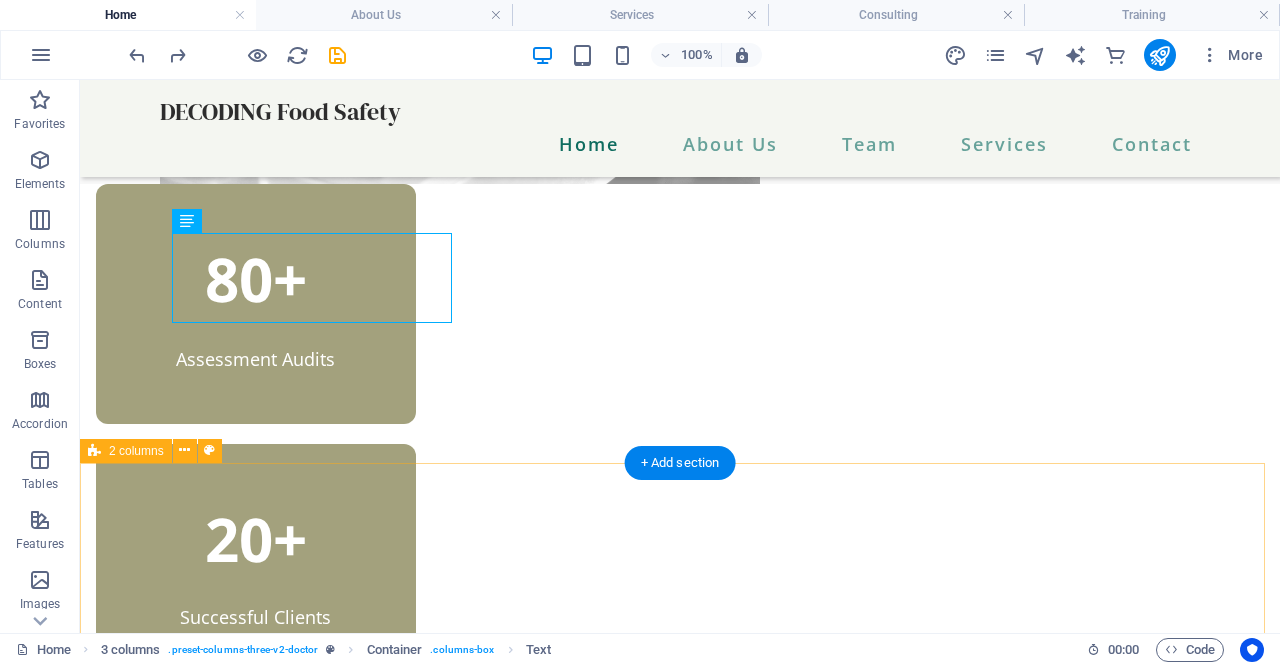 scroll, scrollTop: 591, scrollLeft: 0, axis: vertical 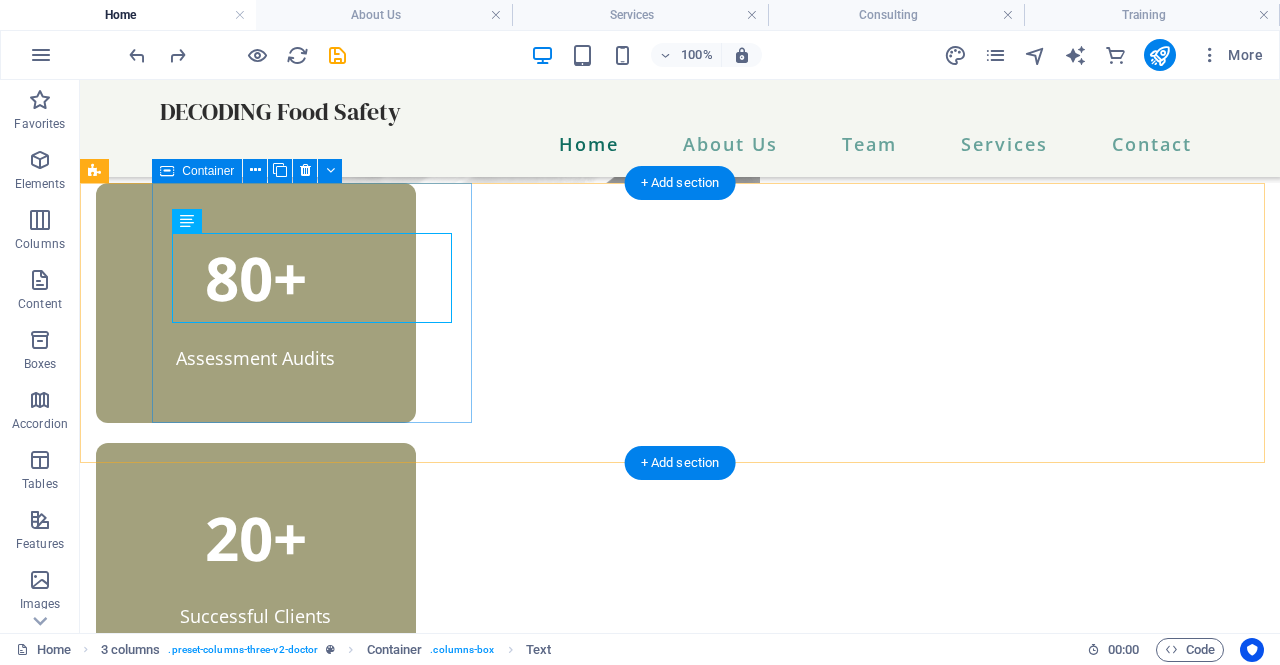 click on "80+ Assessment Audits" at bounding box center (256, 303) 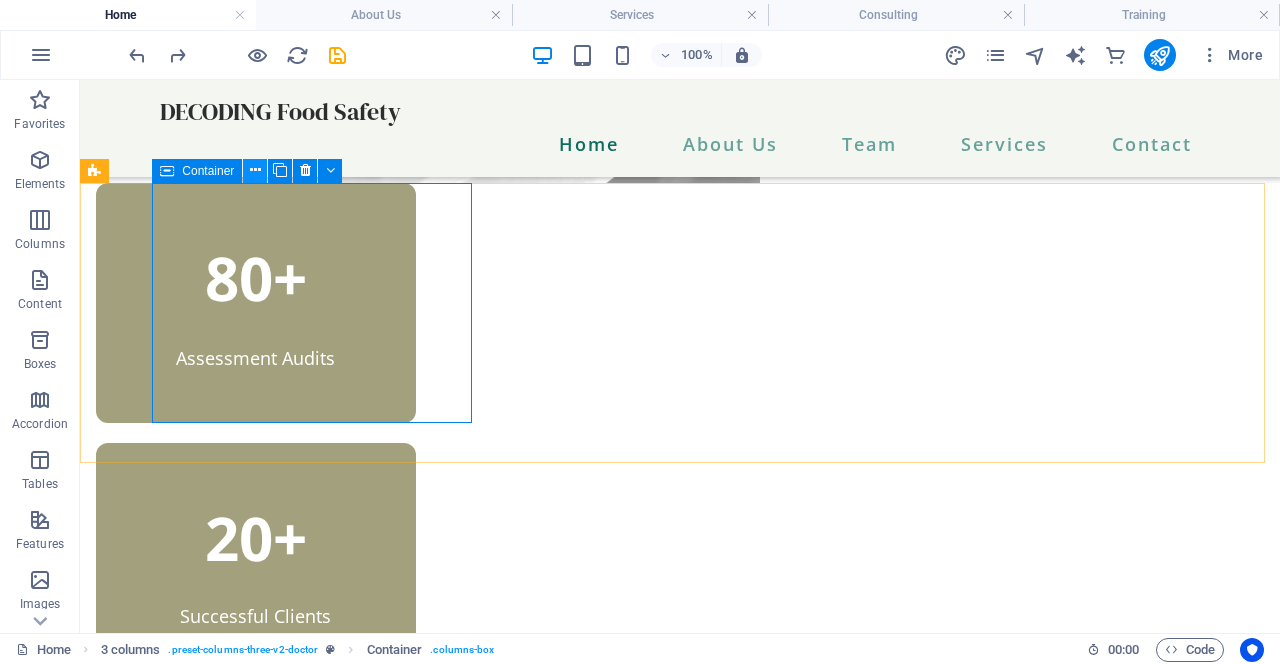 click at bounding box center (255, 170) 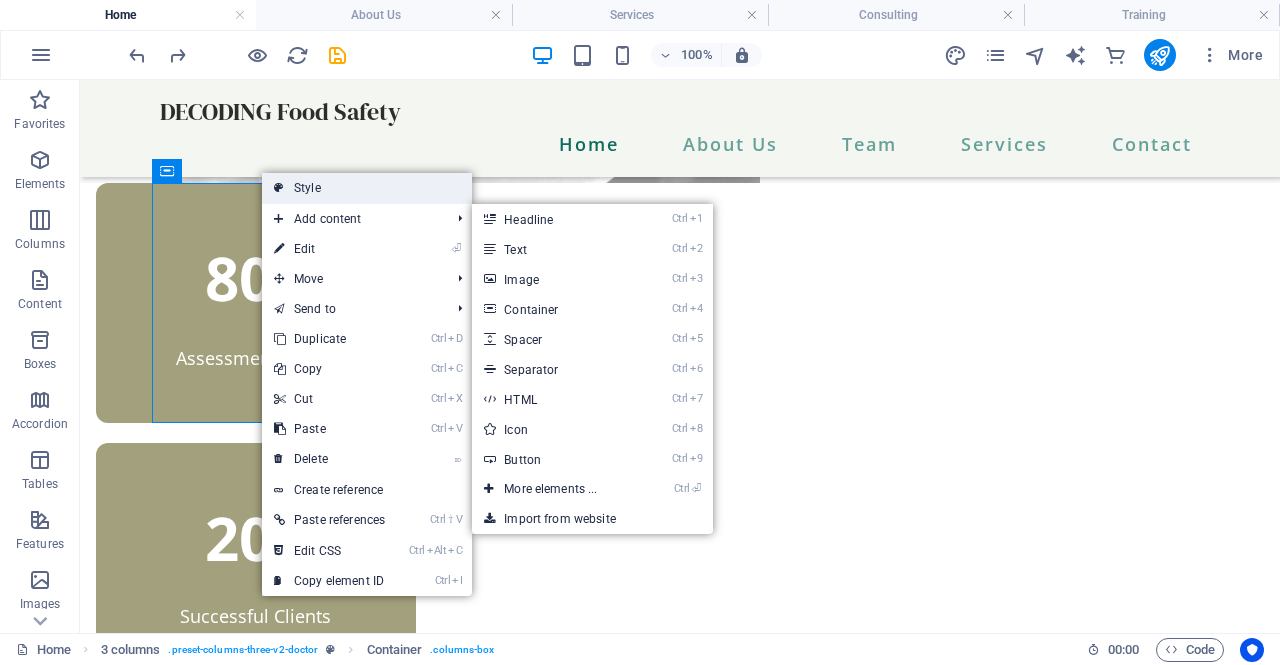 click on "Style" at bounding box center [367, 188] 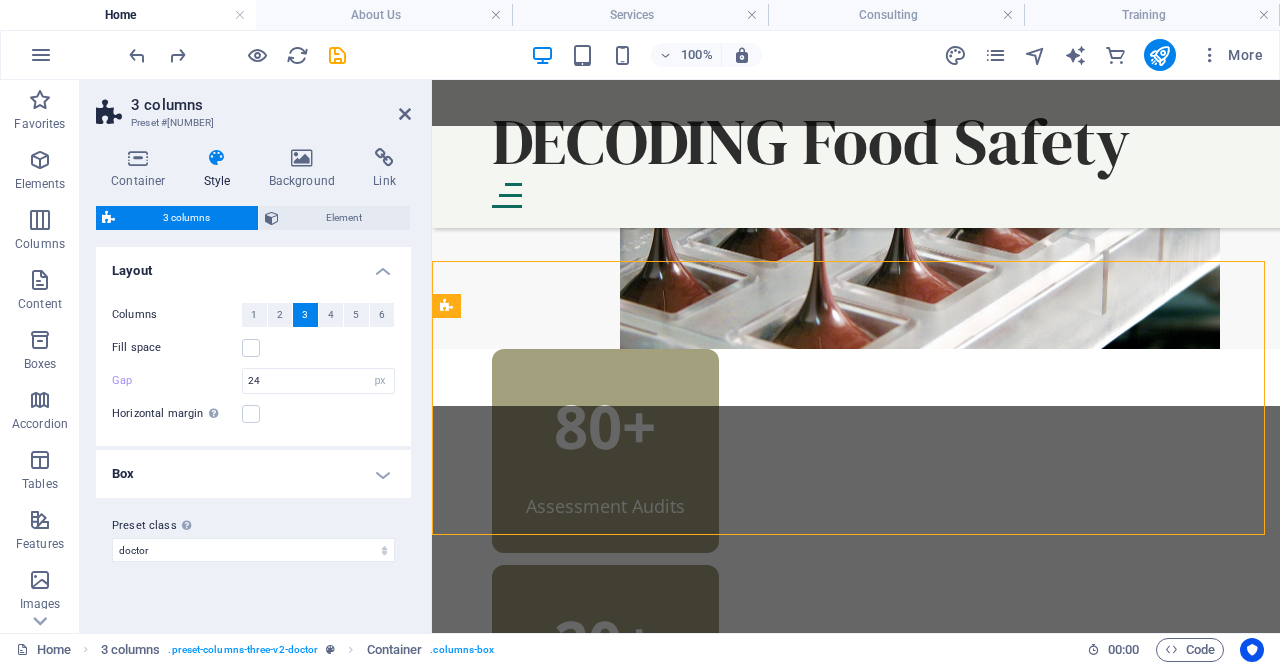 scroll, scrollTop: 648, scrollLeft: 0, axis: vertical 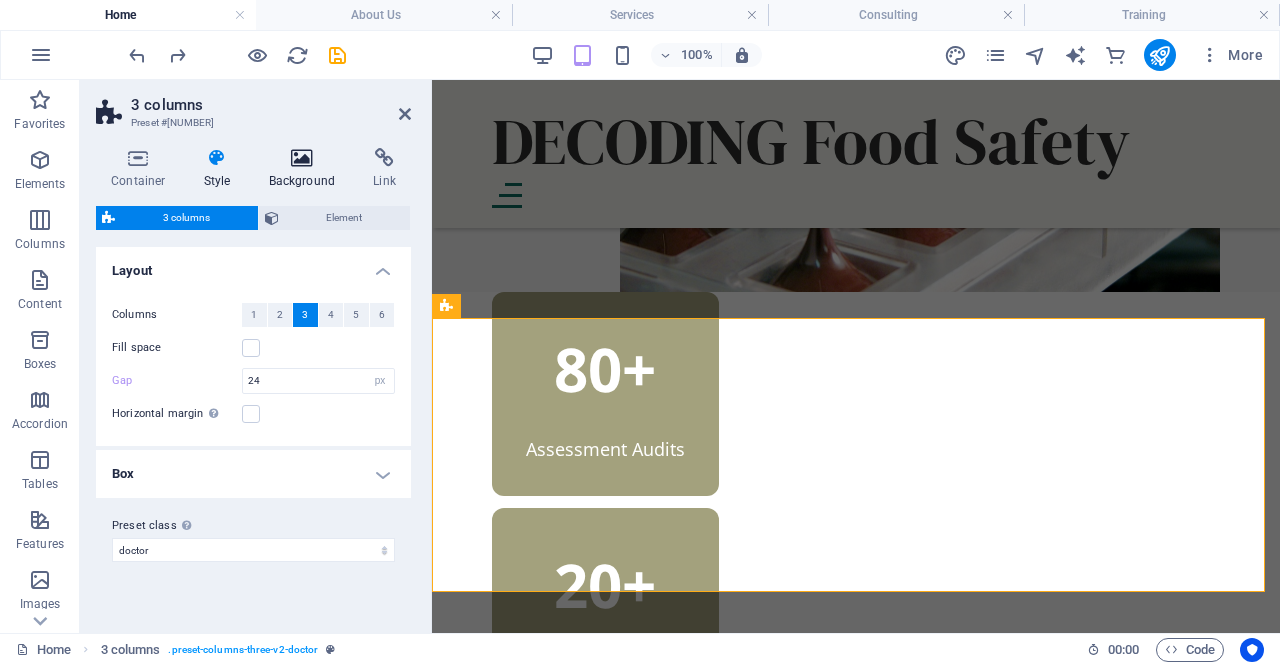 click on "Background" at bounding box center [306, 169] 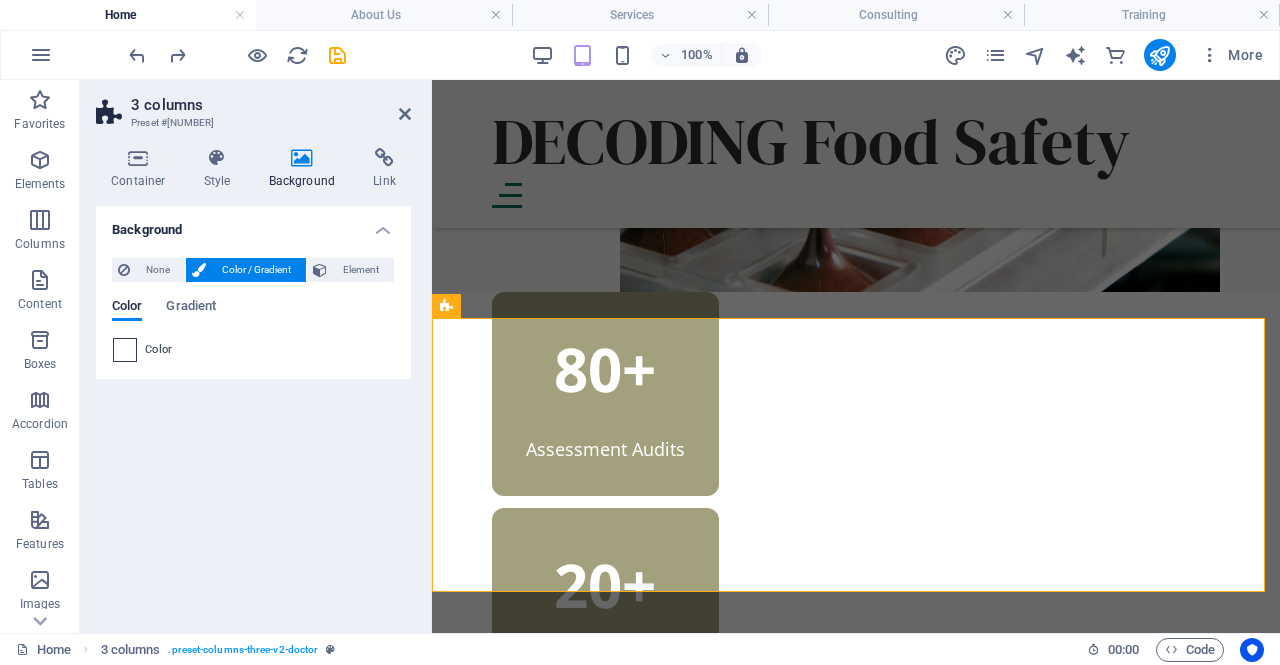 click at bounding box center [125, 350] 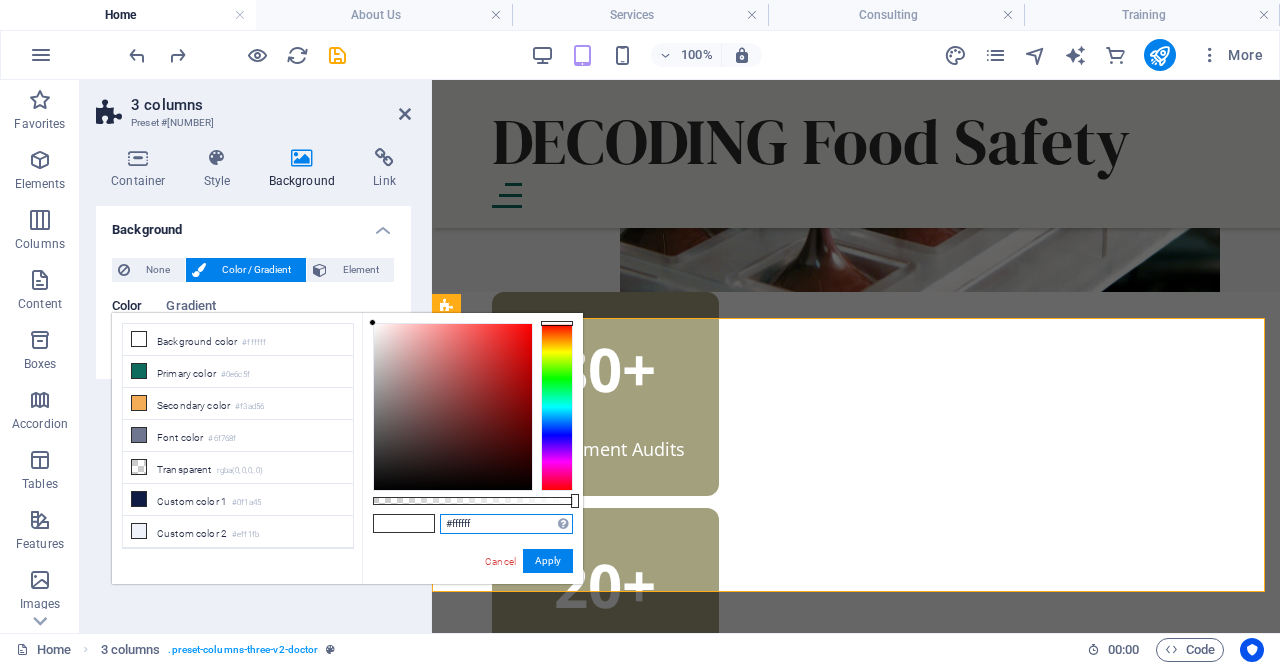 click on "#ffffff" at bounding box center (506, 524) 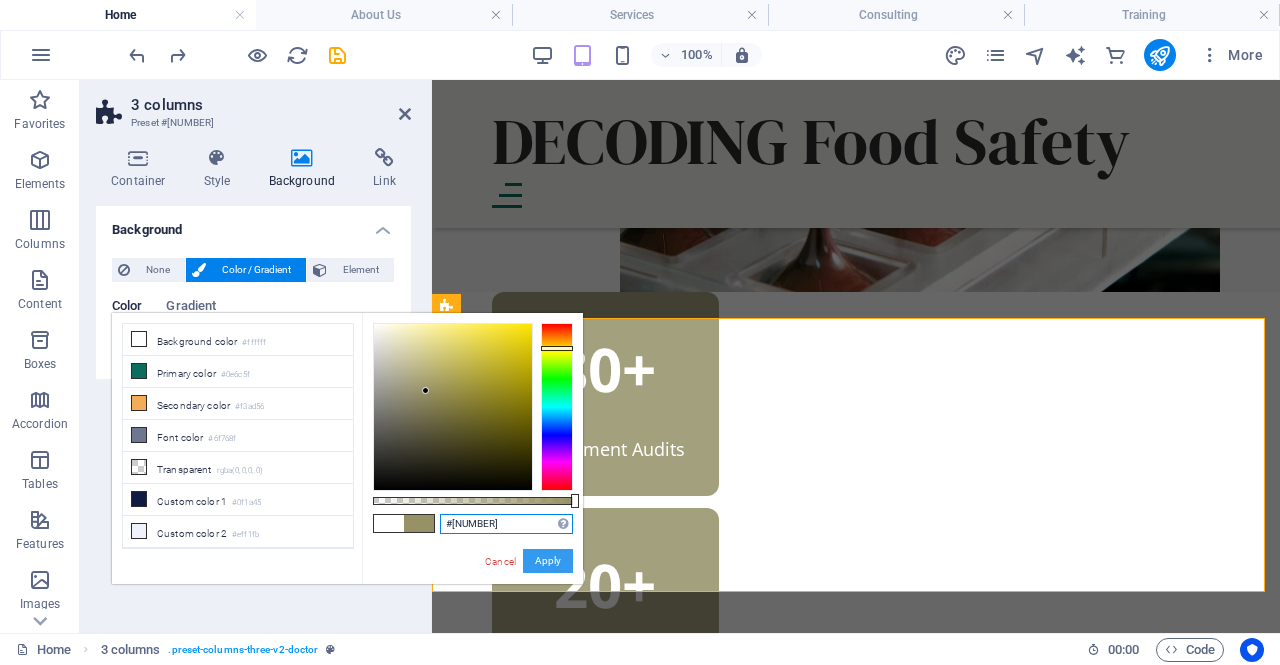 type on "#[NUMBER]" 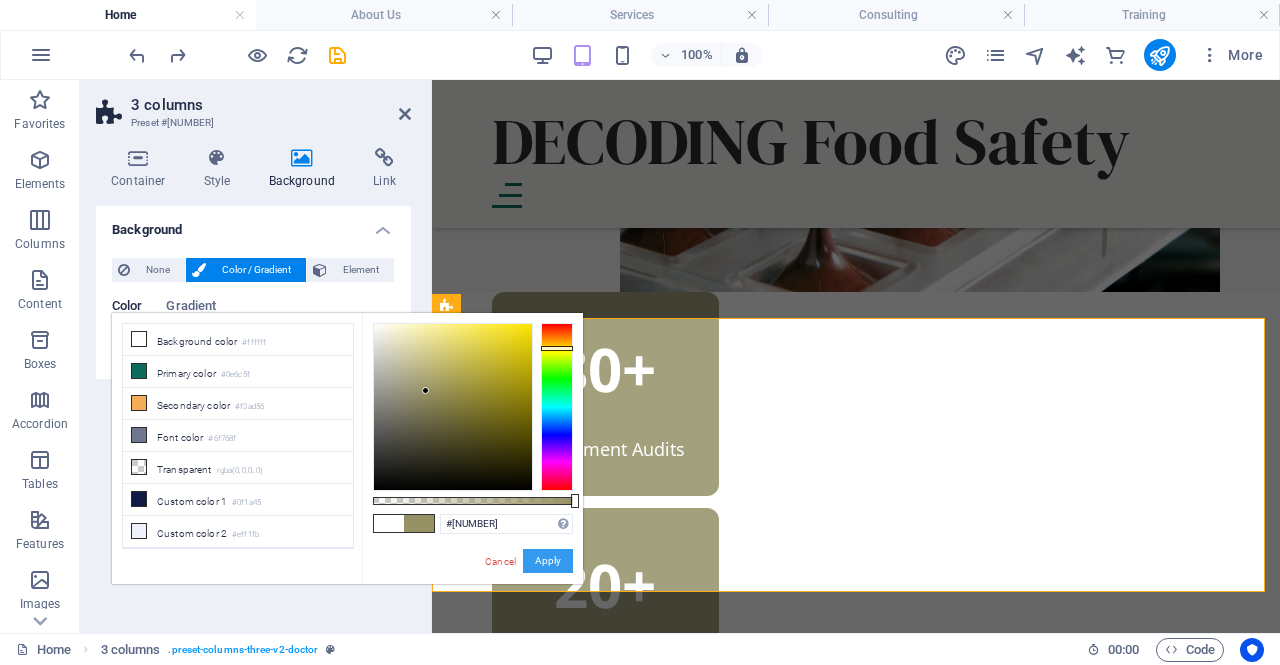 click on "Apply" at bounding box center [548, 561] 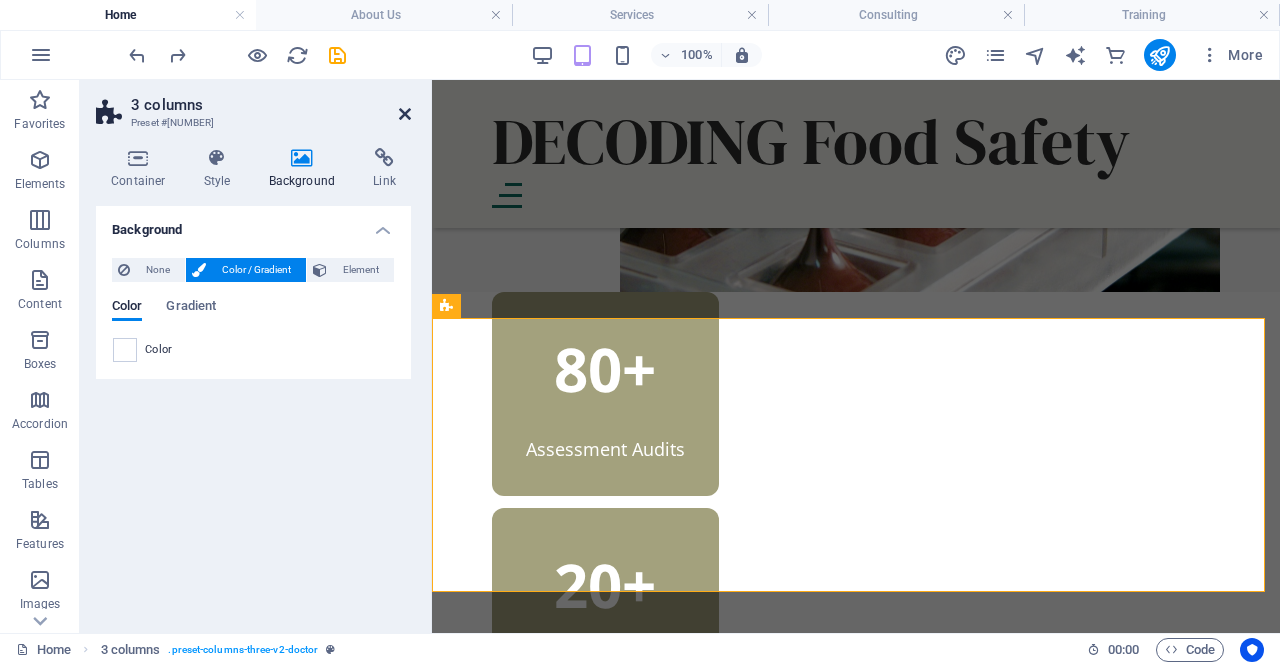 click at bounding box center (405, 114) 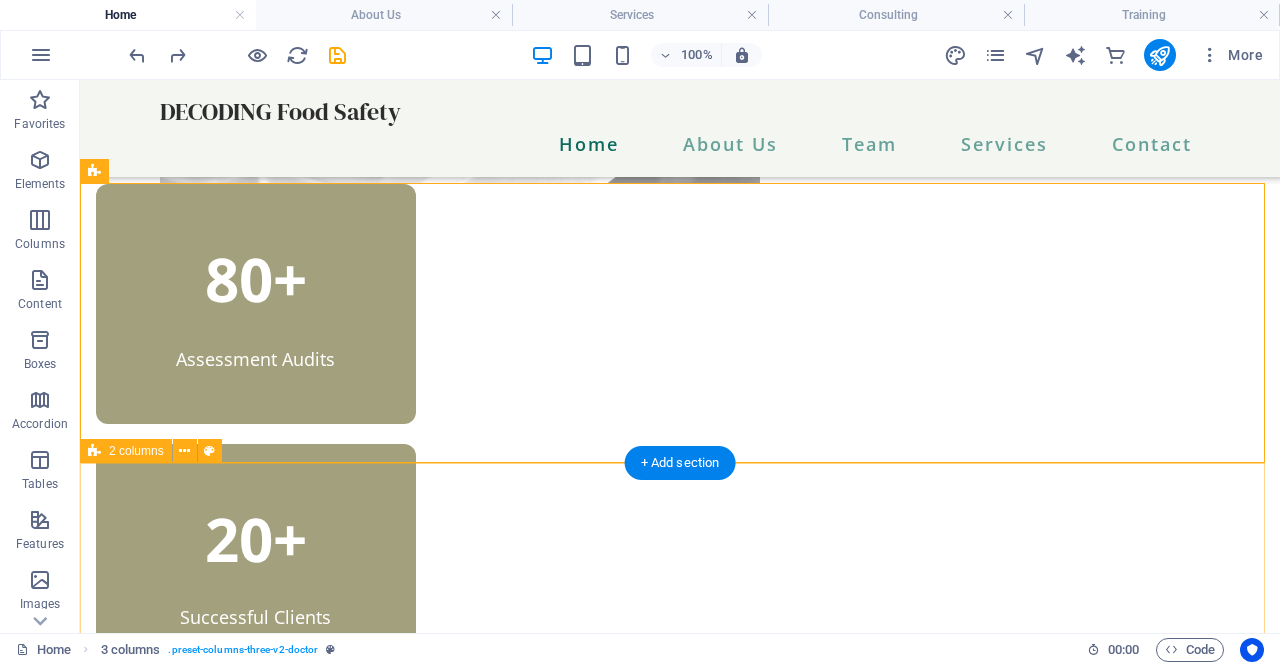 scroll, scrollTop: 406, scrollLeft: 0, axis: vertical 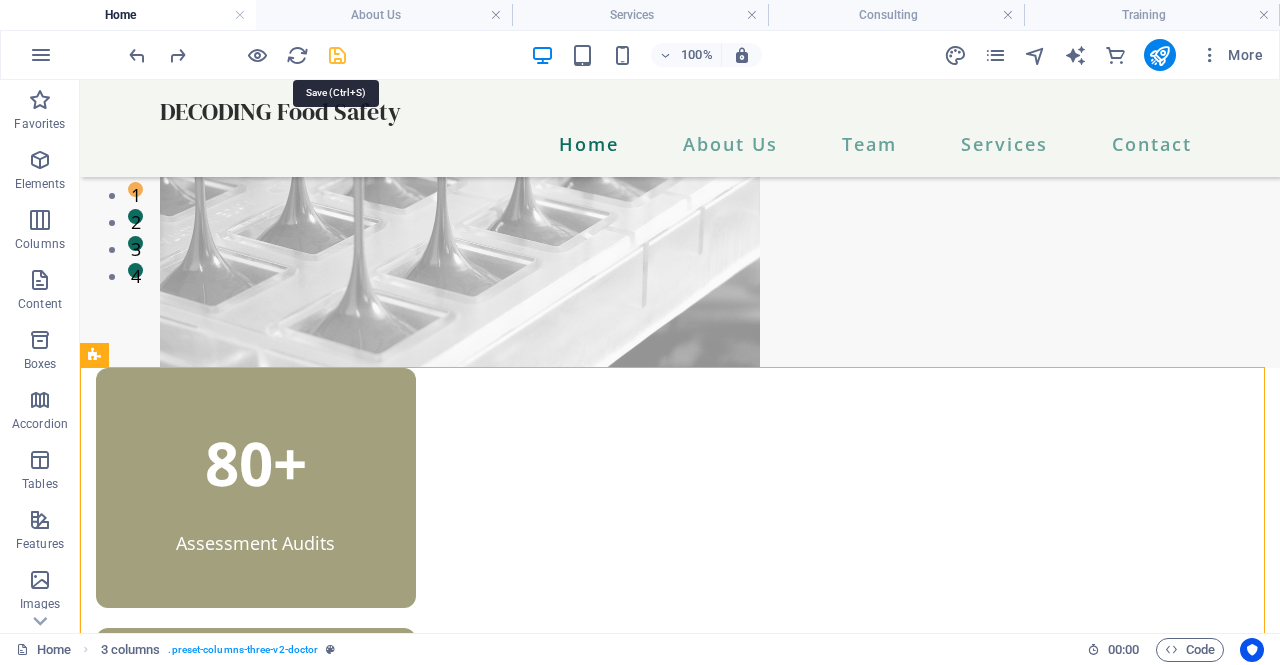 click at bounding box center (337, 55) 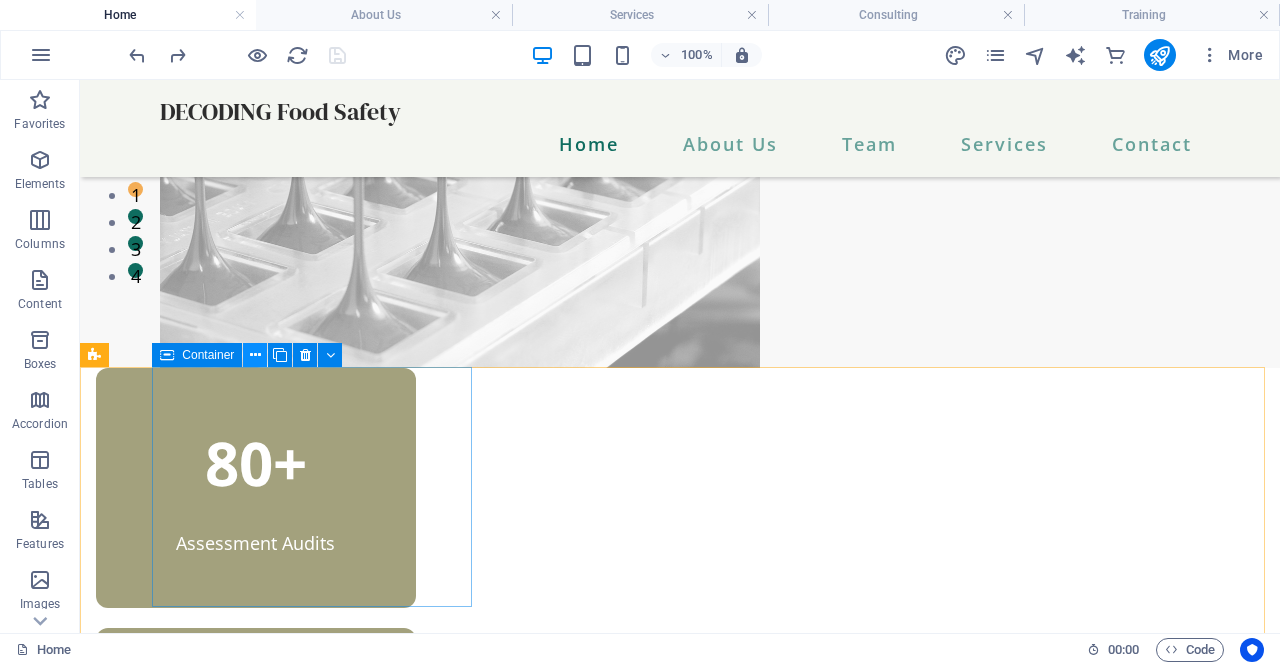 click at bounding box center [255, 355] 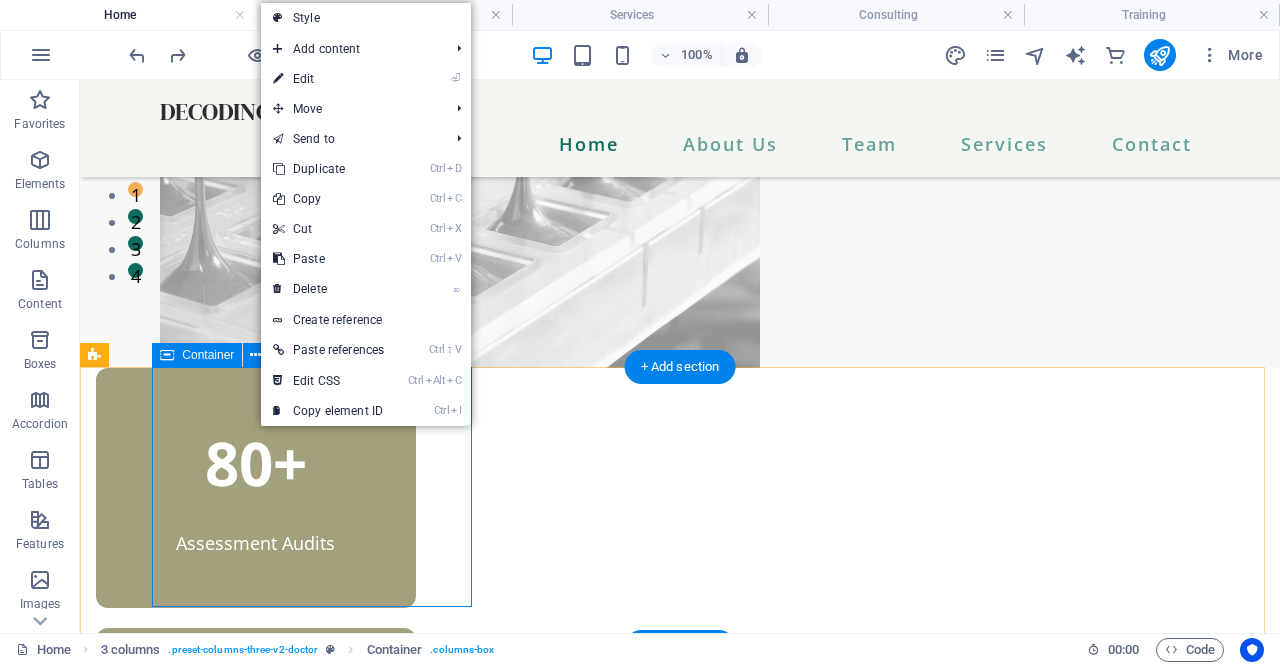 click on "80+ Assessment Audits" at bounding box center [256, 488] 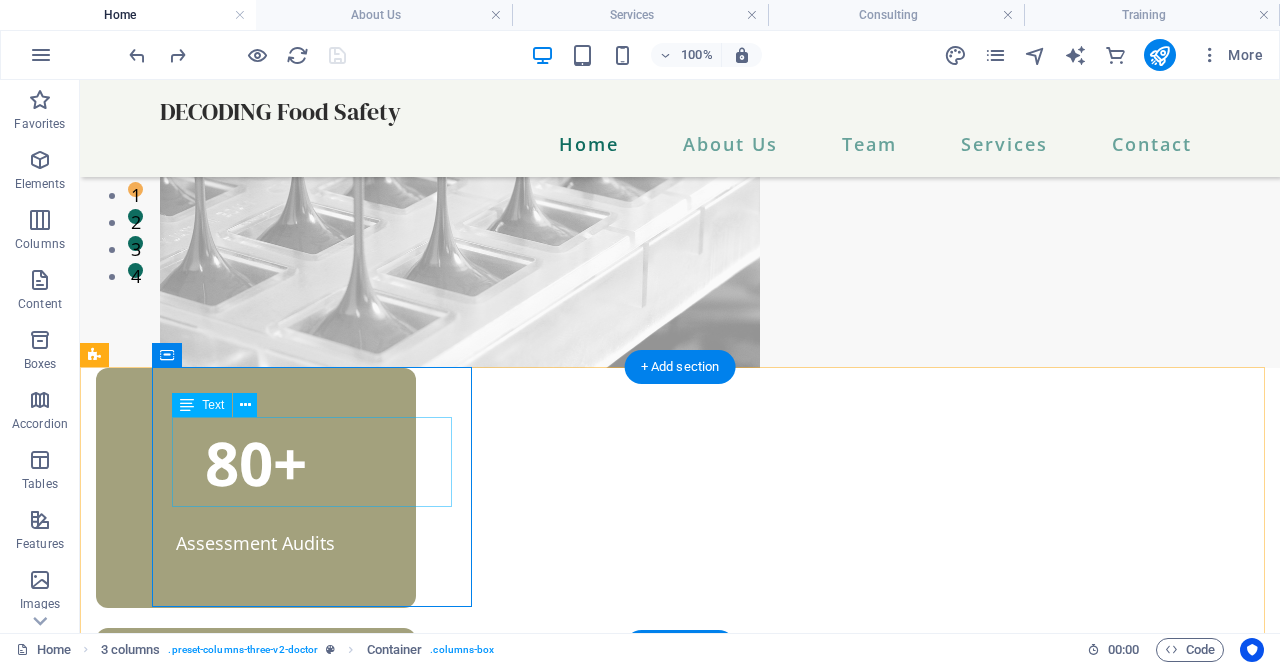 click on "80+" at bounding box center [256, 463] 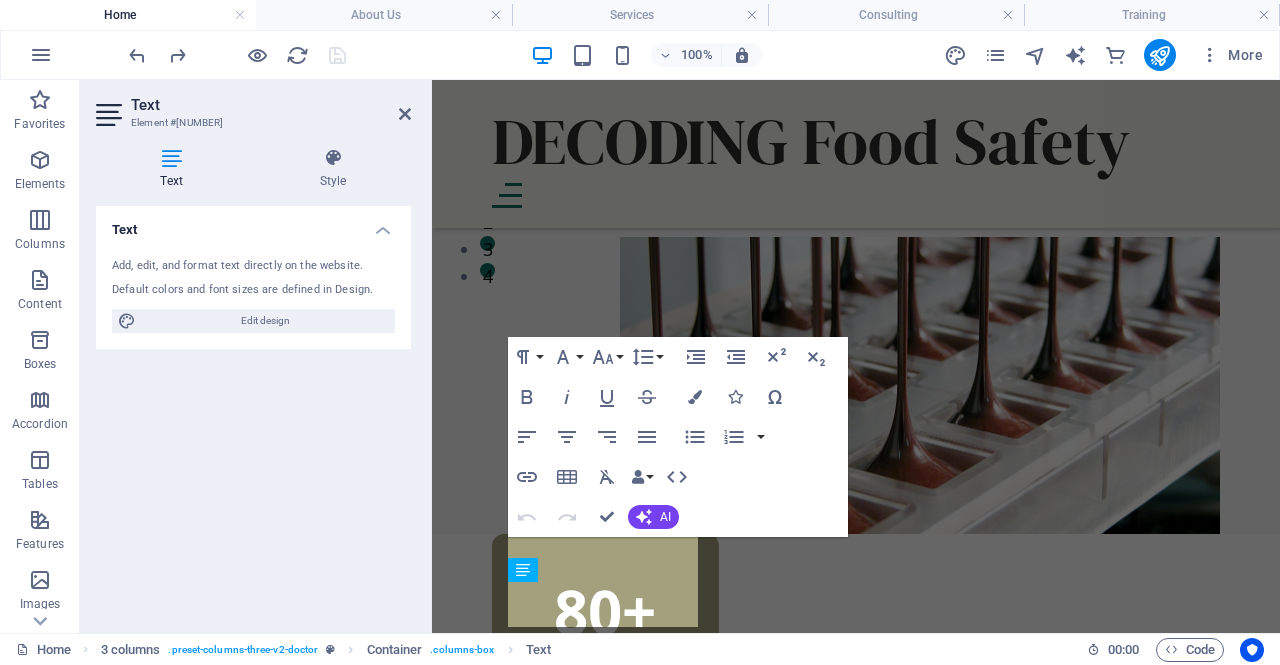scroll, scrollTop: 463, scrollLeft: 0, axis: vertical 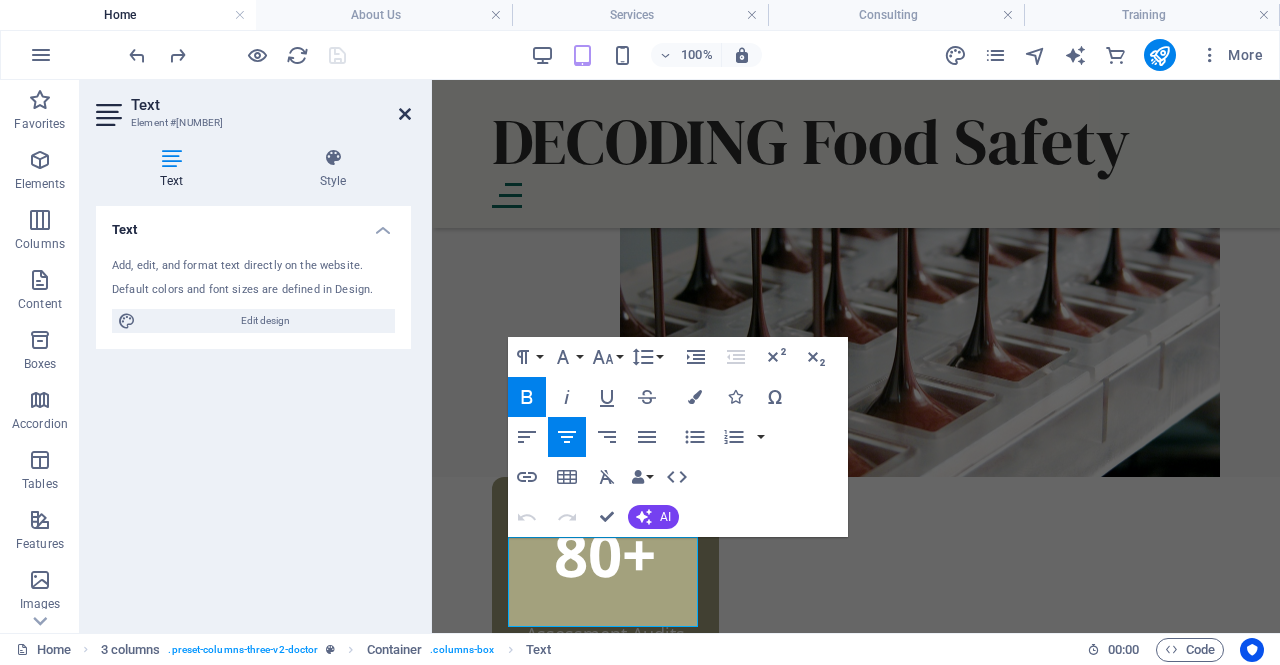 click at bounding box center [405, 114] 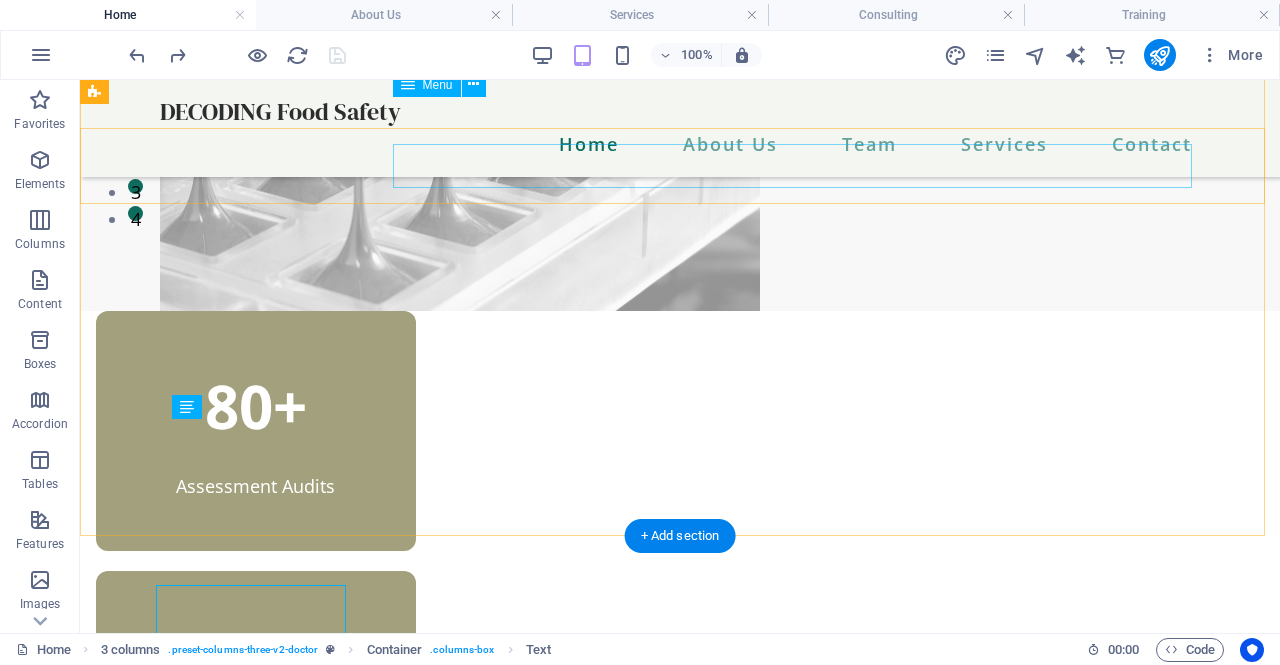 scroll, scrollTop: 406, scrollLeft: 0, axis: vertical 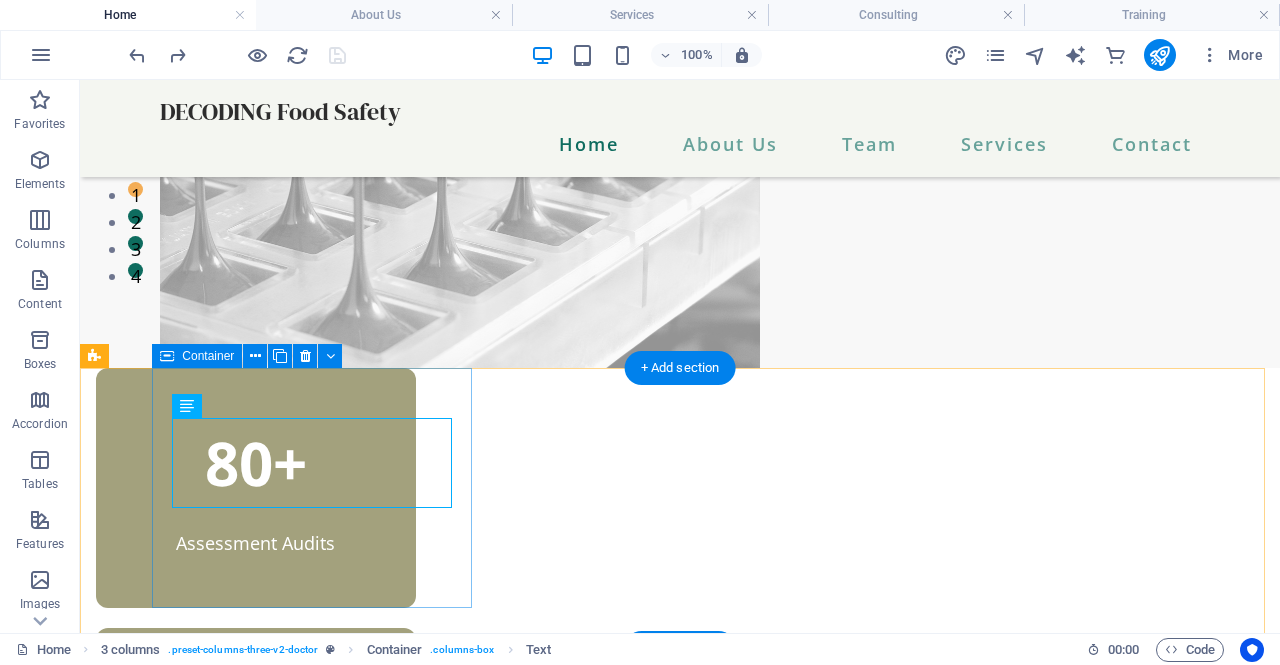 click on "80+ Assessment Audits" at bounding box center (256, 488) 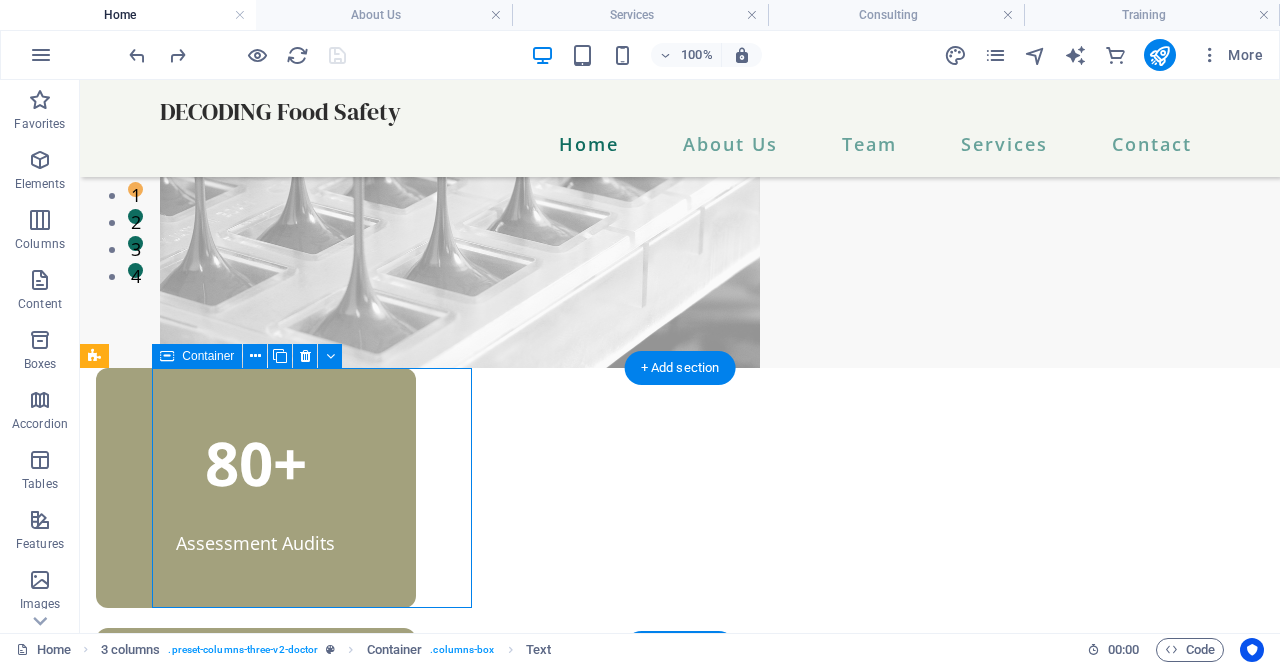 click on "80+ Assessment Audits" at bounding box center [256, 488] 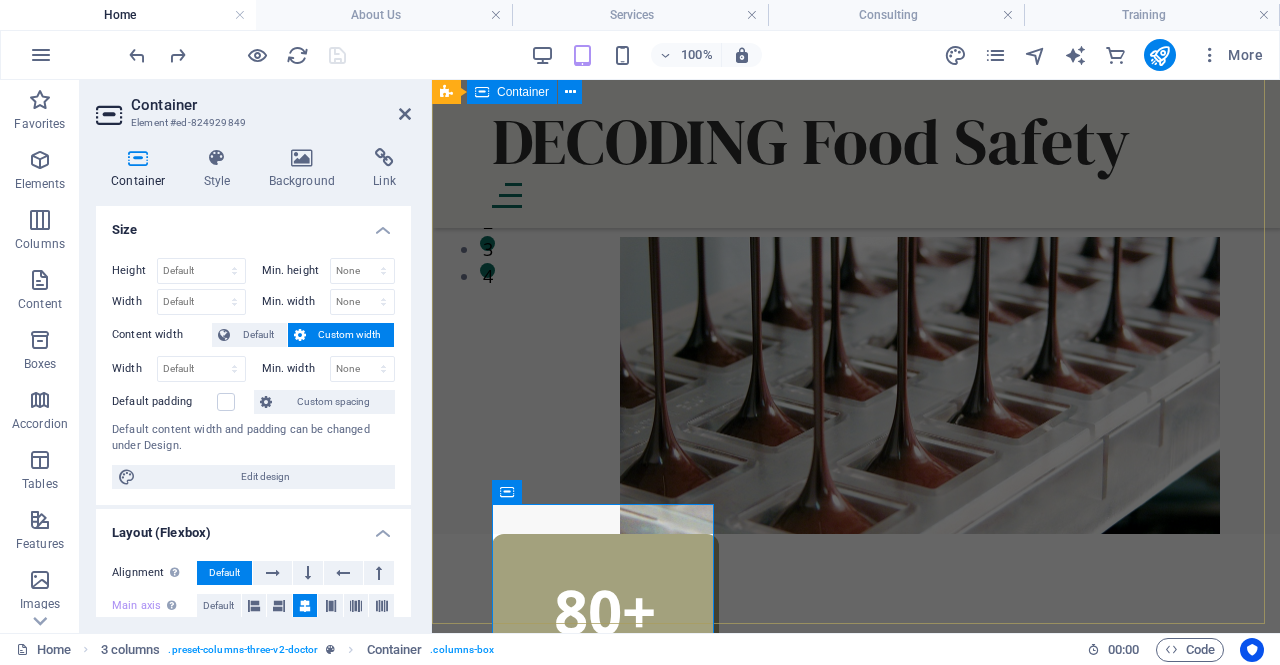 scroll, scrollTop: 462, scrollLeft: 0, axis: vertical 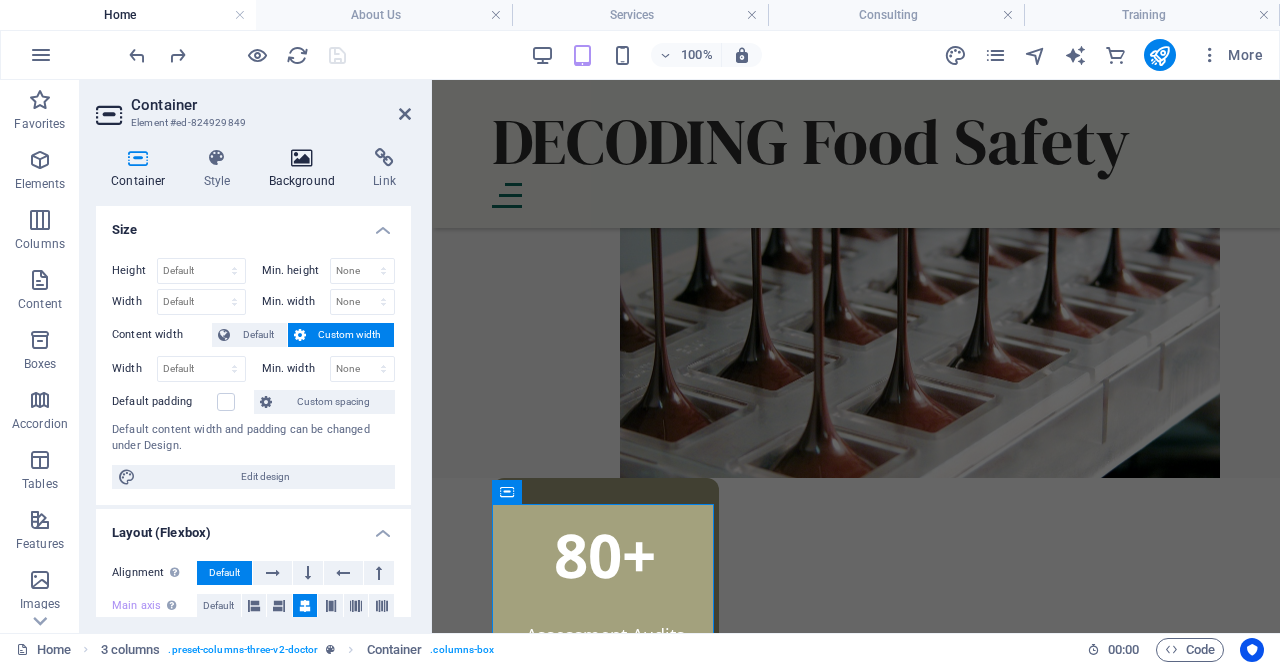 click on "Background" at bounding box center (306, 169) 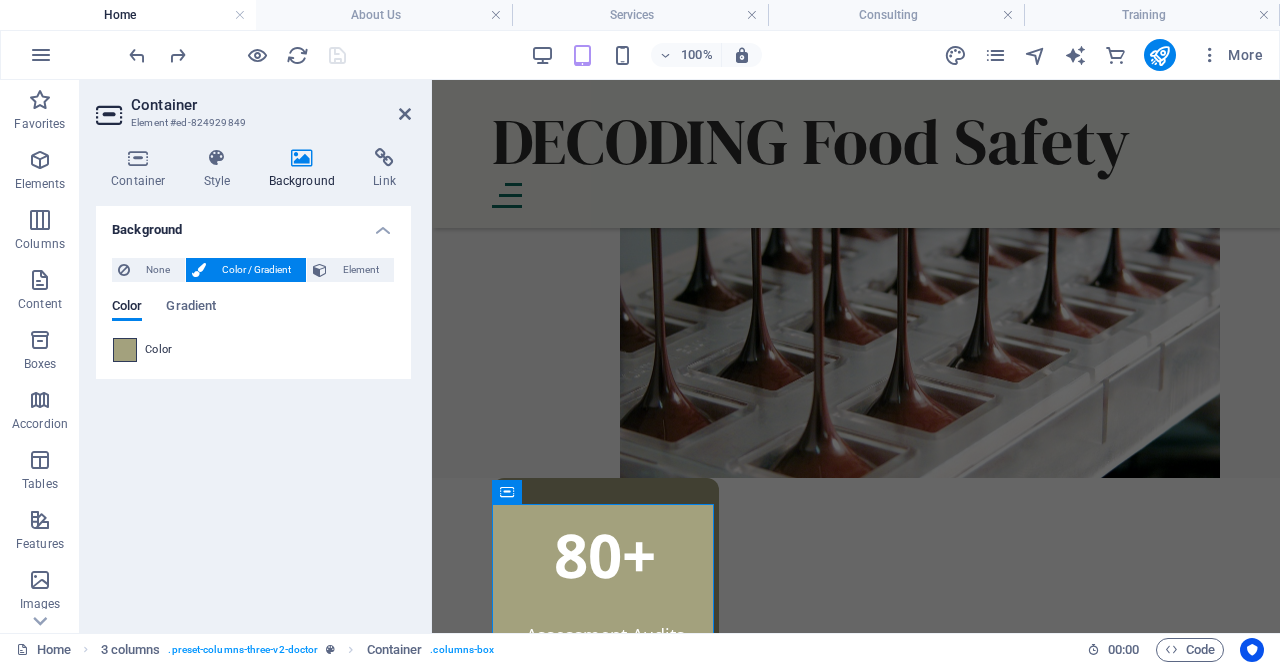 click at bounding box center (125, 350) 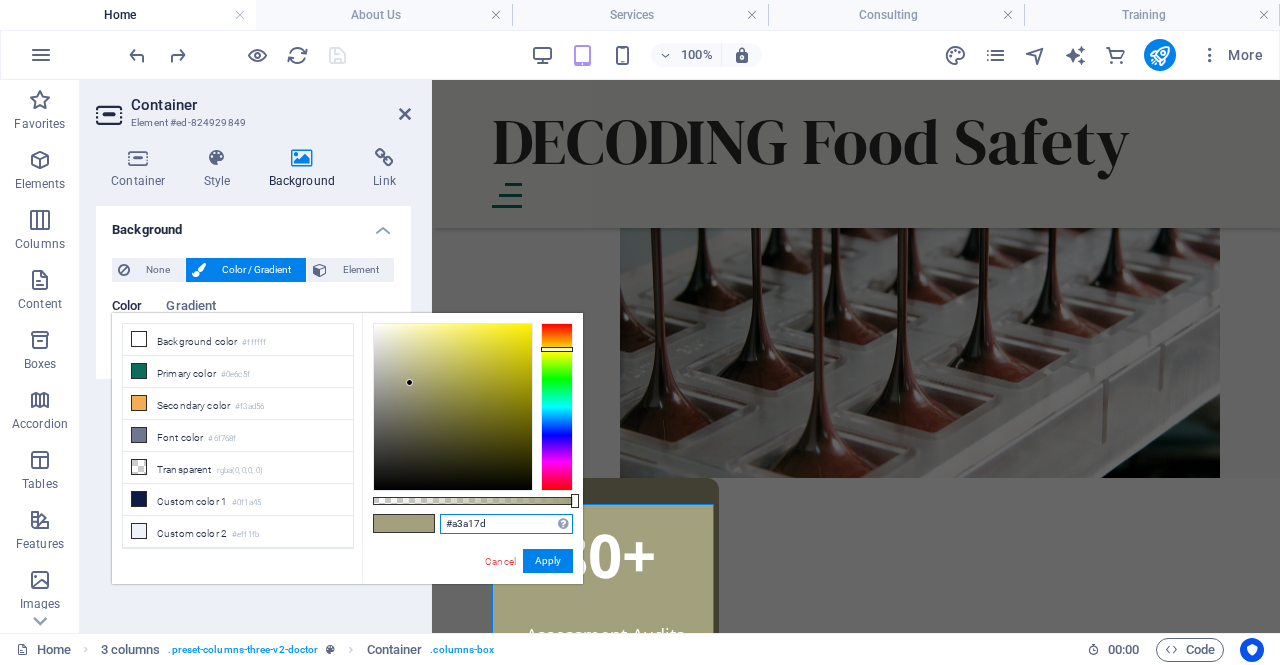 drag, startPoint x: 502, startPoint y: 529, endPoint x: 420, endPoint y: 531, distance: 82.02438 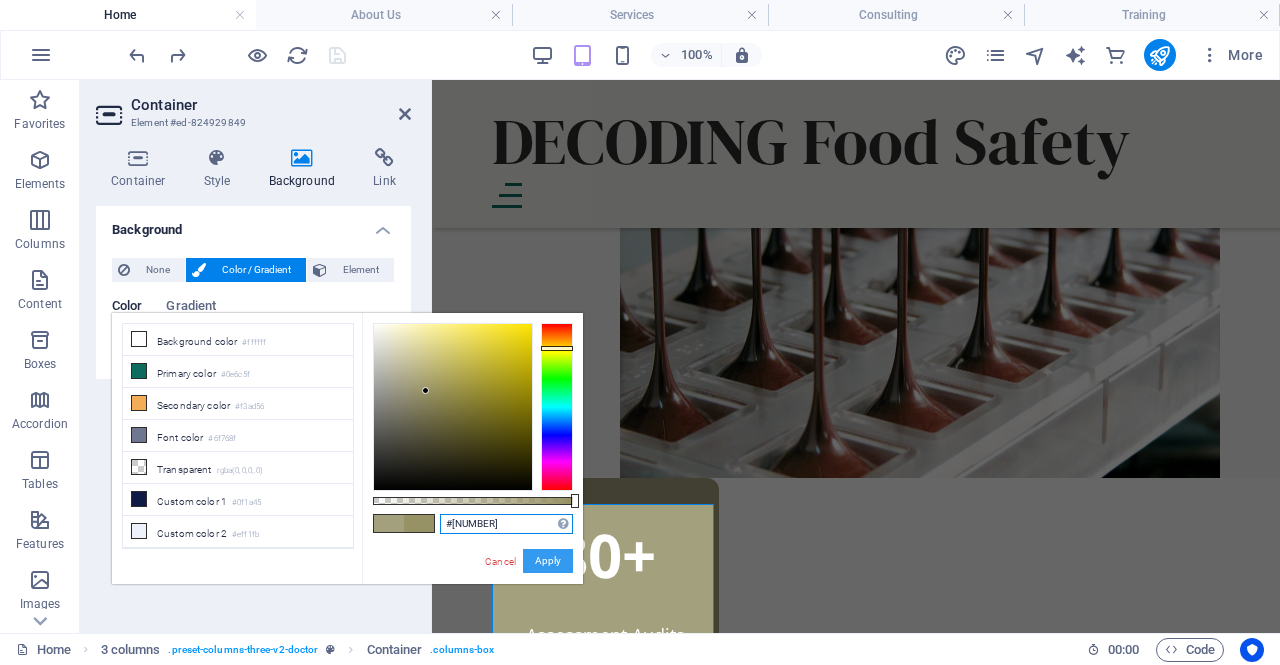 type on "#[NUMBER]" 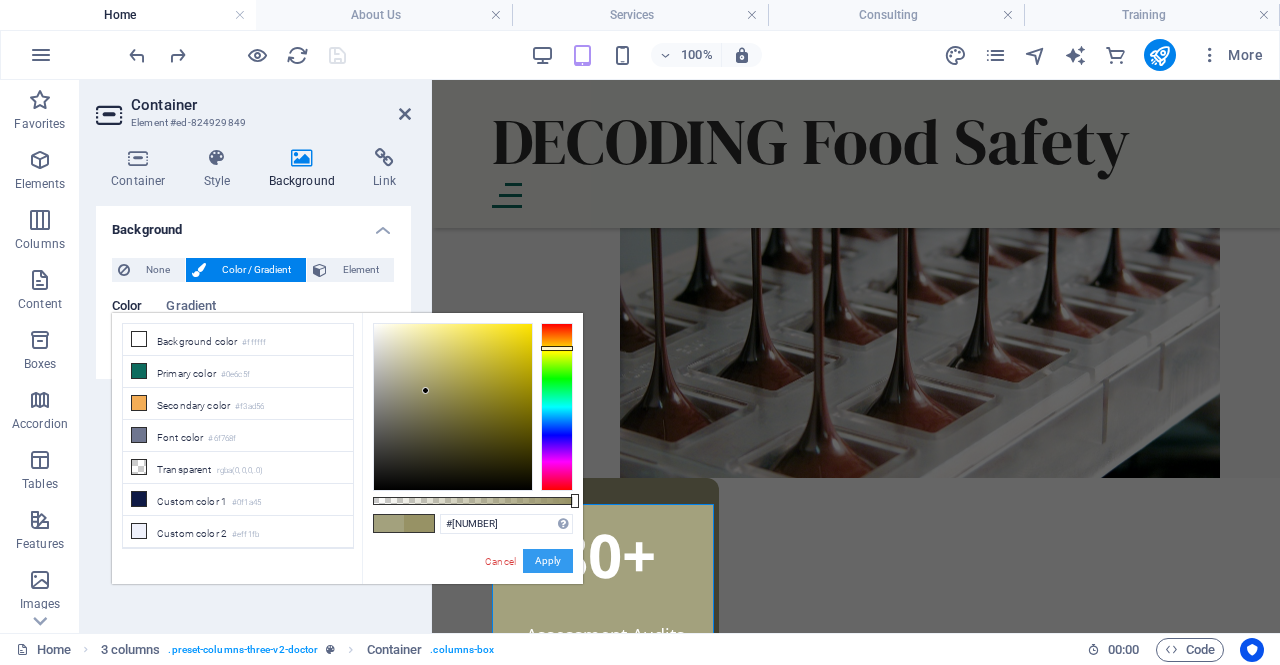 click on "Apply" at bounding box center (548, 561) 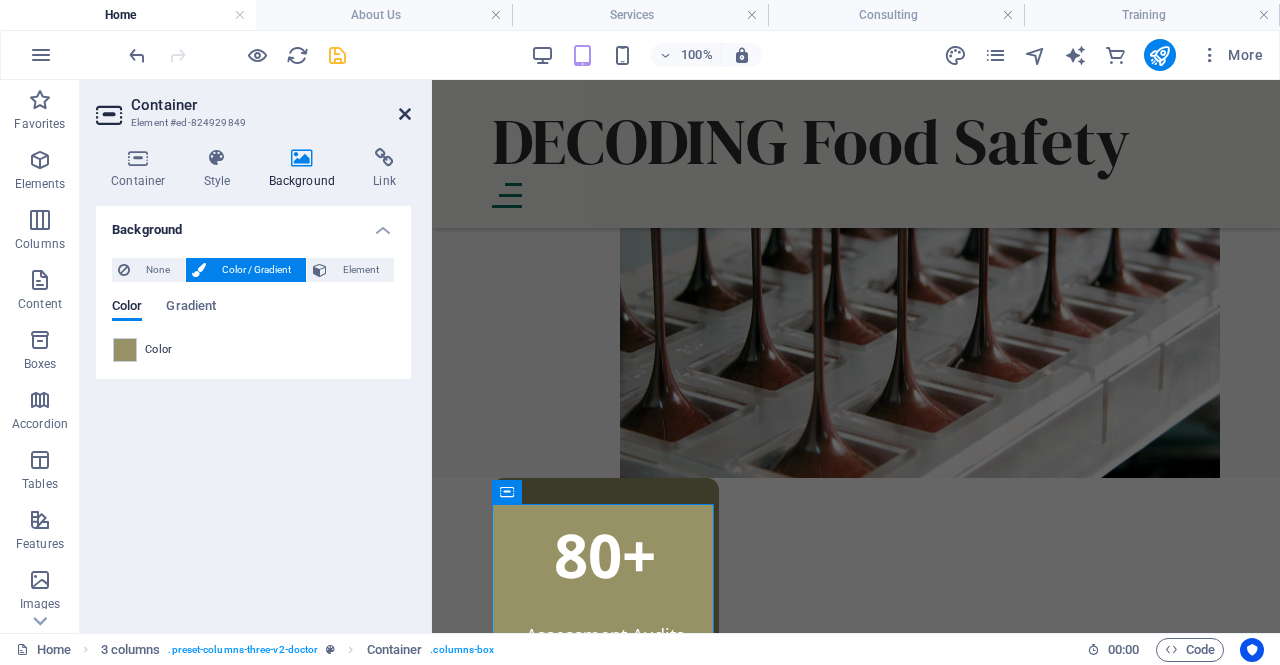 click at bounding box center [405, 114] 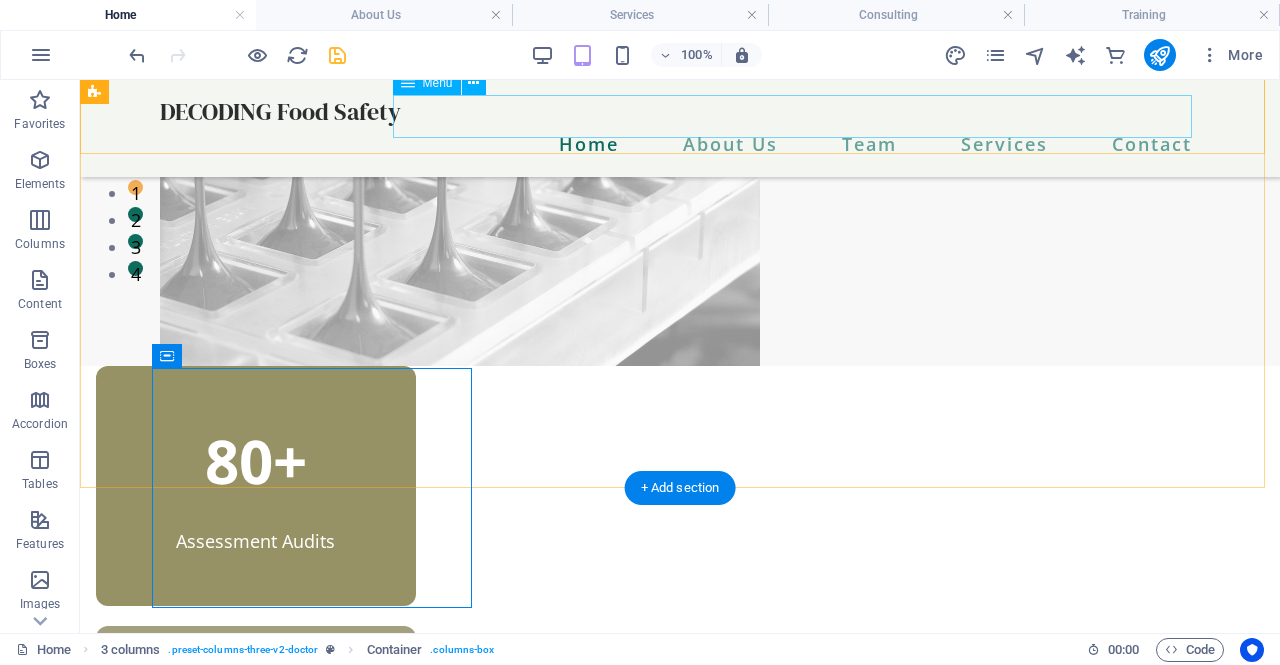 scroll, scrollTop: 405, scrollLeft: 0, axis: vertical 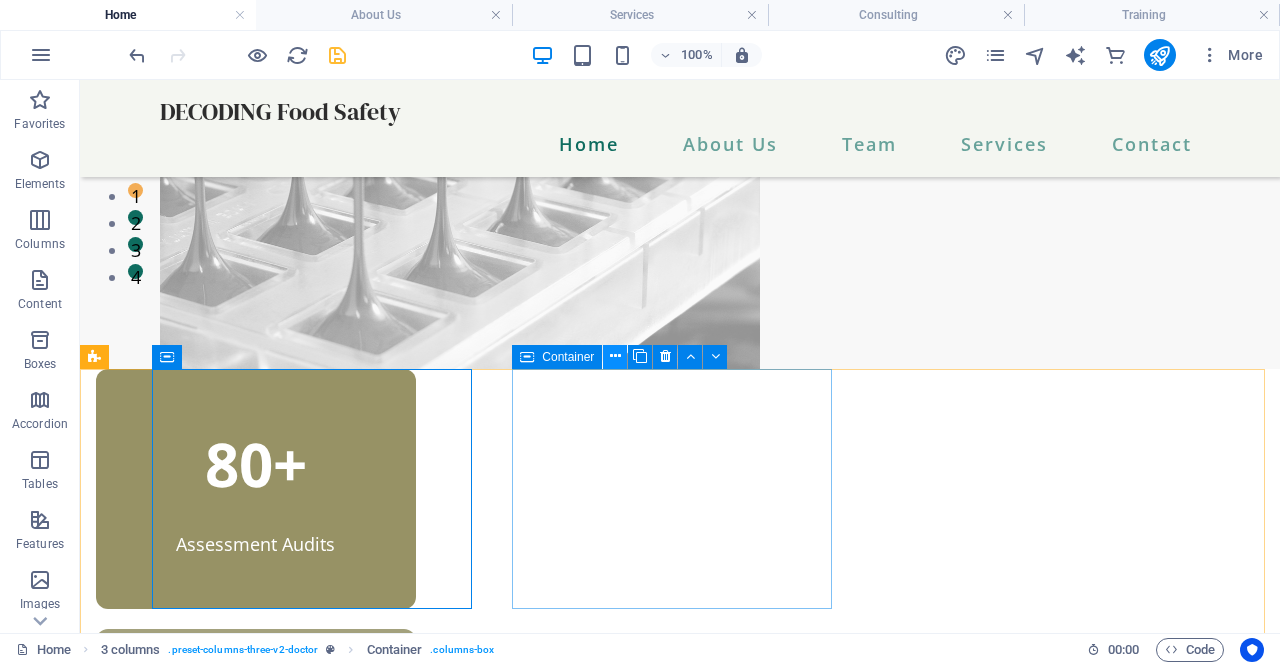 click at bounding box center [615, 356] 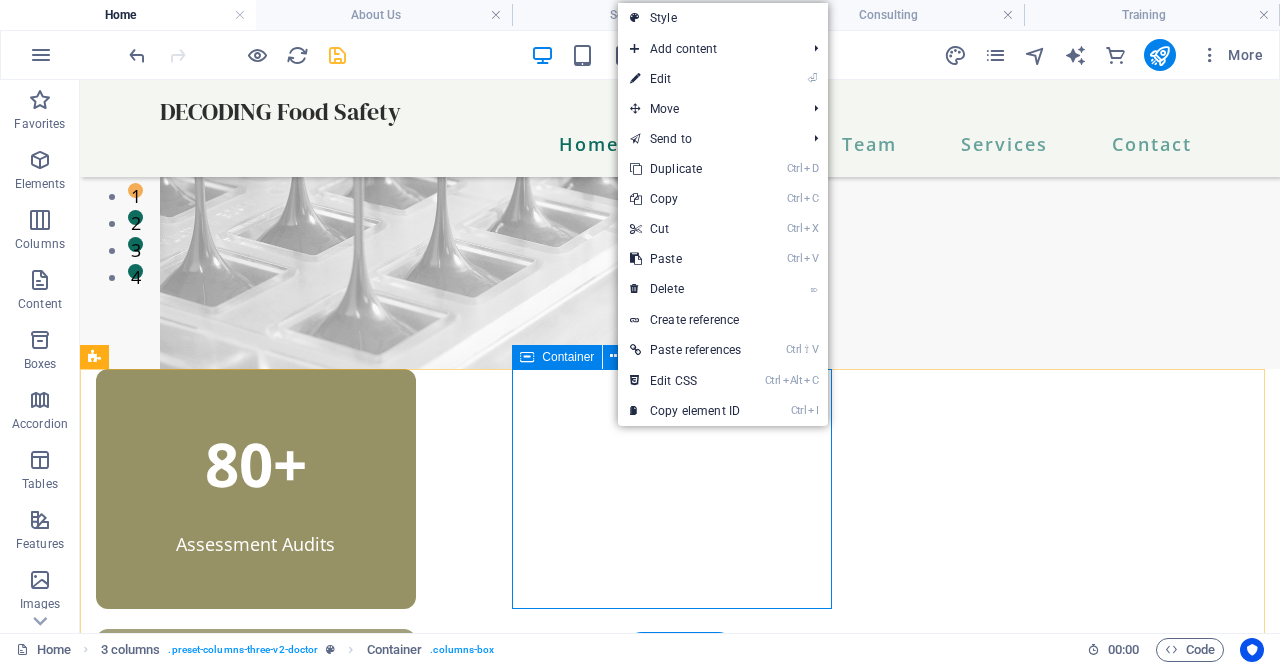click on "20+ Successful Clients" at bounding box center [256, 747] 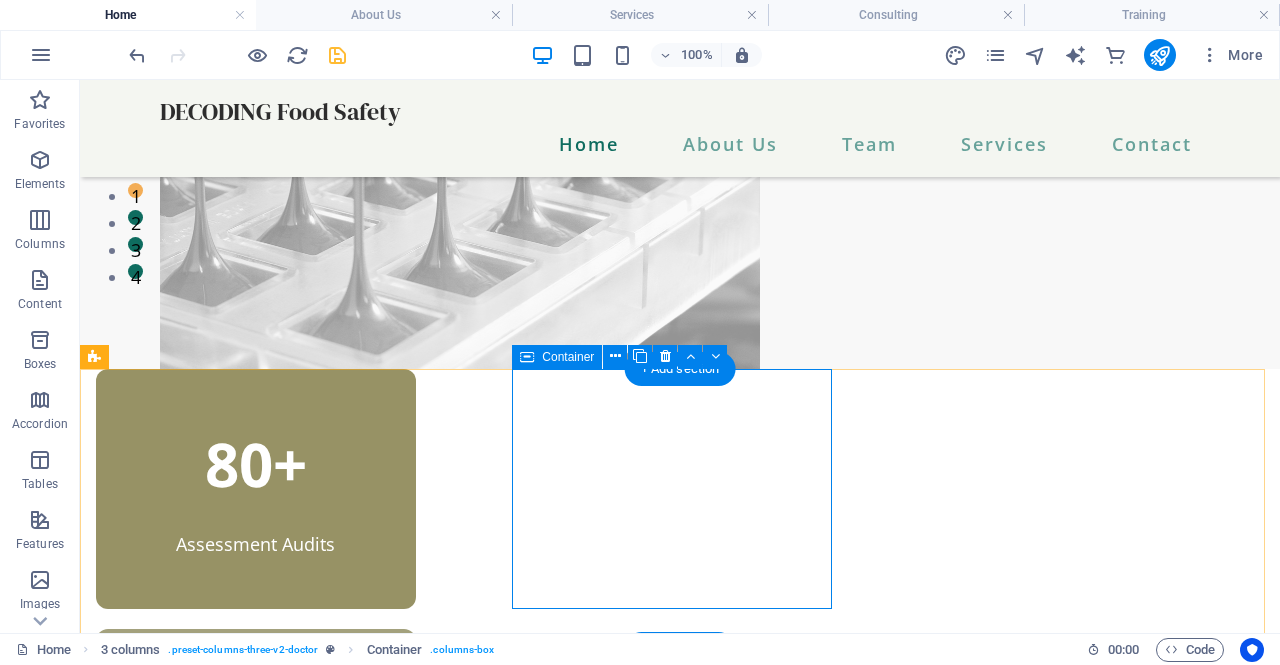 click on "20+ Successful Clients" at bounding box center [256, 747] 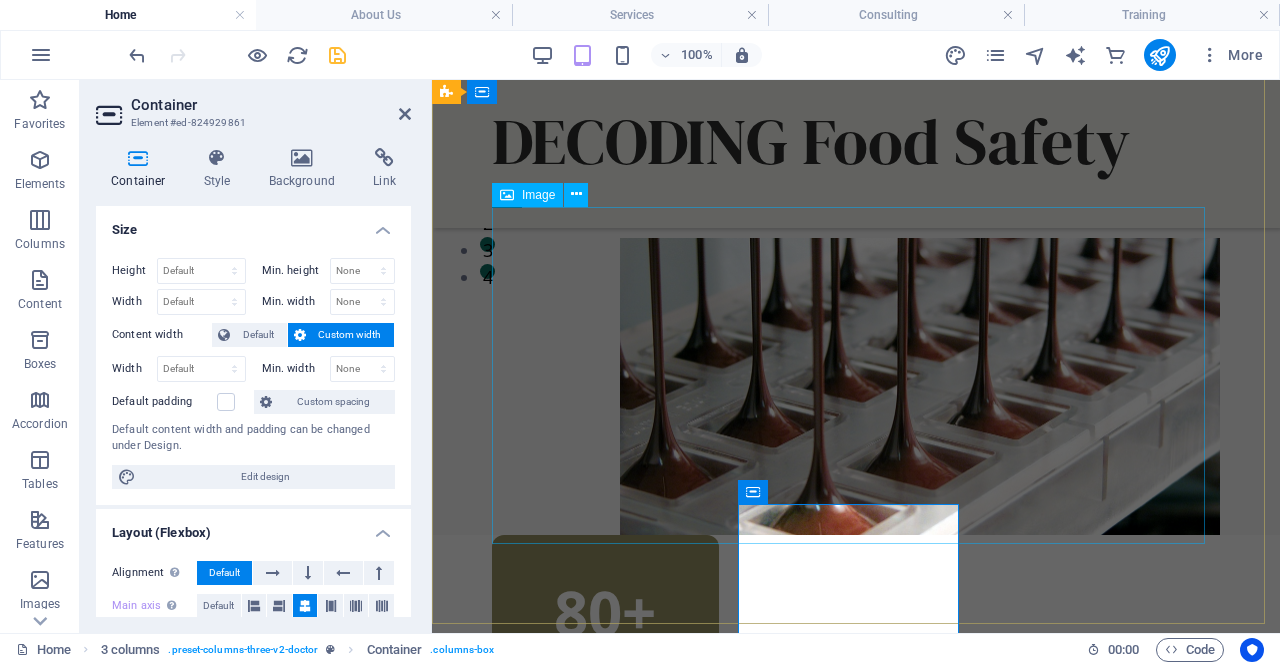 scroll, scrollTop: 462, scrollLeft: 0, axis: vertical 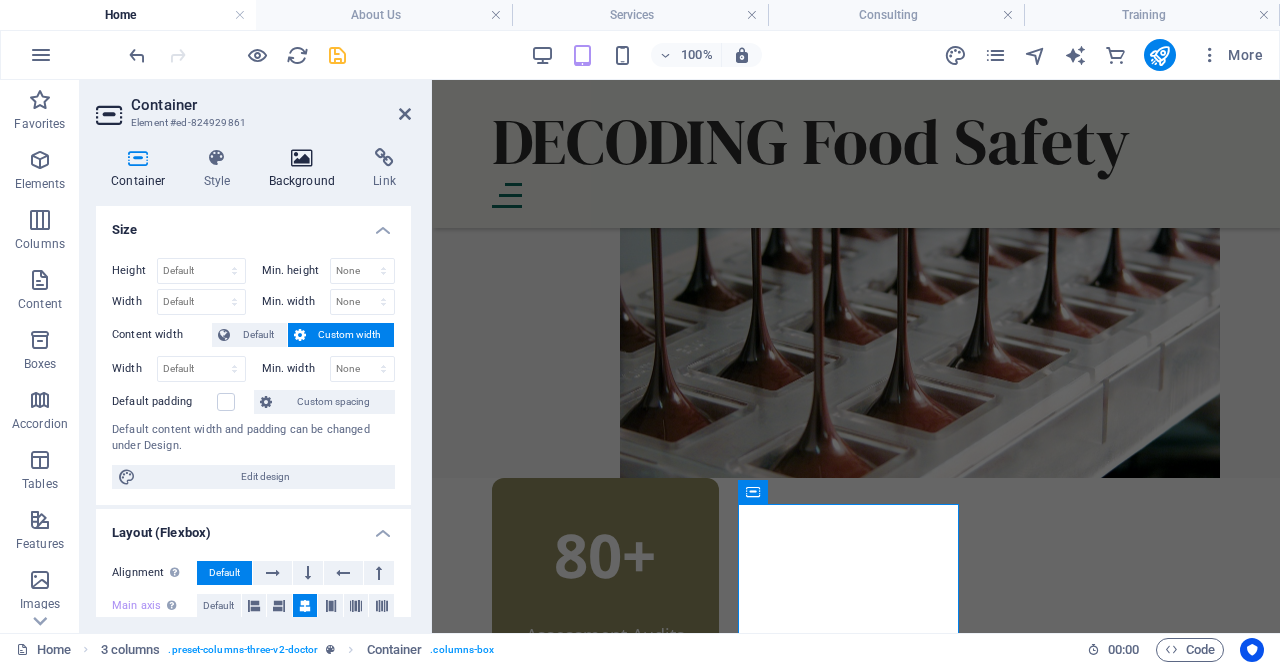 click at bounding box center (302, 158) 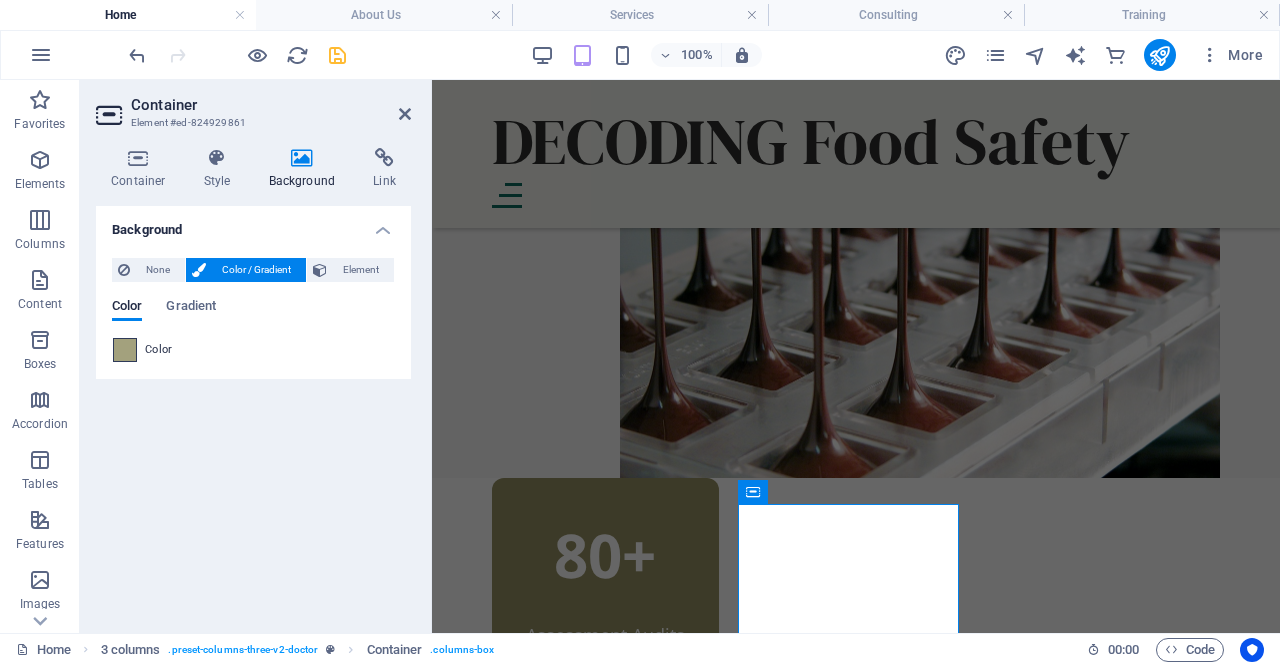 click at bounding box center (125, 350) 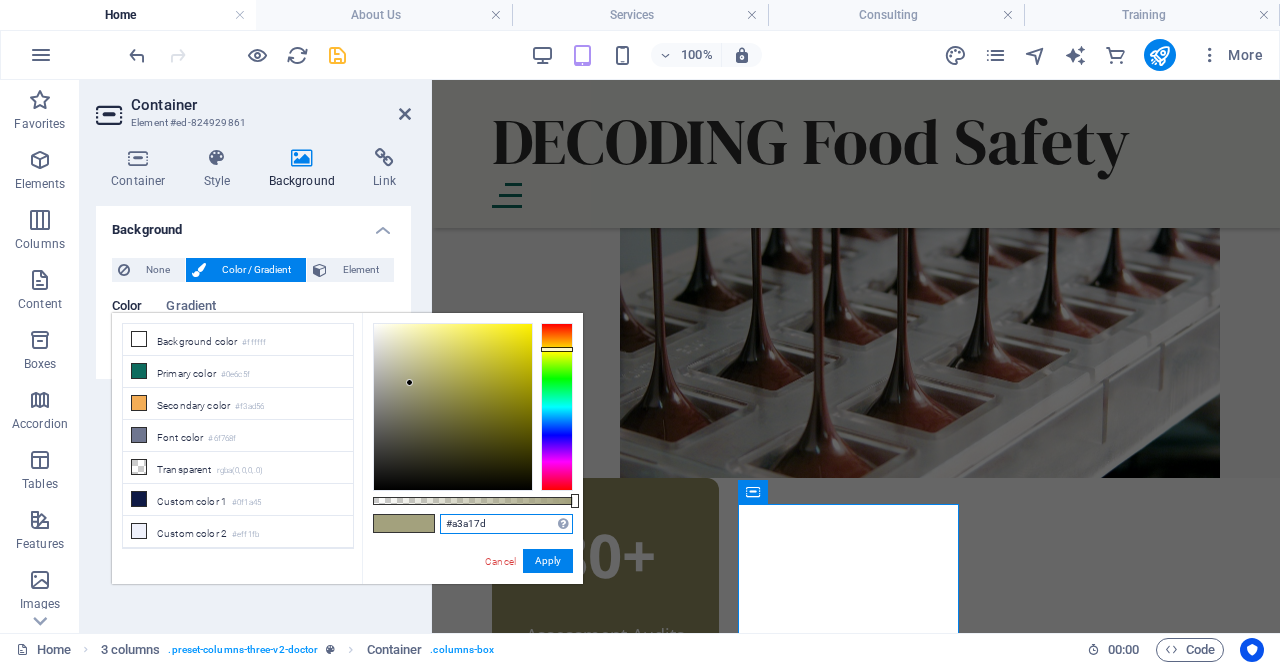 drag, startPoint x: 508, startPoint y: 516, endPoint x: 410, endPoint y: 535, distance: 99.824844 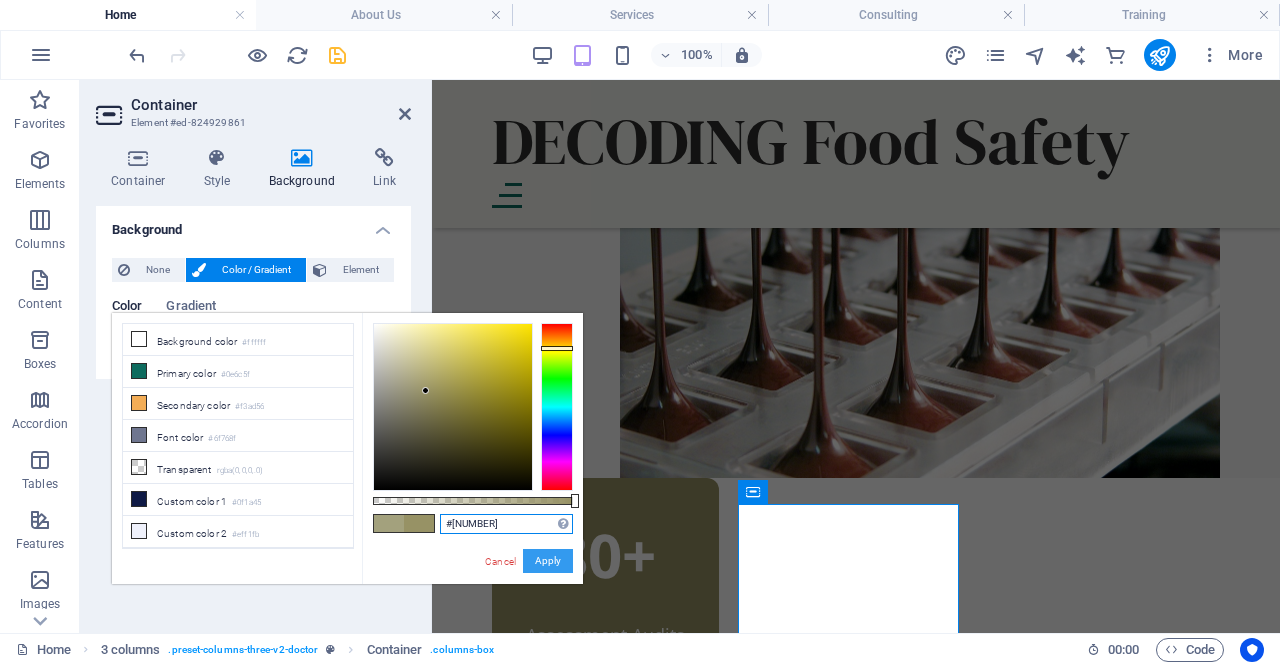 type on "#[NUMBER]" 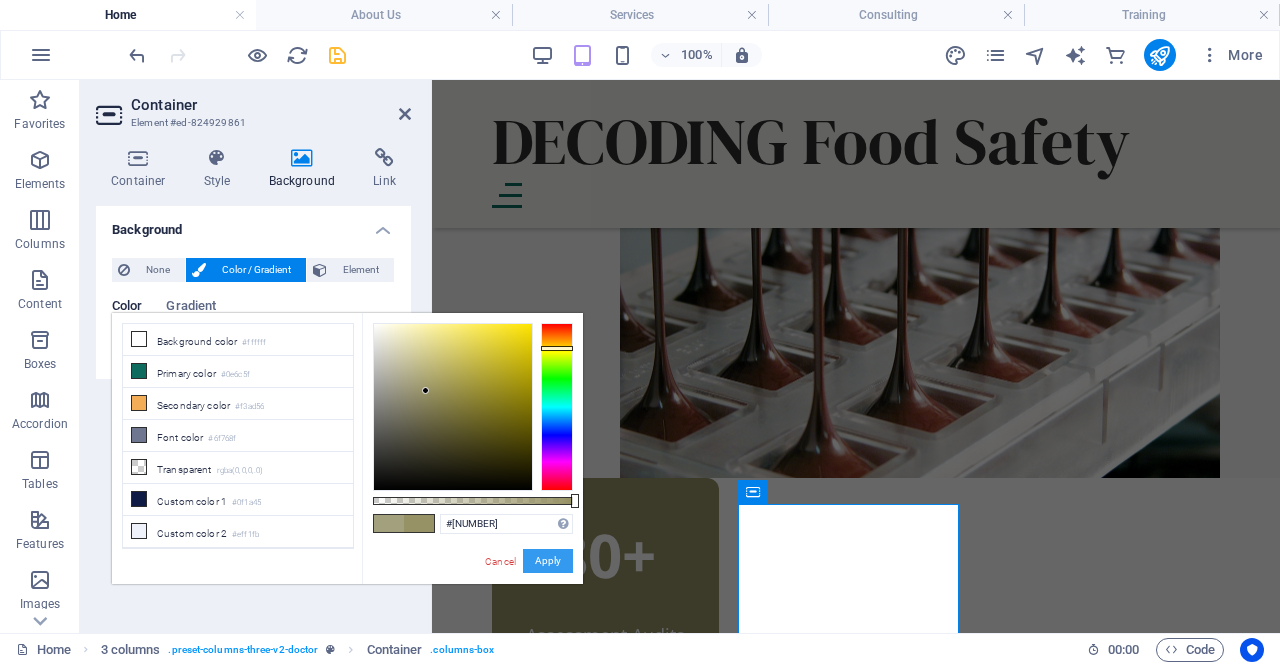 click on "Apply" at bounding box center [548, 561] 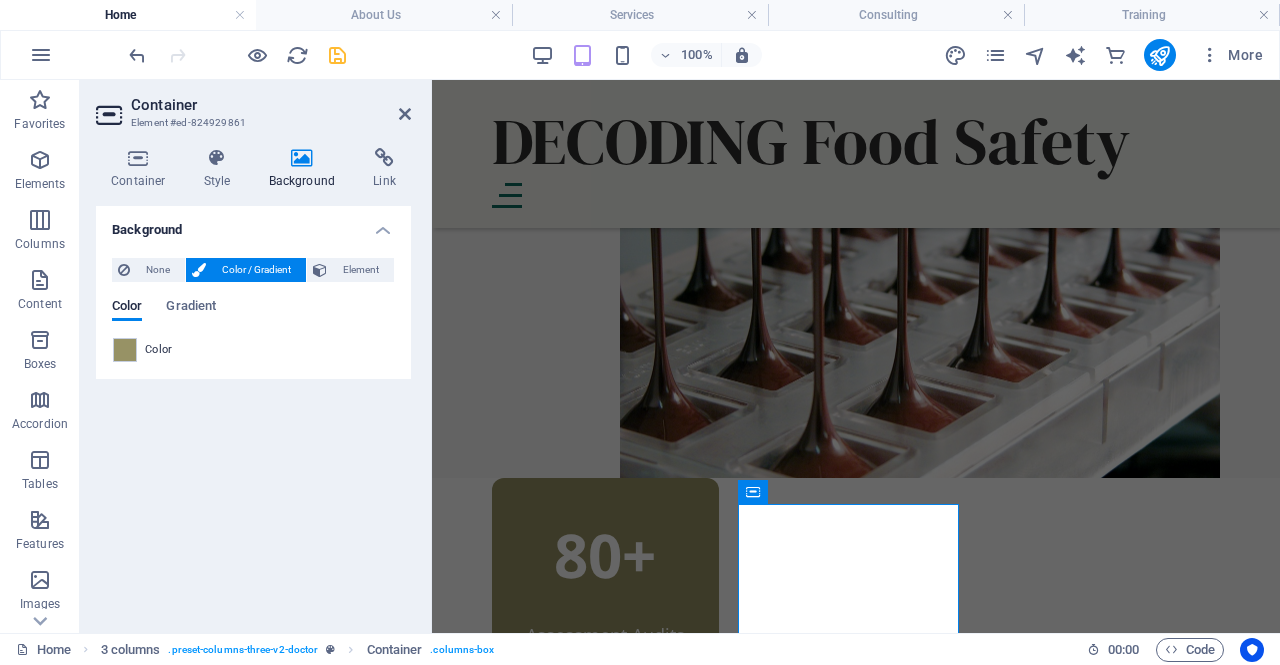 click on "Container Element #[NUMBER]" at bounding box center [253, 106] 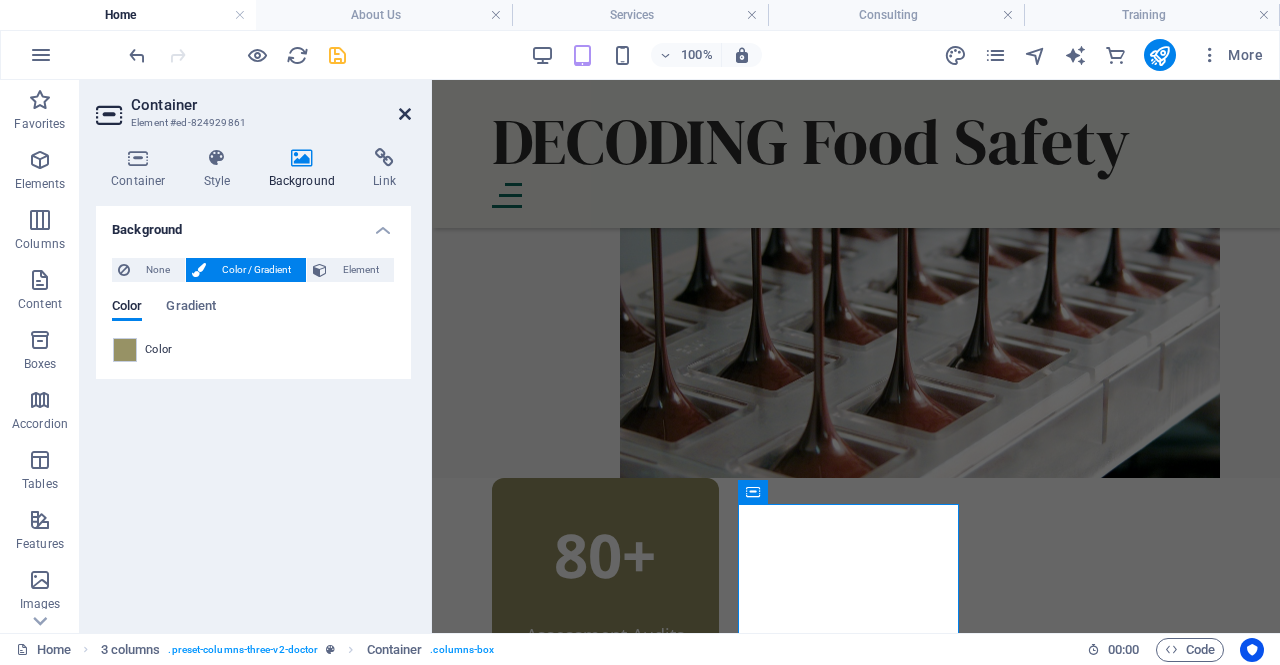 click at bounding box center (405, 114) 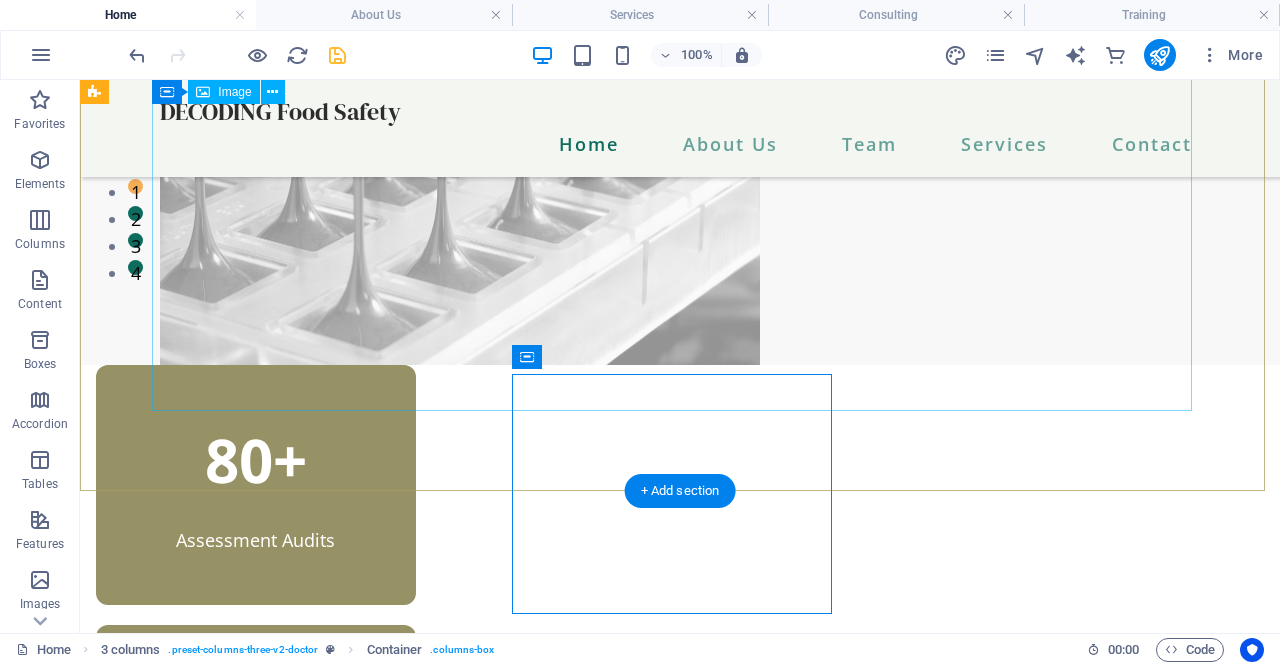 scroll, scrollTop: 404, scrollLeft: 0, axis: vertical 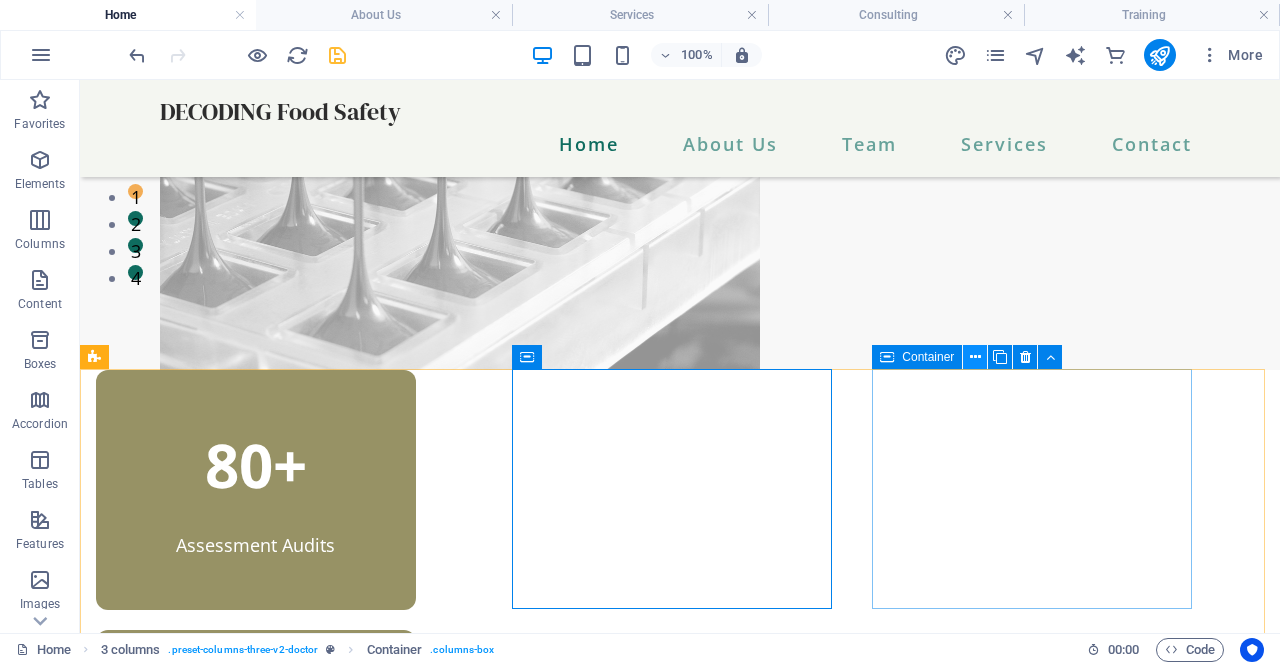 click at bounding box center (975, 357) 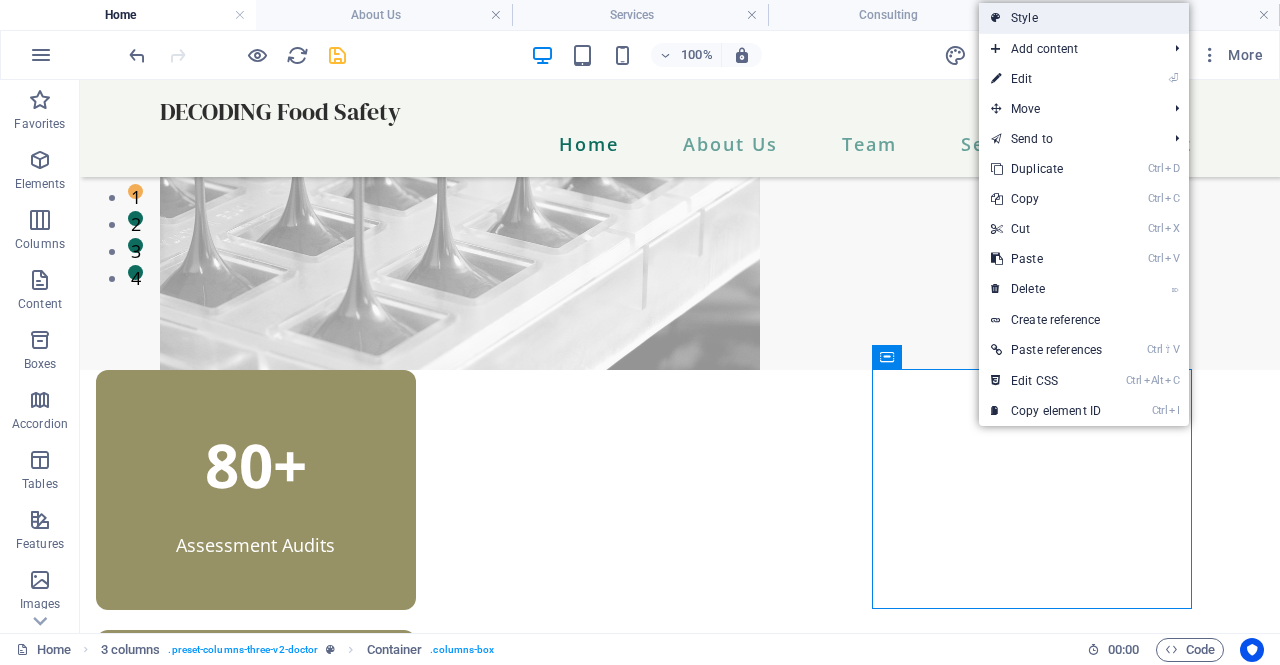 click on "Style" at bounding box center [1084, 18] 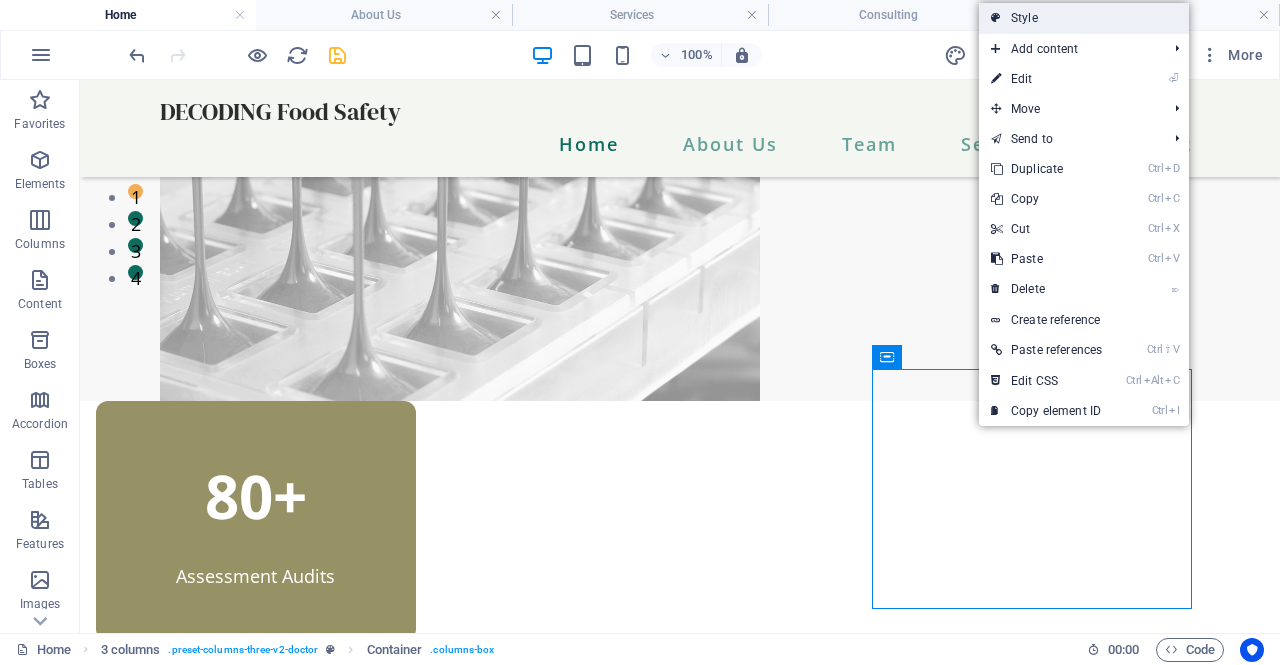 scroll, scrollTop: 461, scrollLeft: 0, axis: vertical 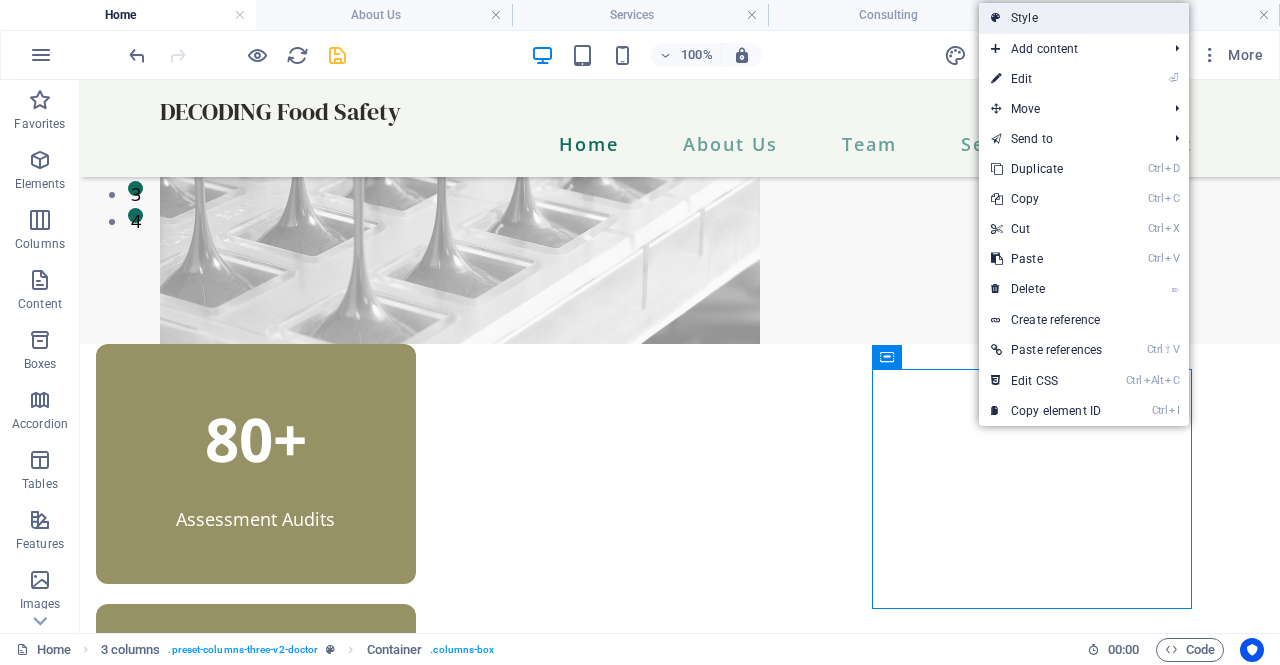 select on "px" 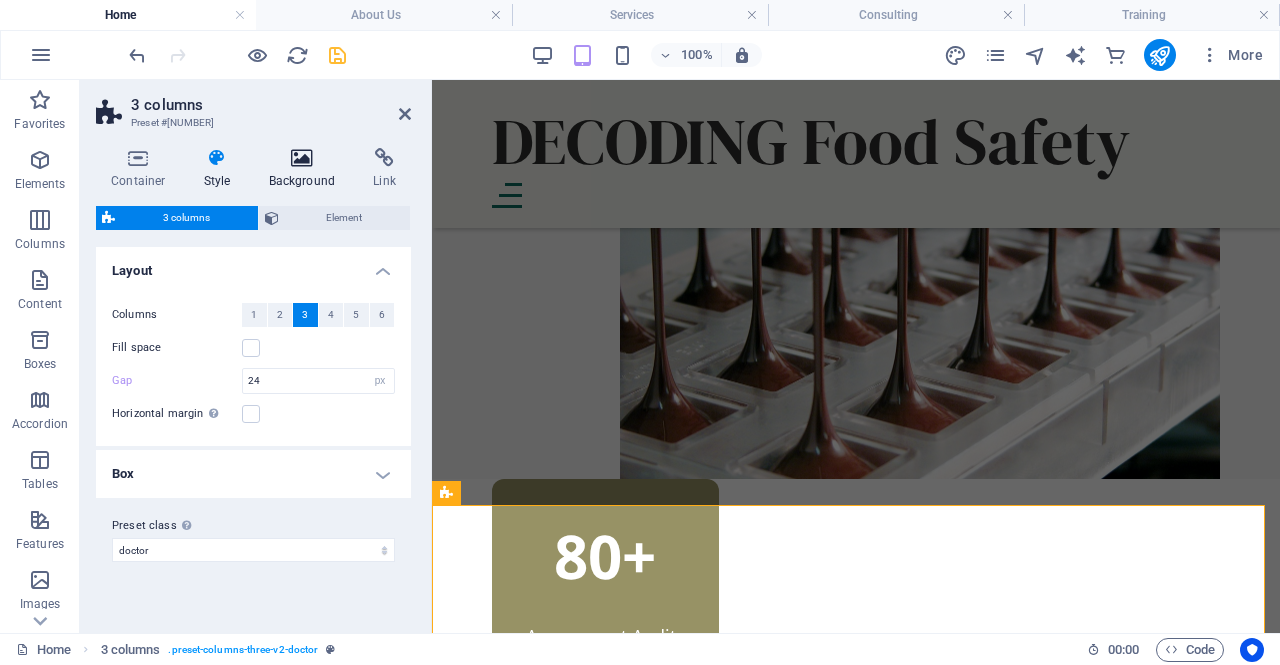 click at bounding box center (302, 158) 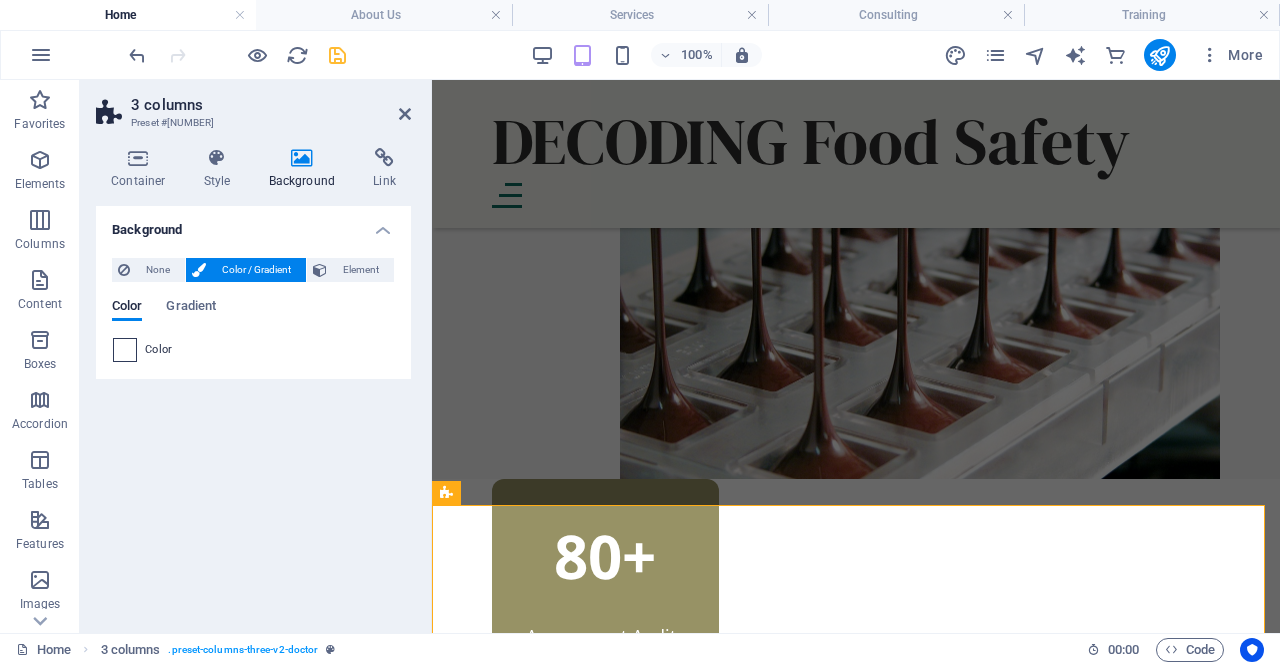 click at bounding box center [125, 350] 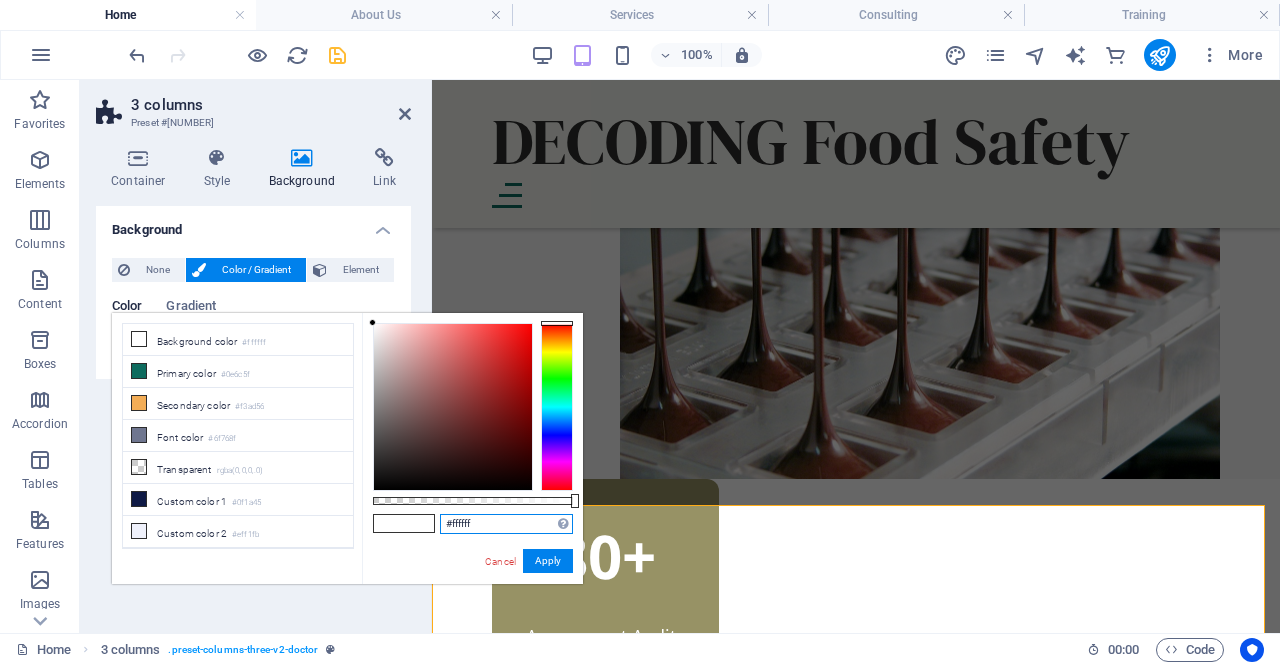 drag, startPoint x: 492, startPoint y: 519, endPoint x: 402, endPoint y: 527, distance: 90.35486 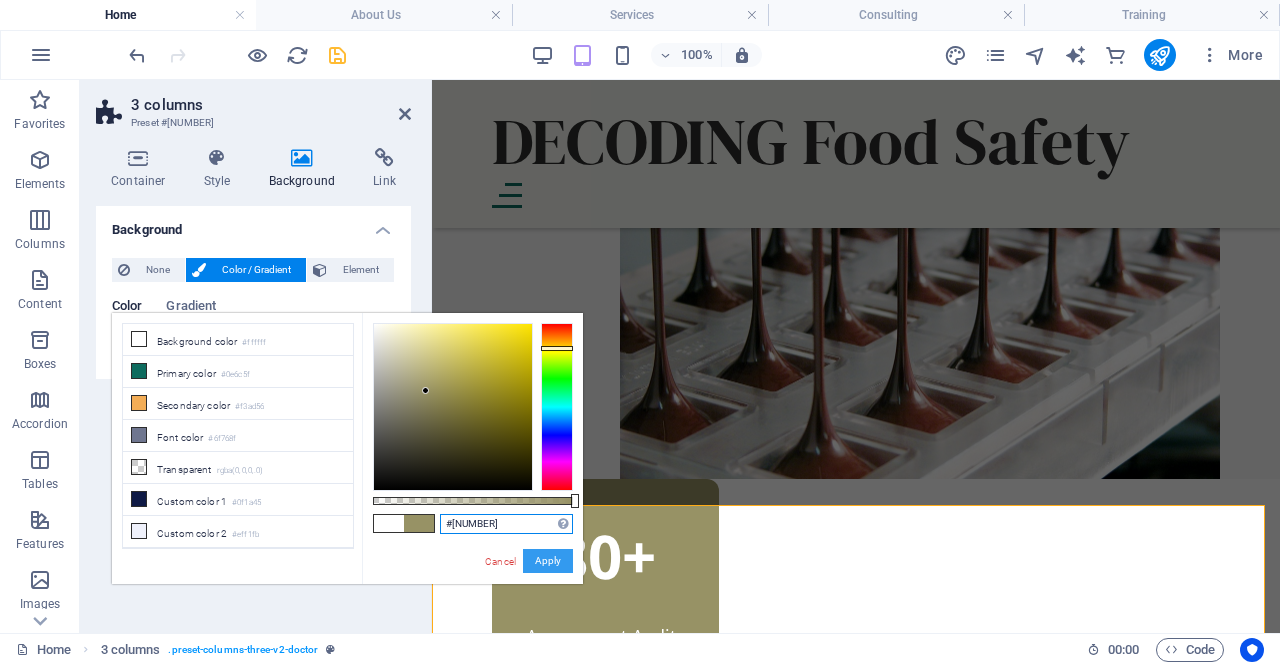 type on "#[NUMBER]" 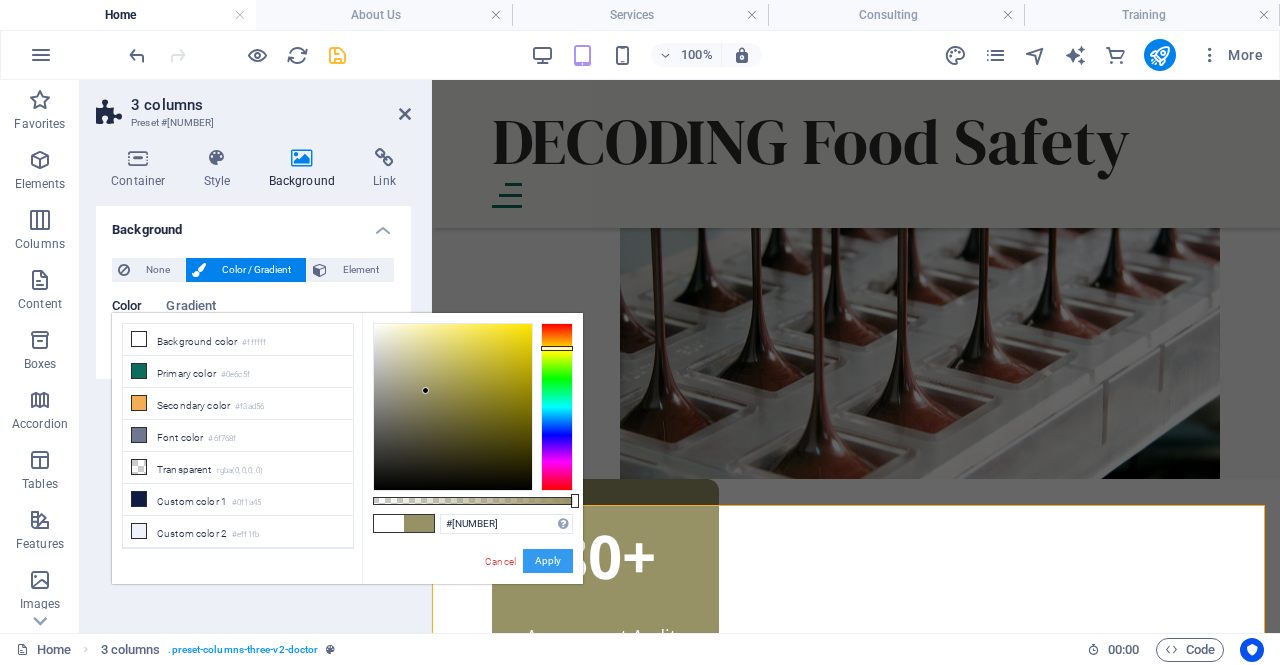 click on "Apply" at bounding box center (548, 561) 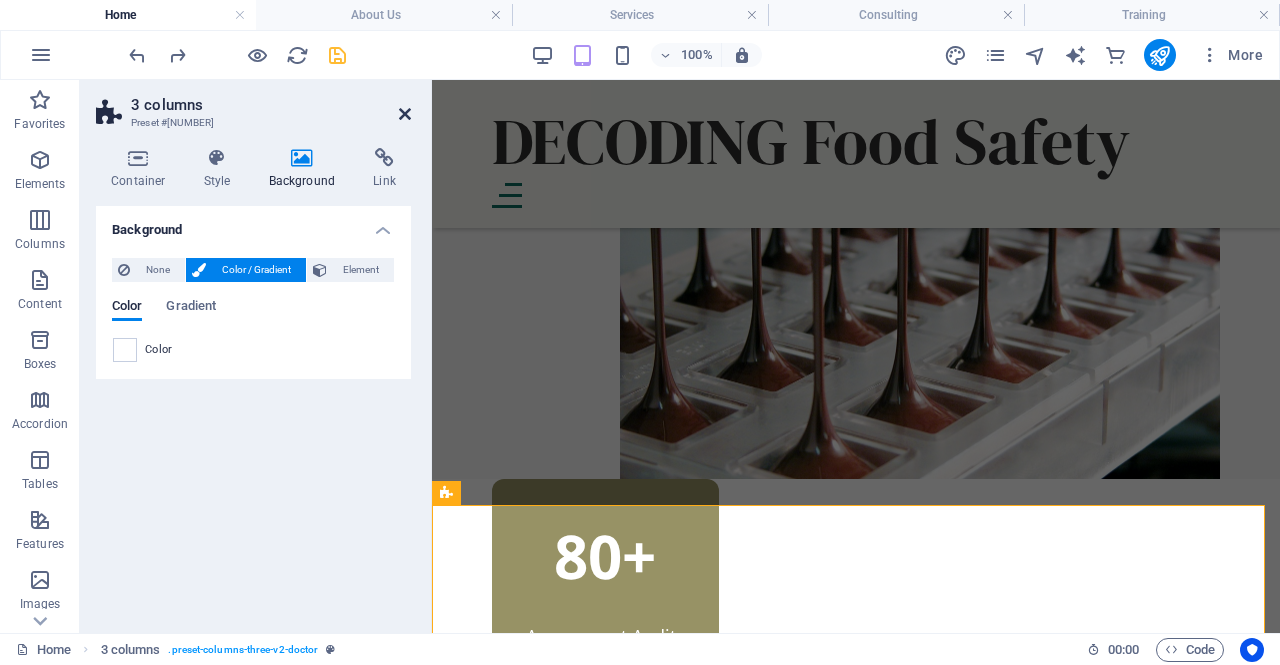 click at bounding box center [405, 114] 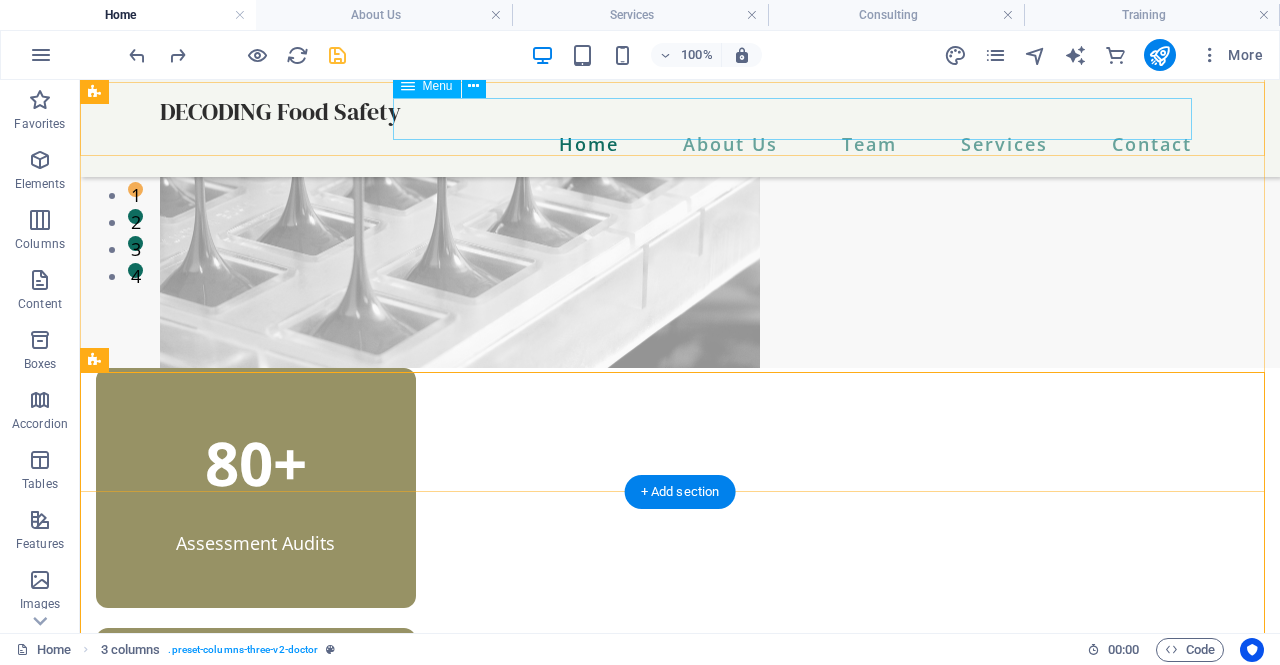 scroll, scrollTop: 404, scrollLeft: 0, axis: vertical 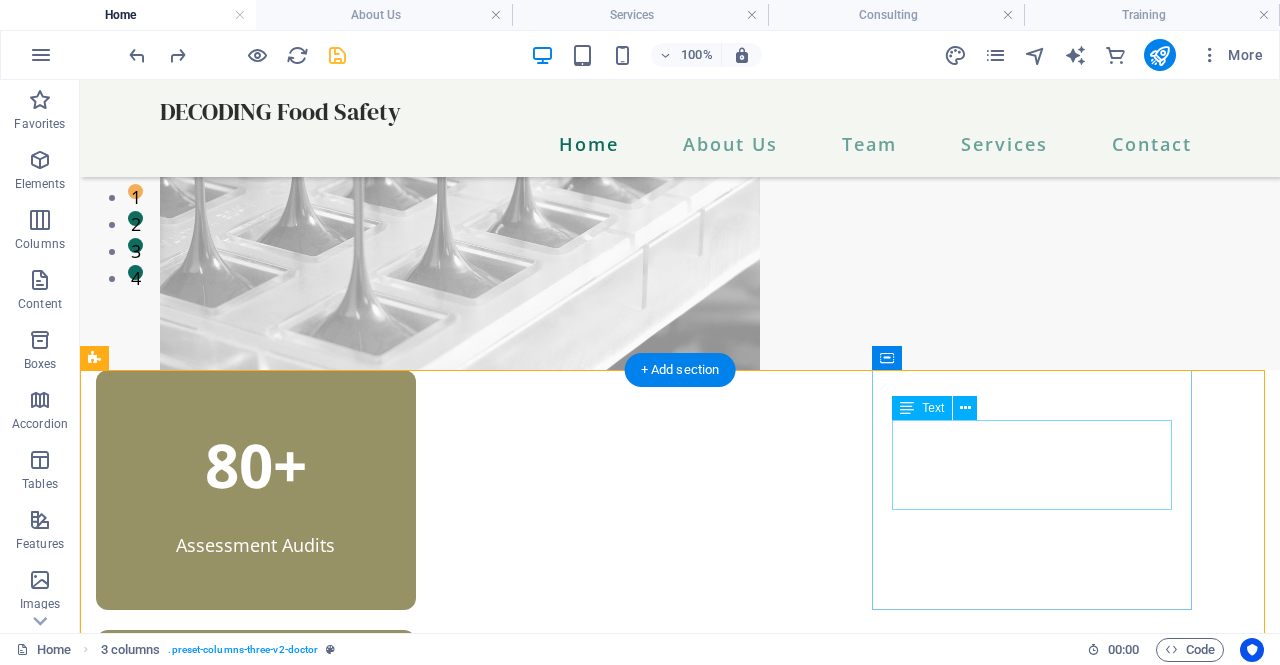 click on "15+" at bounding box center (256, 982) 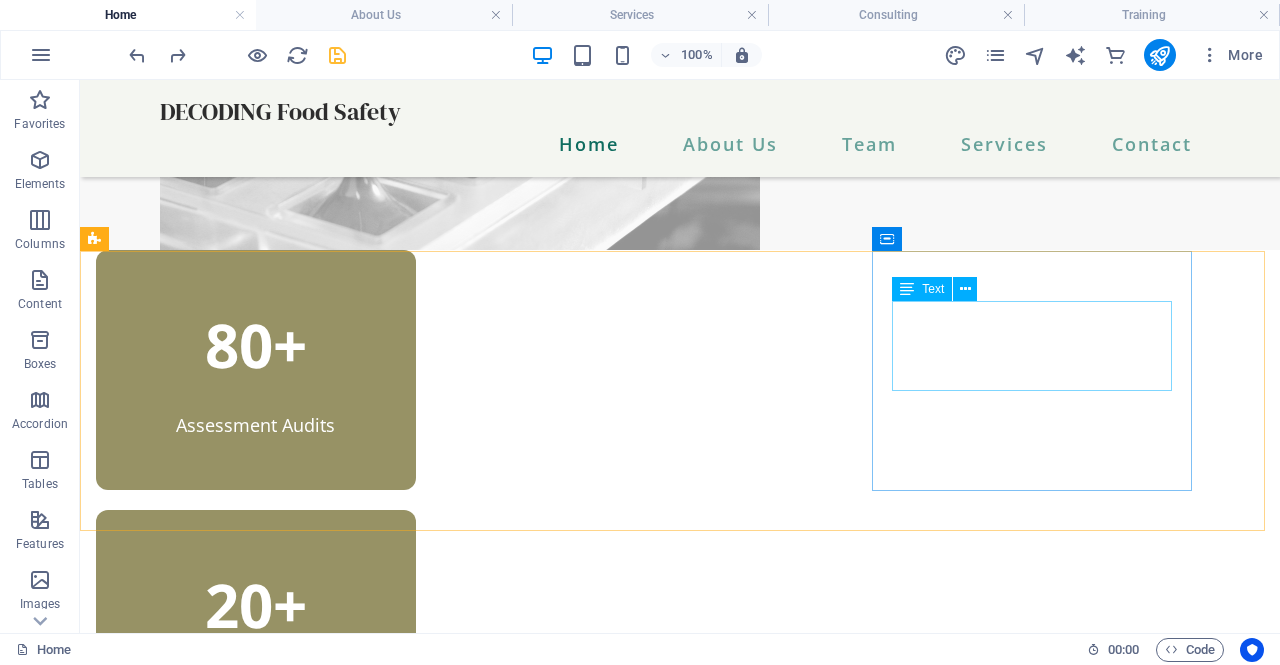 scroll, scrollTop: 522, scrollLeft: 0, axis: vertical 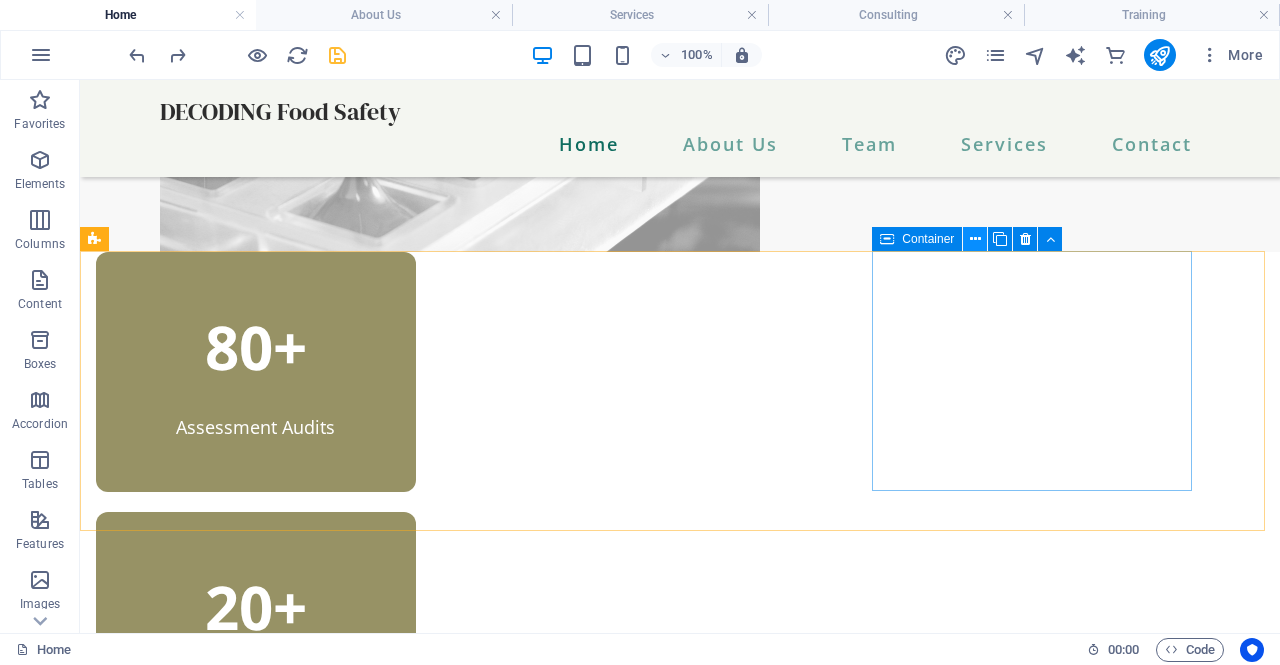 click at bounding box center [975, 239] 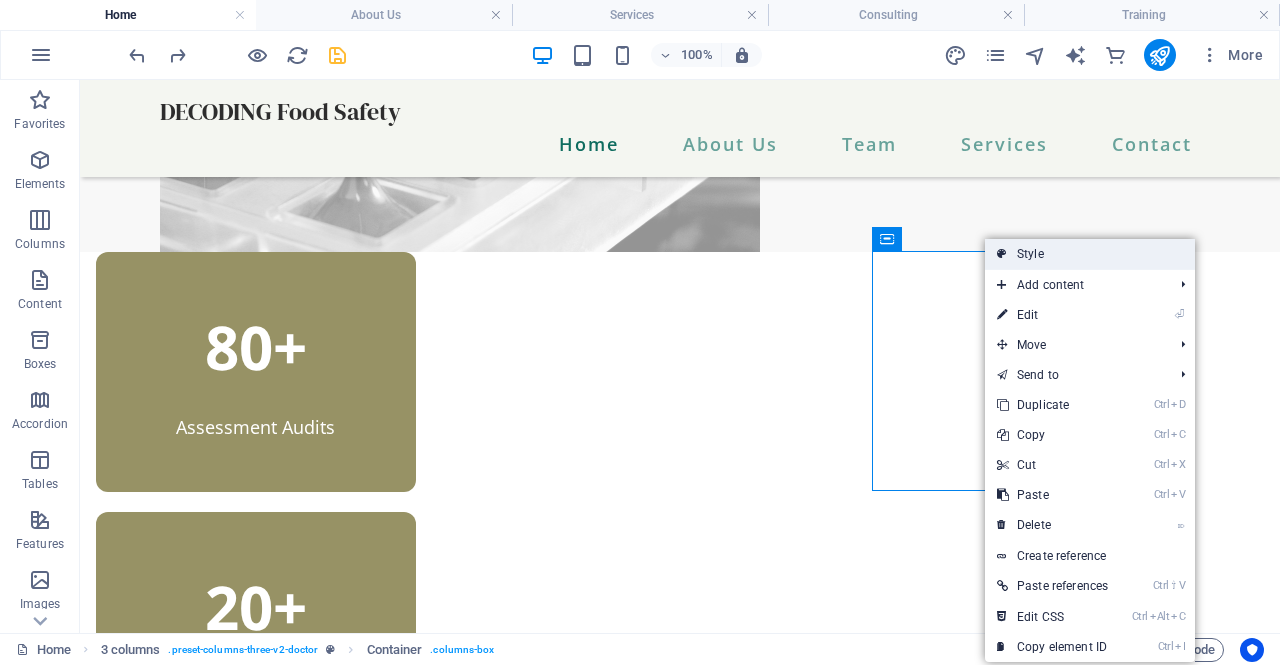 click on "Style" at bounding box center [1090, 254] 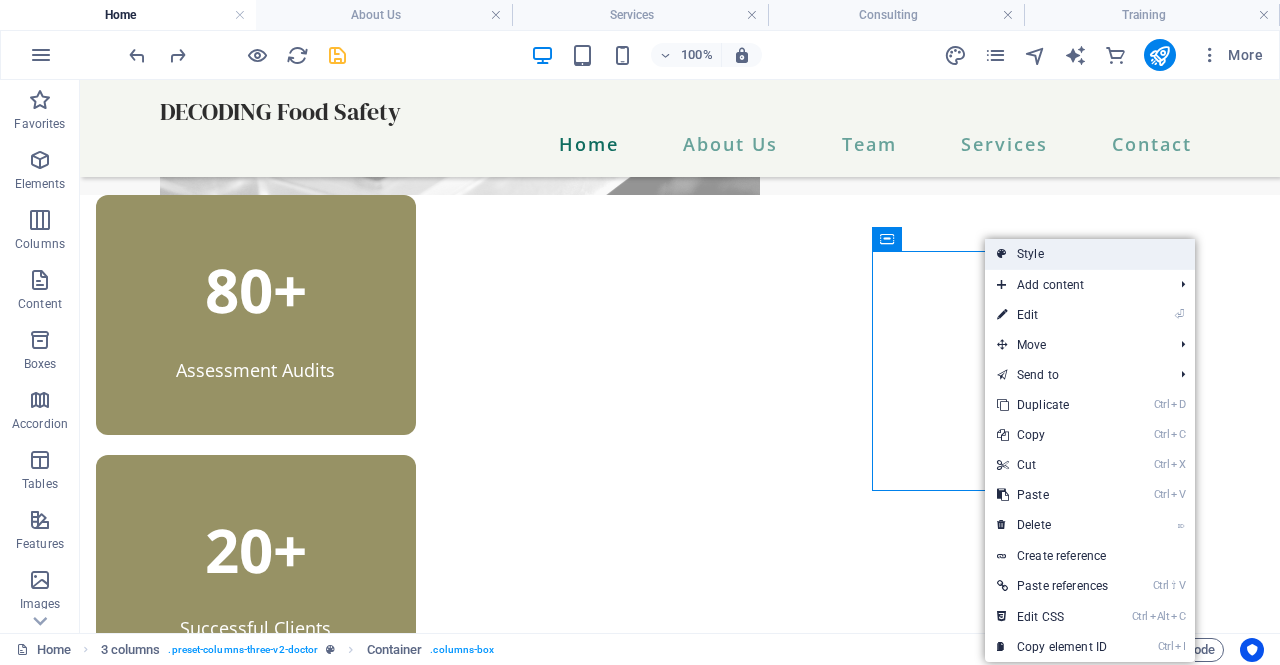select on "px" 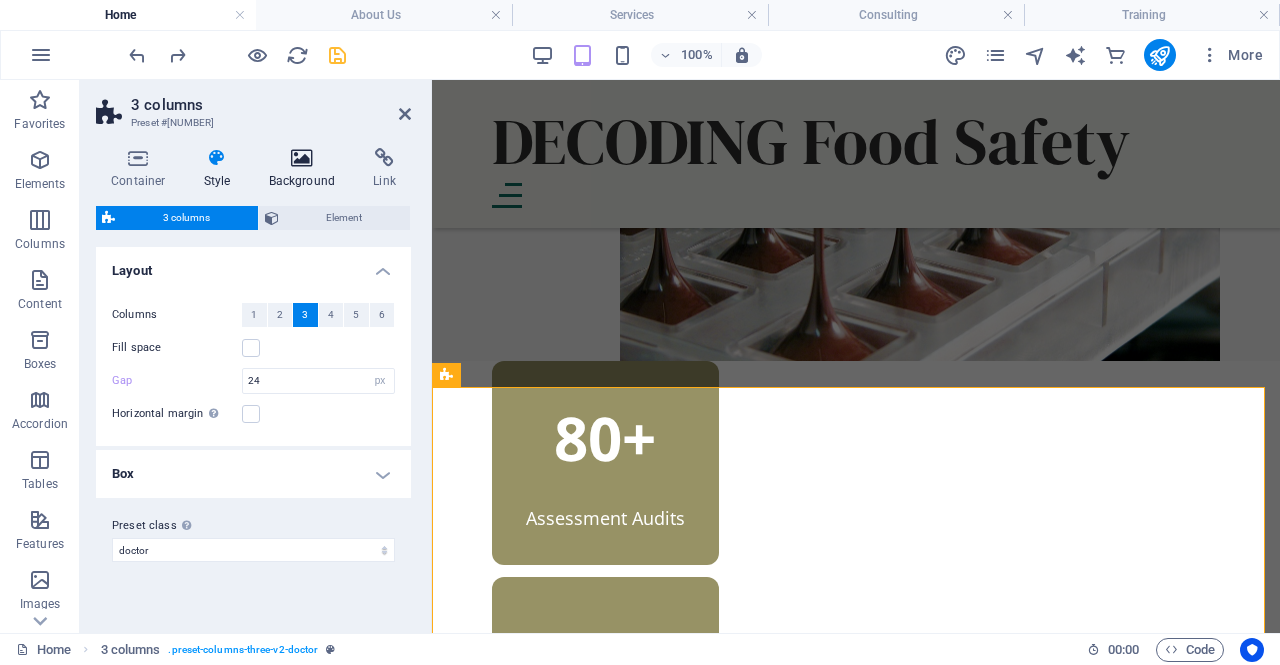 click at bounding box center [302, 158] 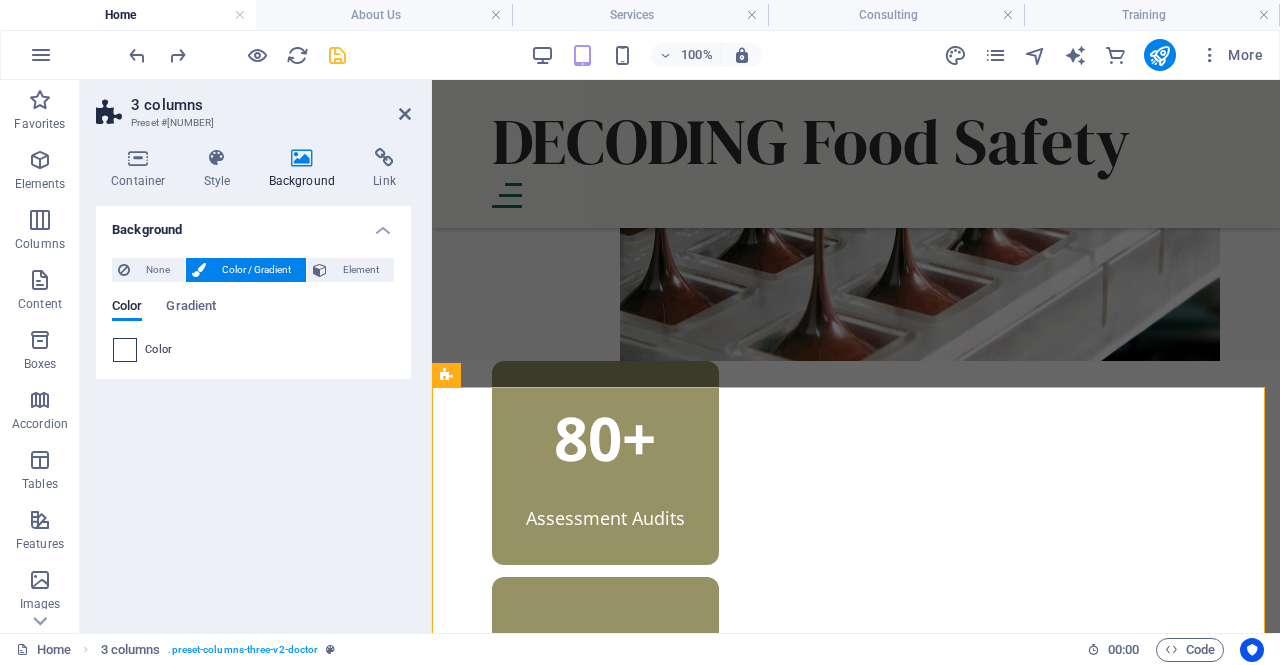 click at bounding box center (125, 350) 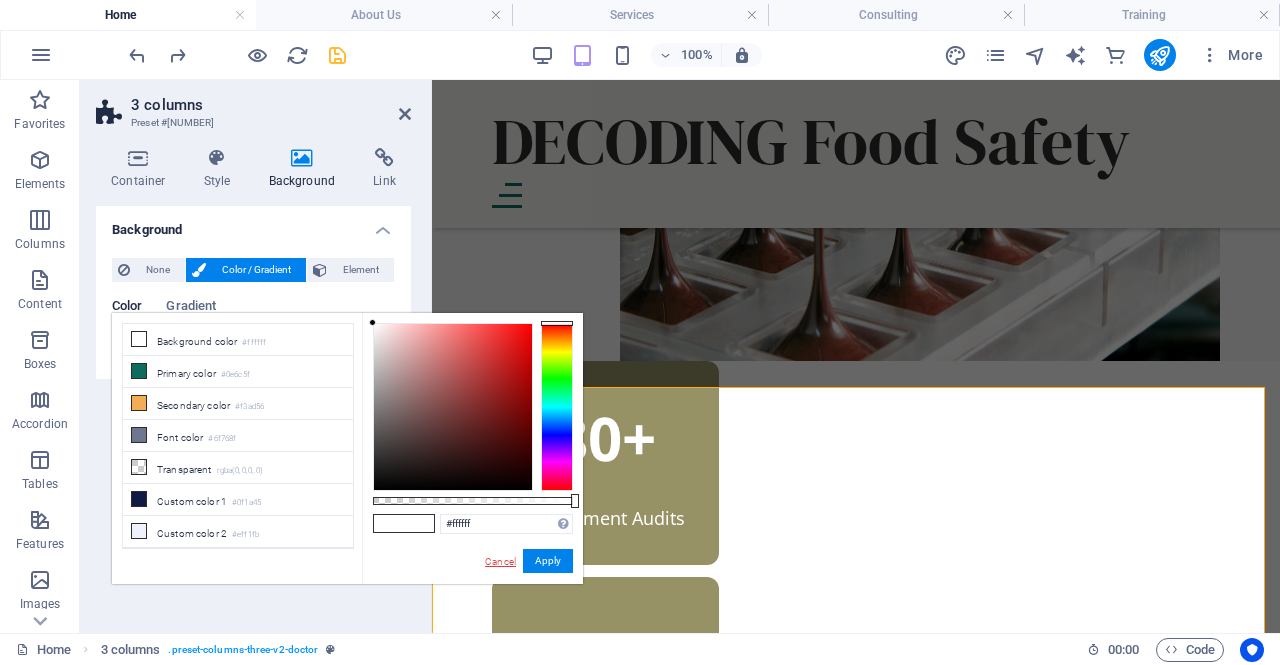 click on "Cancel" at bounding box center (500, 561) 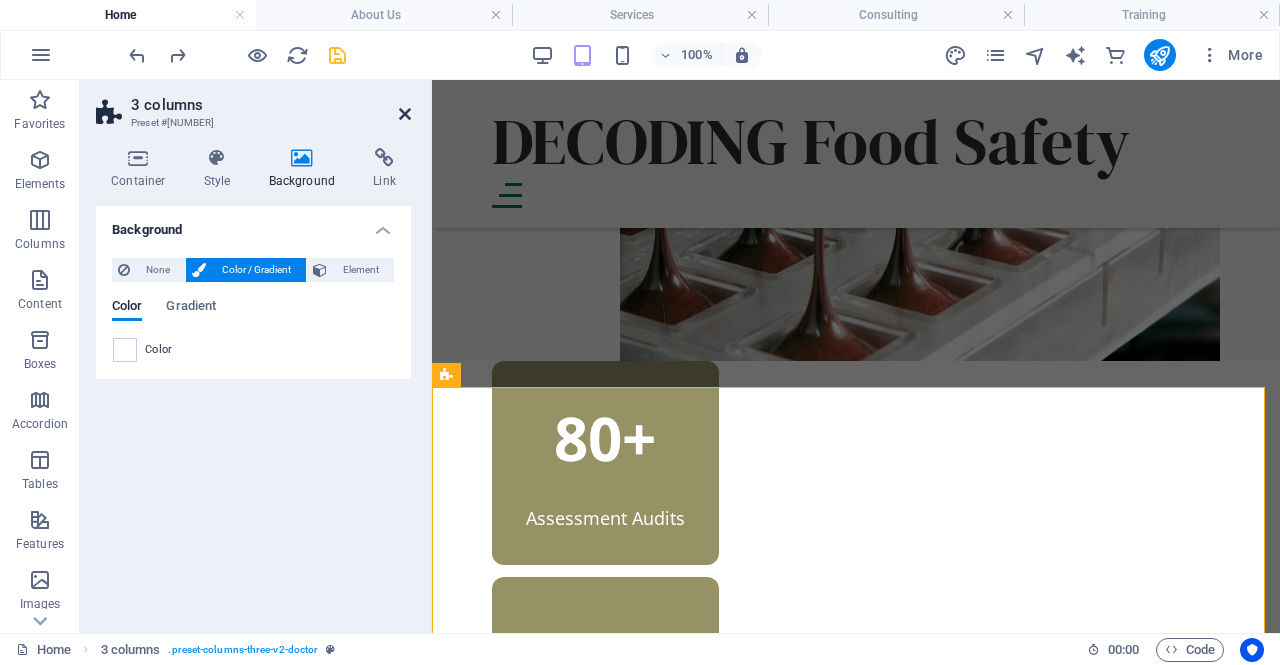 click at bounding box center (405, 114) 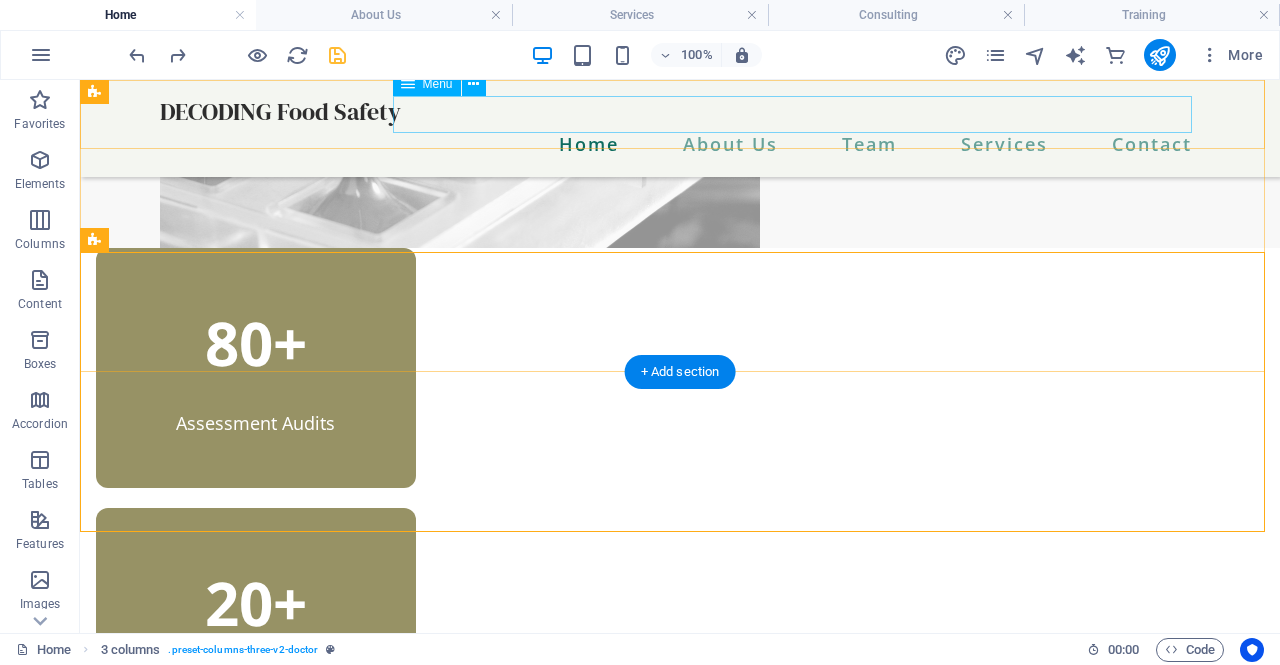 scroll, scrollTop: 522, scrollLeft: 0, axis: vertical 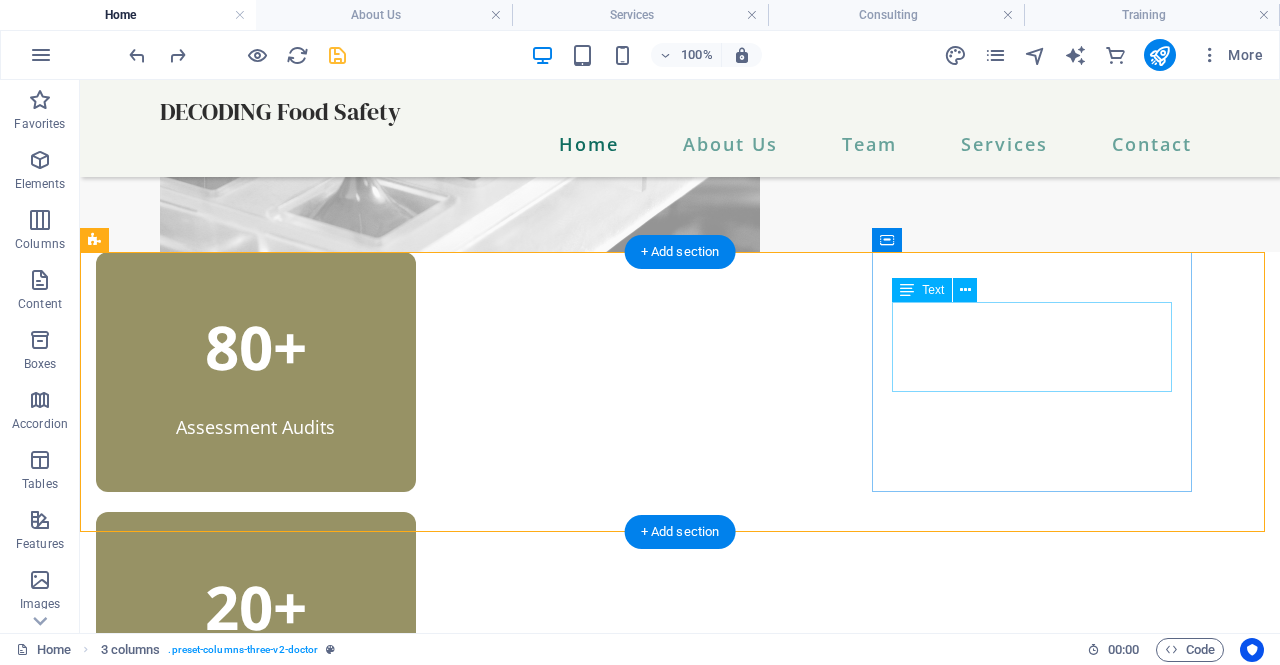 click on "15+" at bounding box center (256, 864) 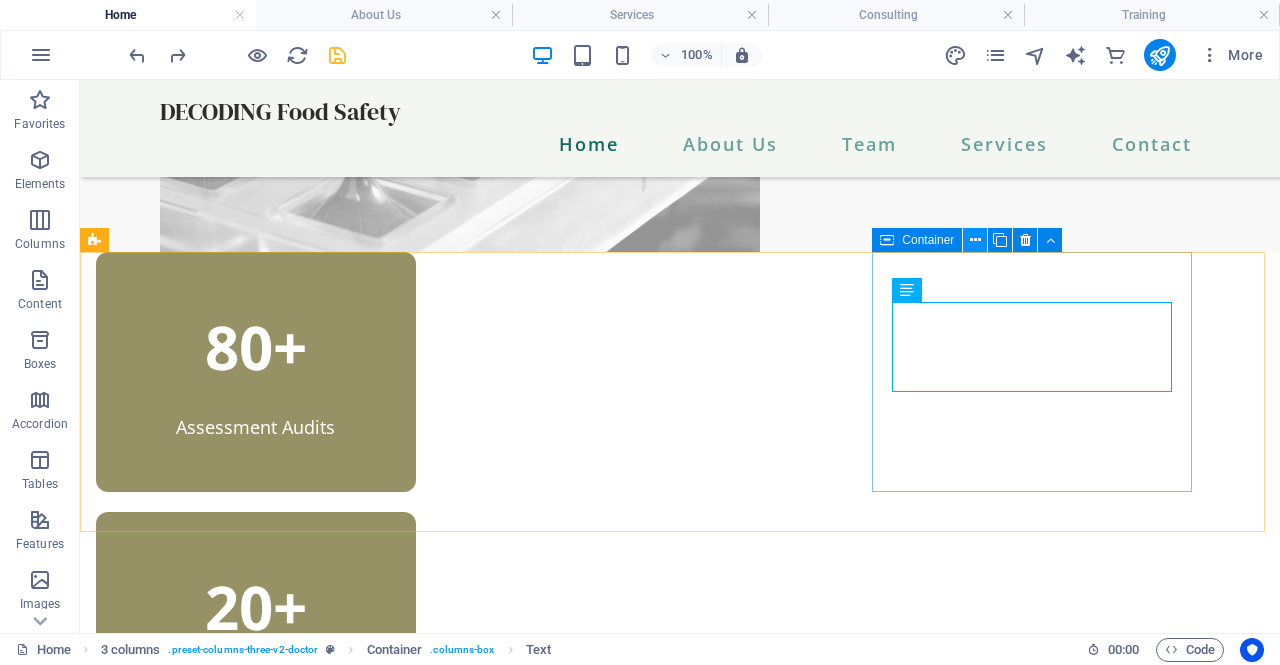 click at bounding box center [975, 240] 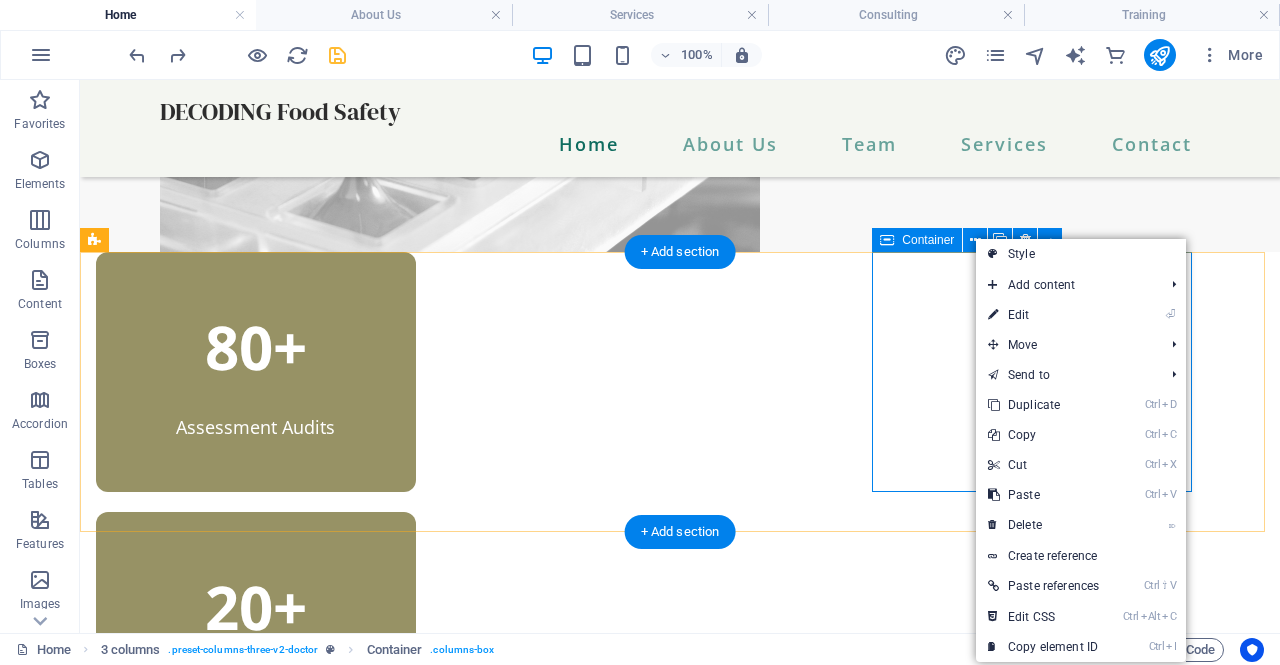 click on "15+ Years of Experience" at bounding box center [256, 889] 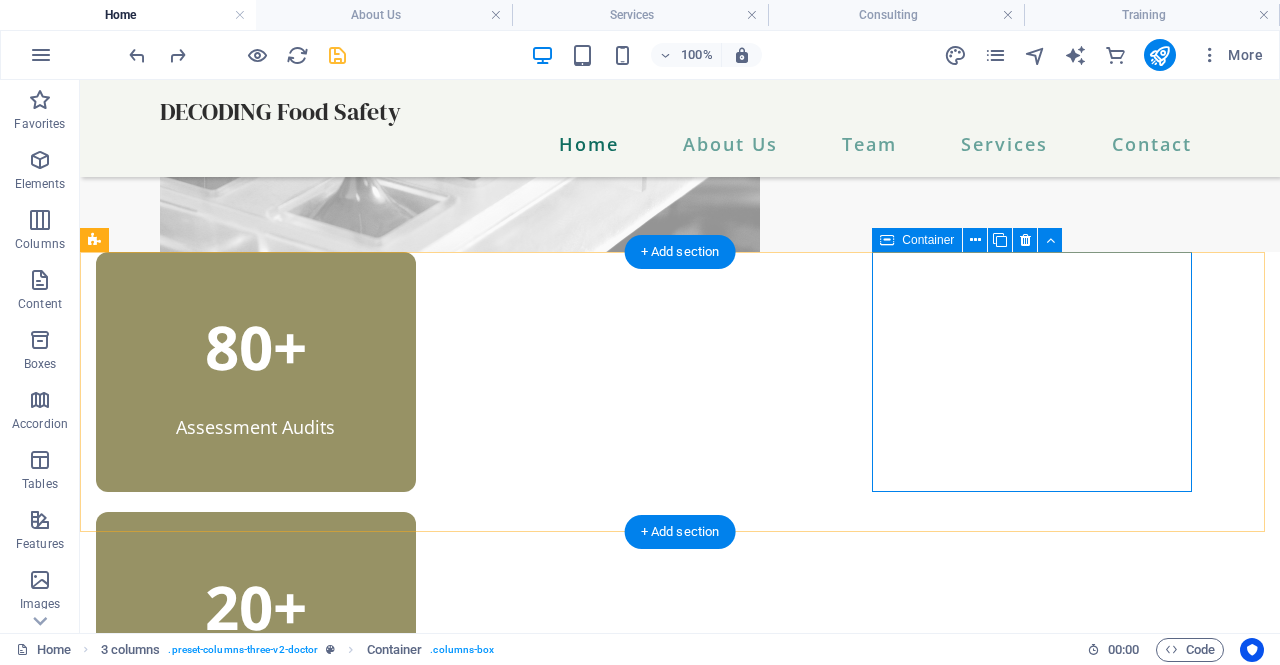 click on "15+ Years of Experience" at bounding box center (256, 889) 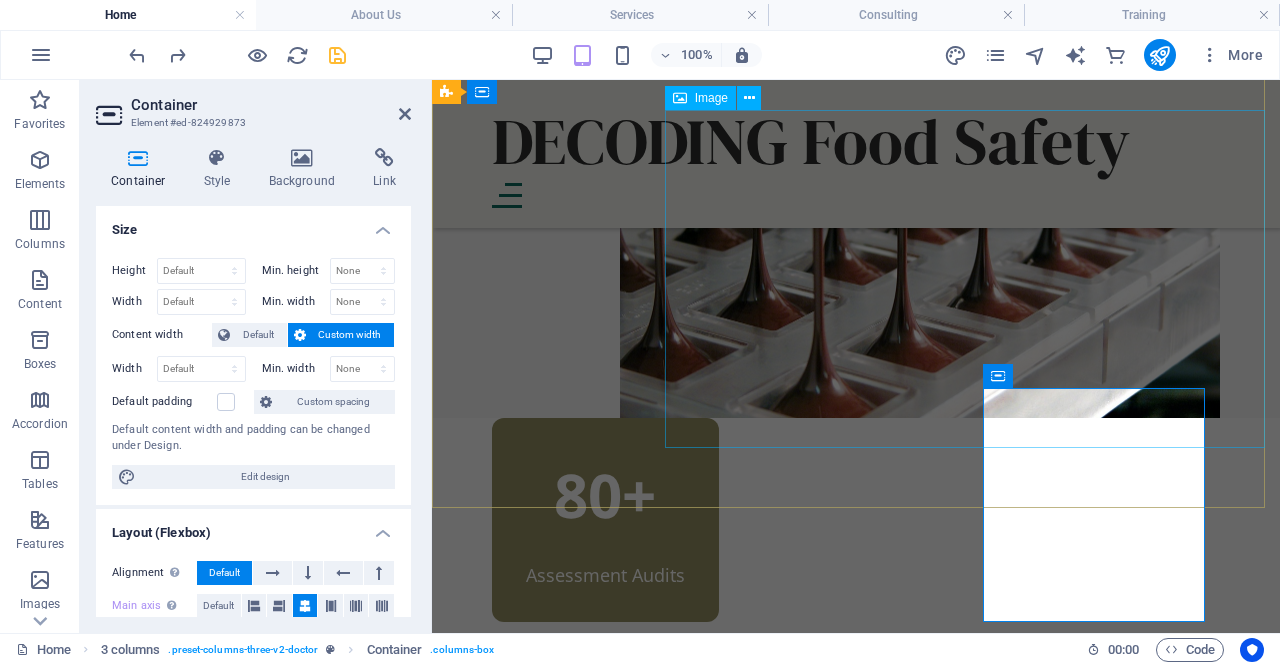 scroll, scrollTop: 578, scrollLeft: 0, axis: vertical 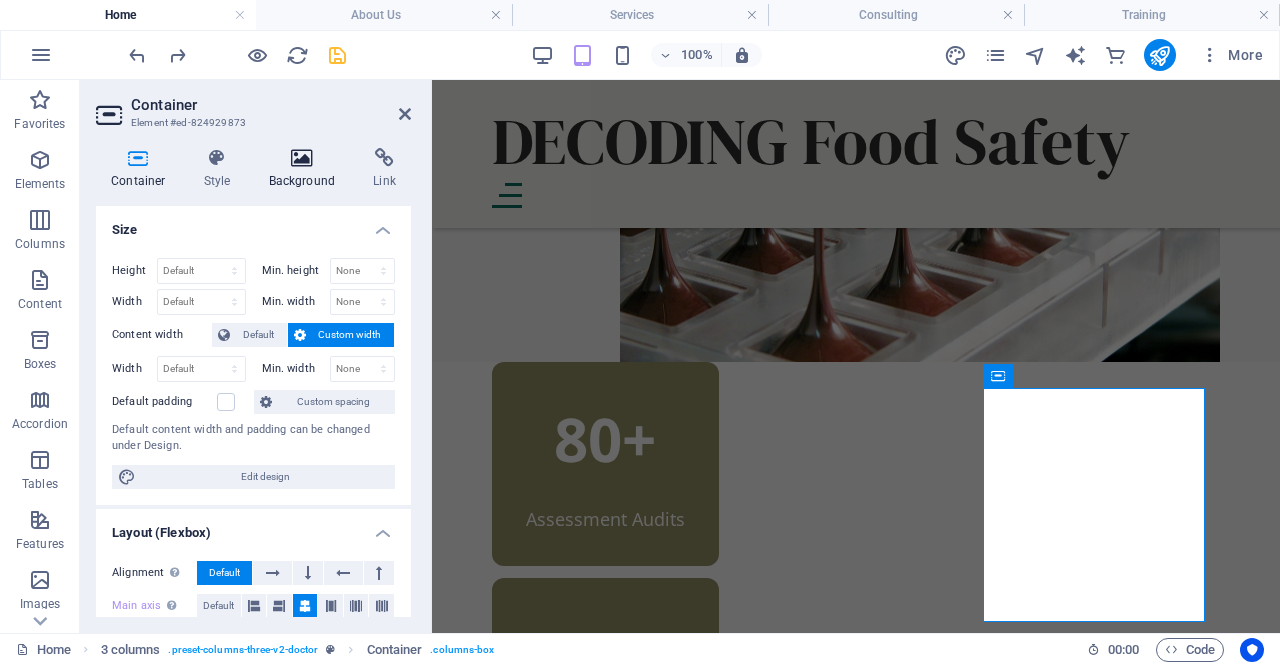 click on "Background" at bounding box center [306, 169] 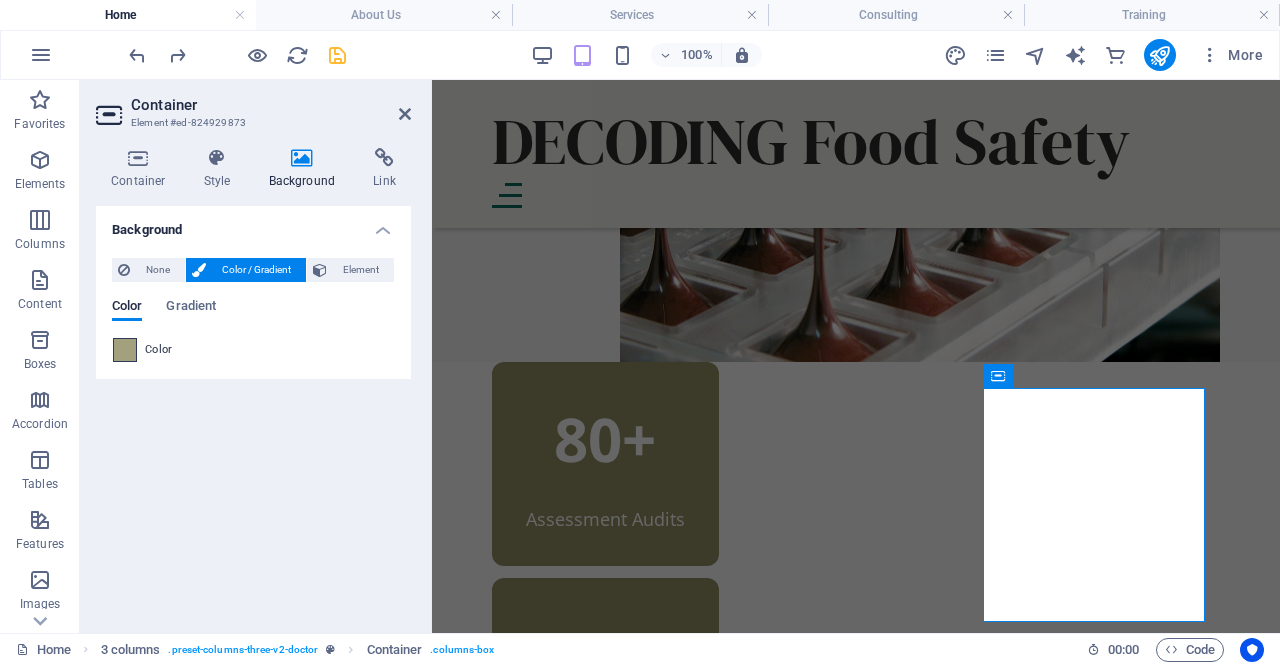 click at bounding box center (125, 350) 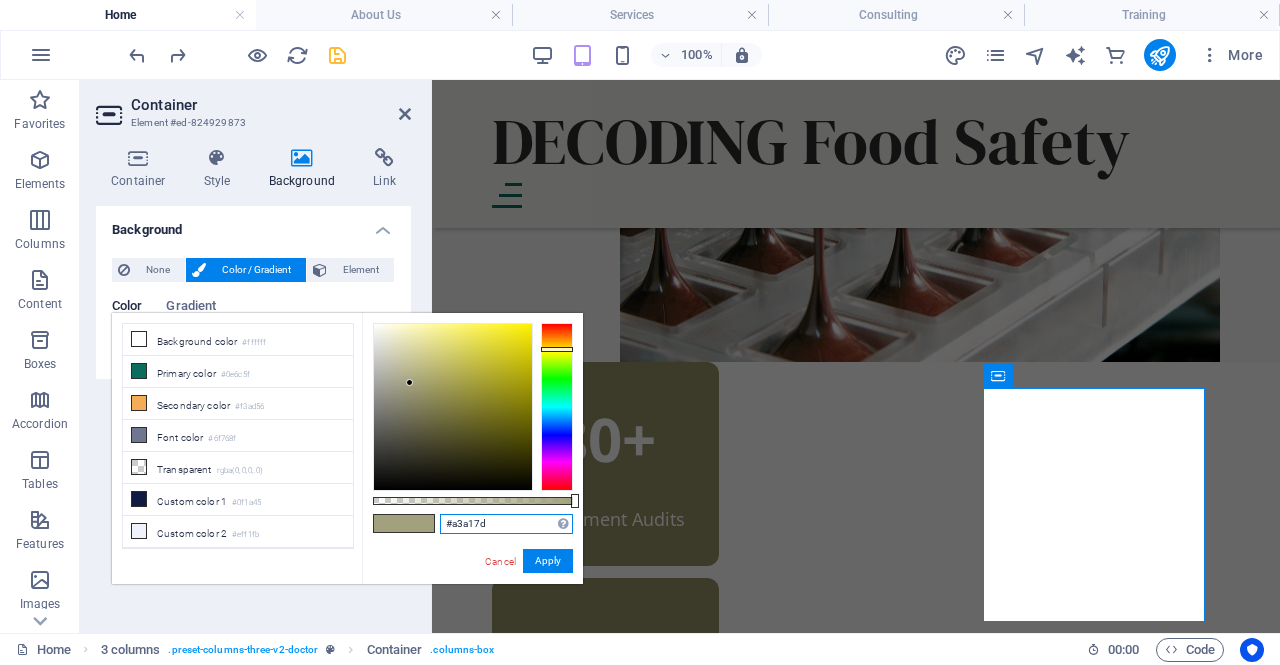 drag, startPoint x: 506, startPoint y: 525, endPoint x: 408, endPoint y: 530, distance: 98.12747 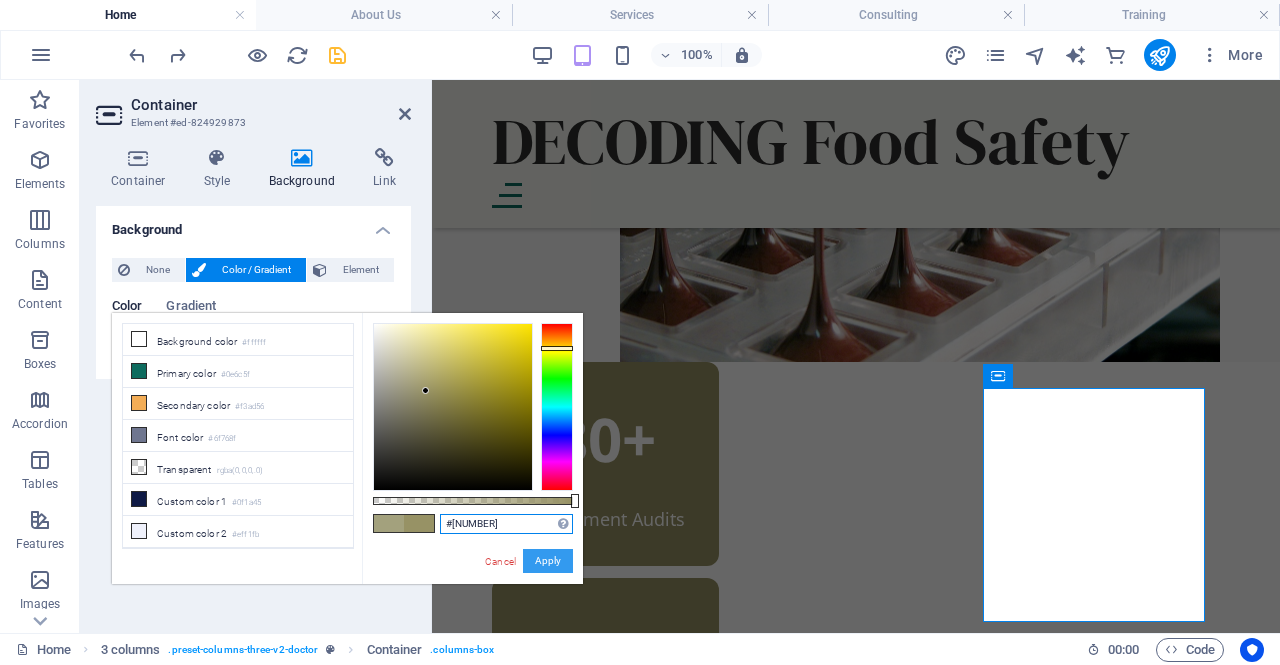 type on "#[NUMBER]" 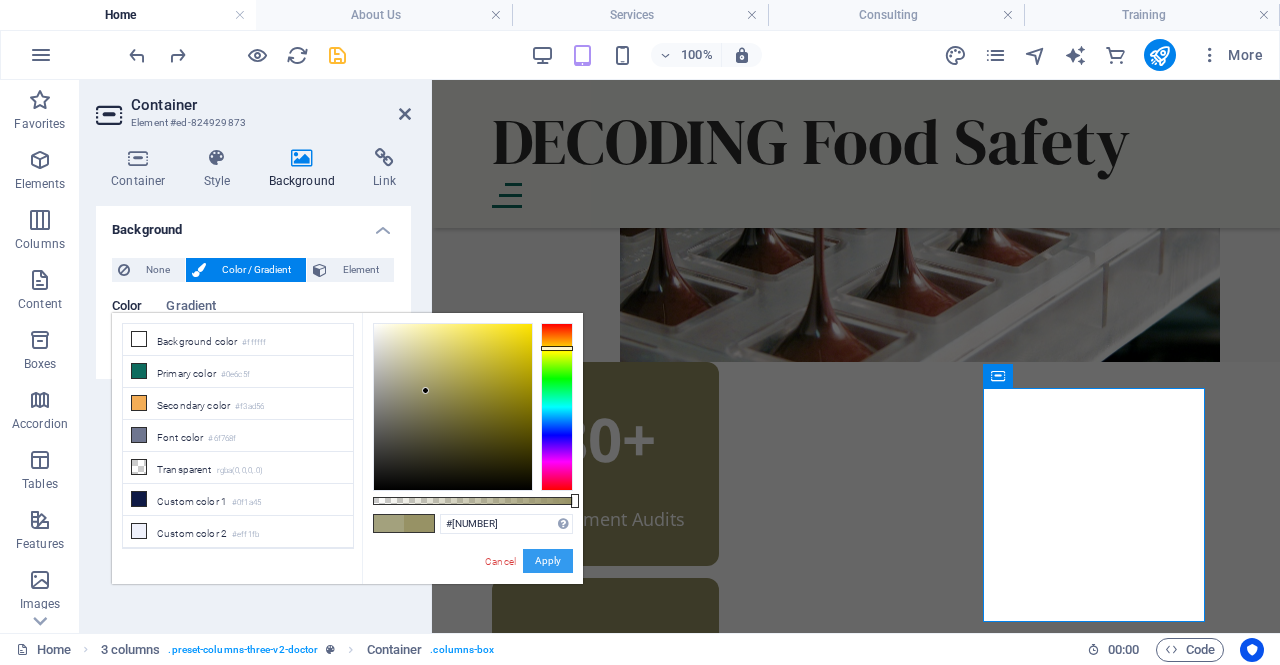 click on "Apply" at bounding box center [548, 561] 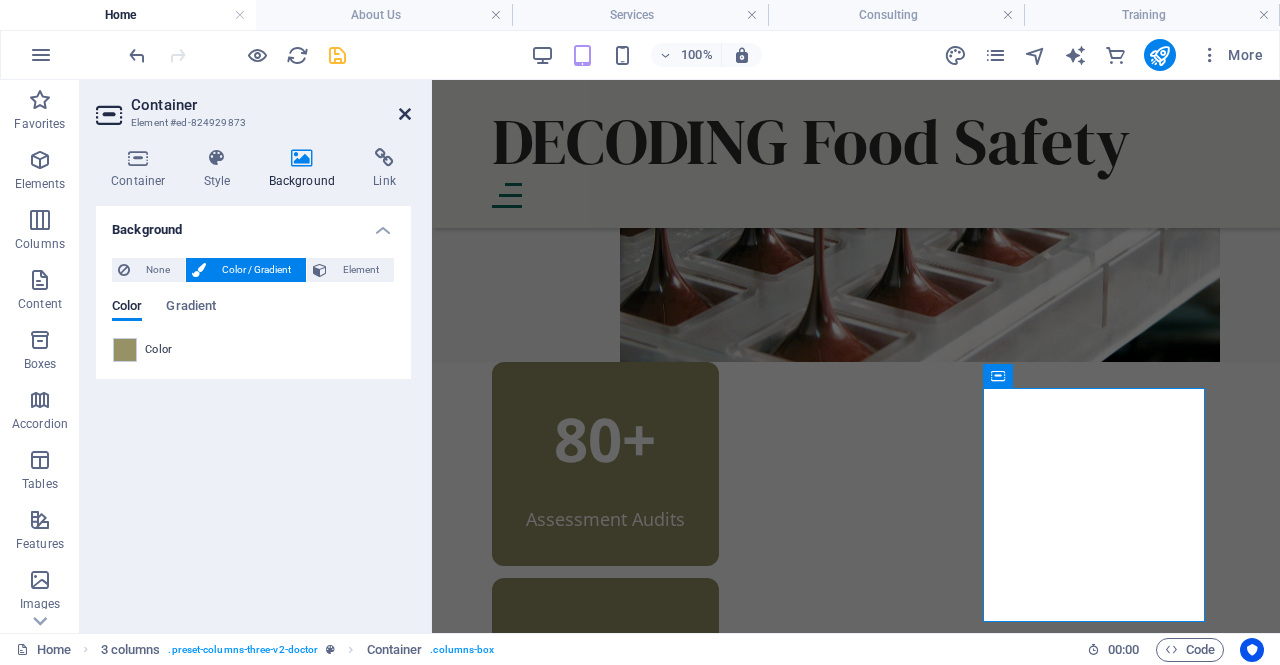 click at bounding box center [405, 114] 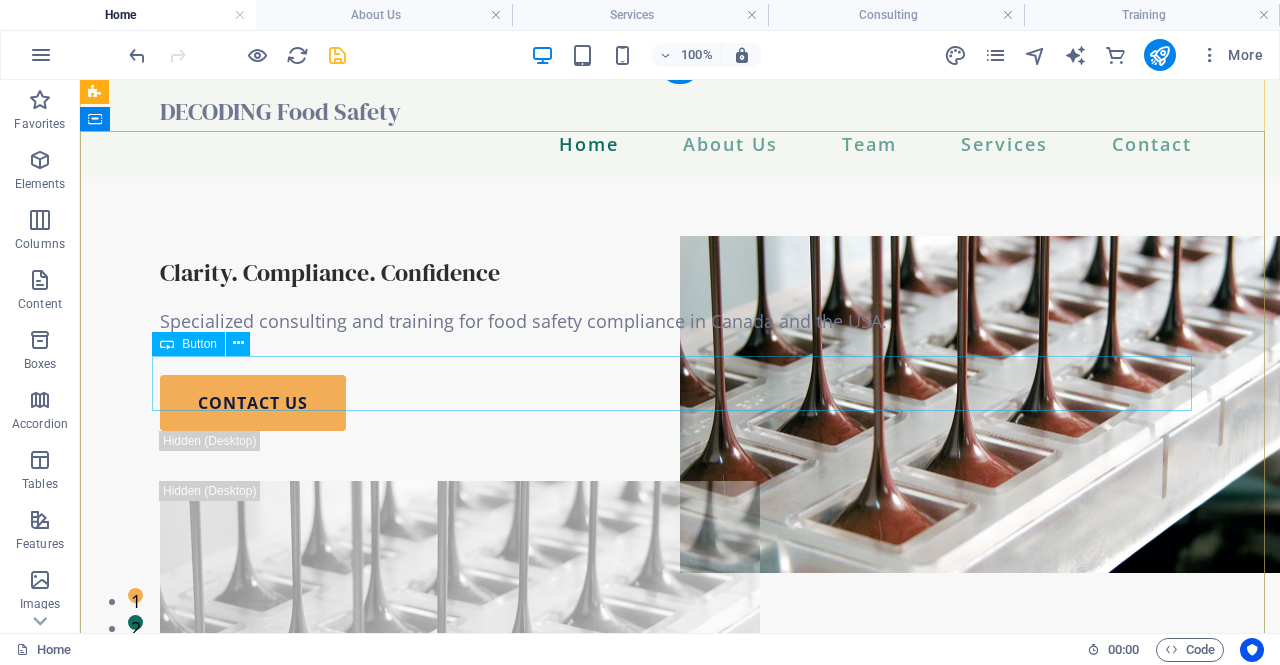 scroll, scrollTop: 18, scrollLeft: 0, axis: vertical 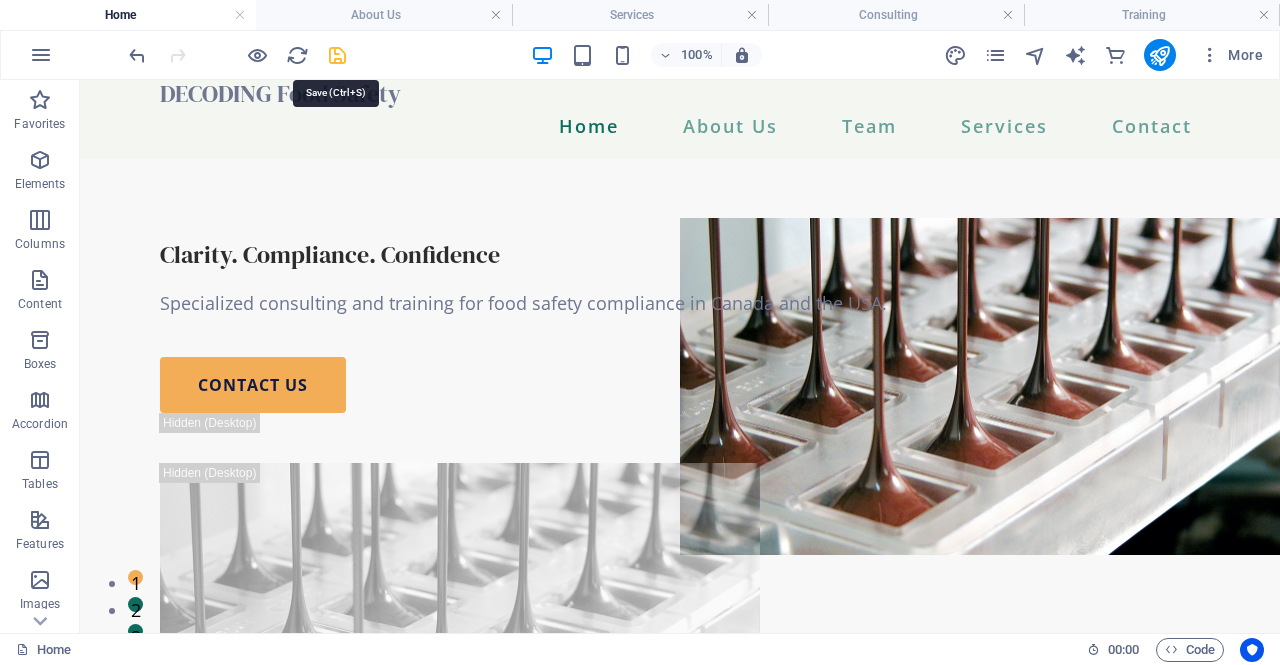 click at bounding box center [337, 55] 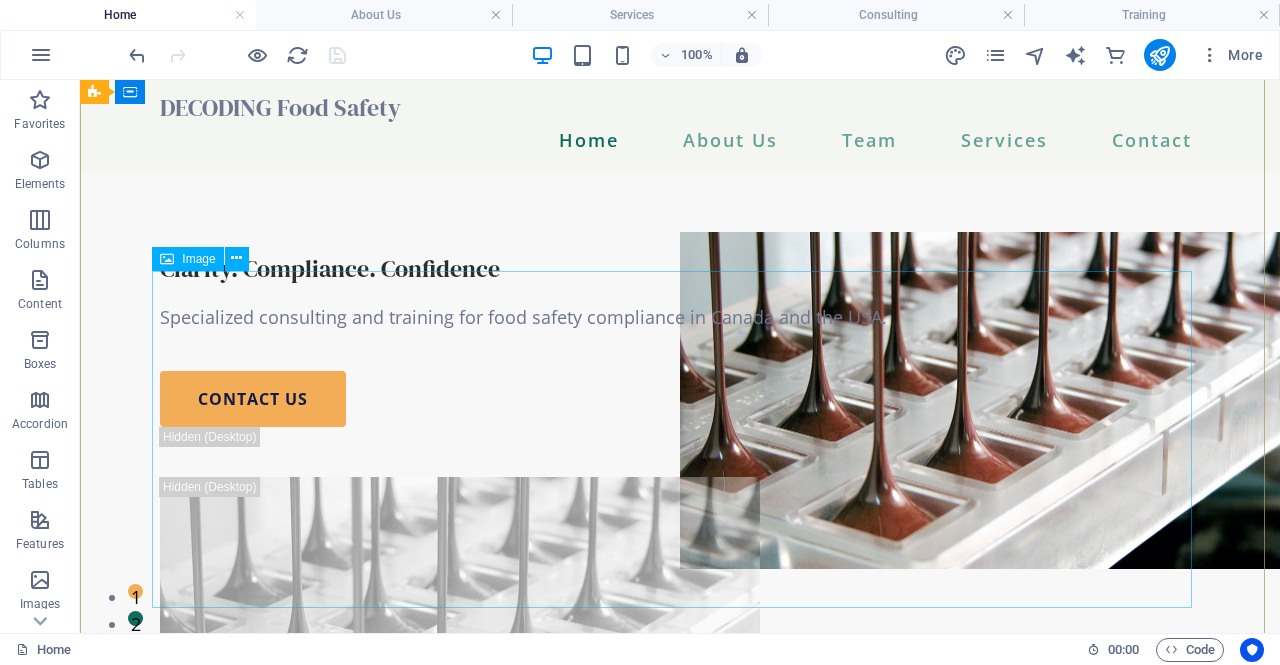 scroll, scrollTop: 0, scrollLeft: 0, axis: both 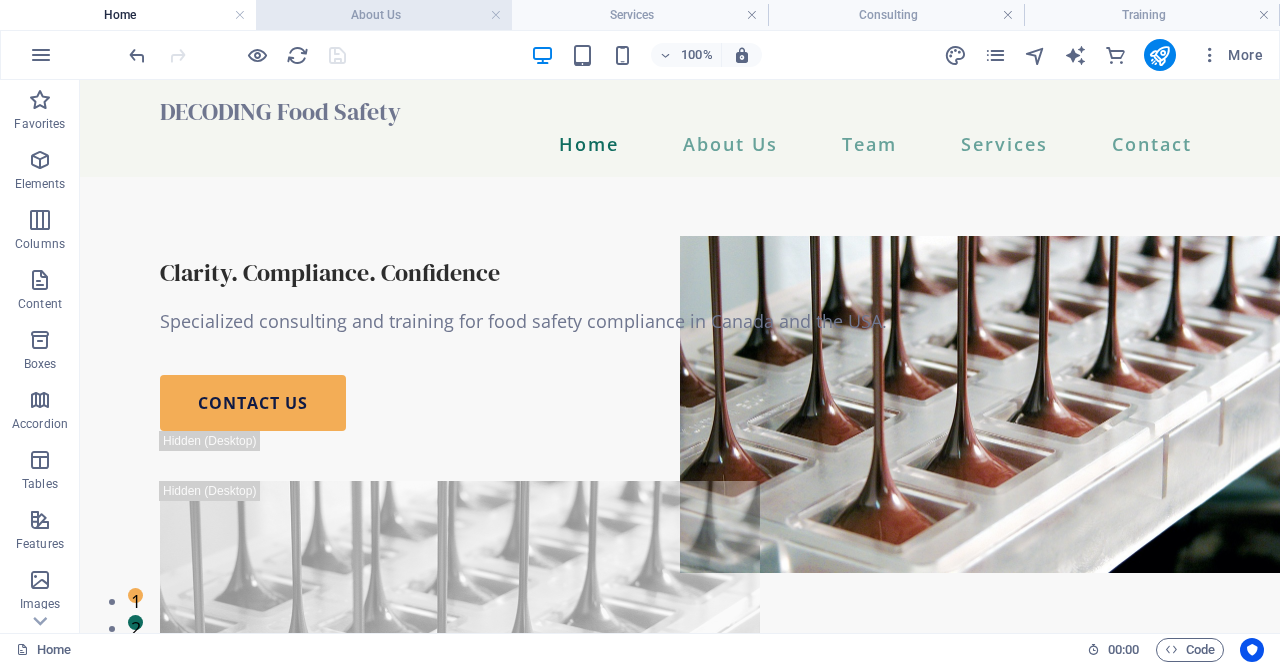 click on "About Us" at bounding box center [384, 15] 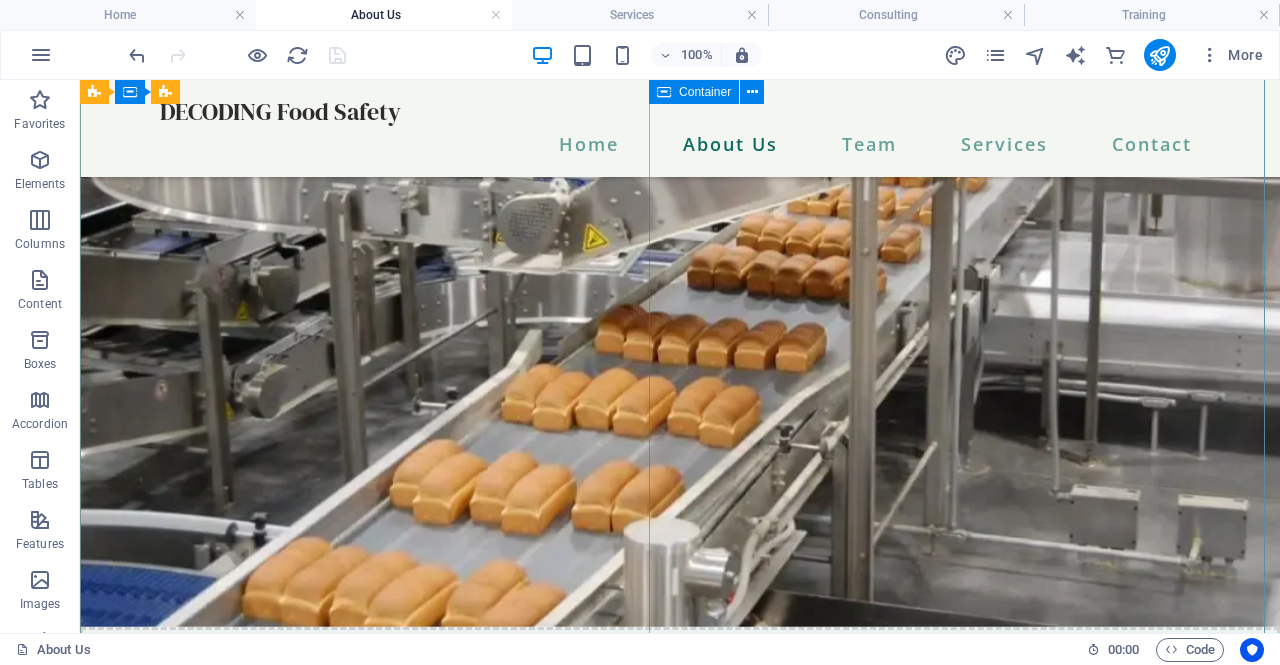 scroll, scrollTop: 0, scrollLeft: 0, axis: both 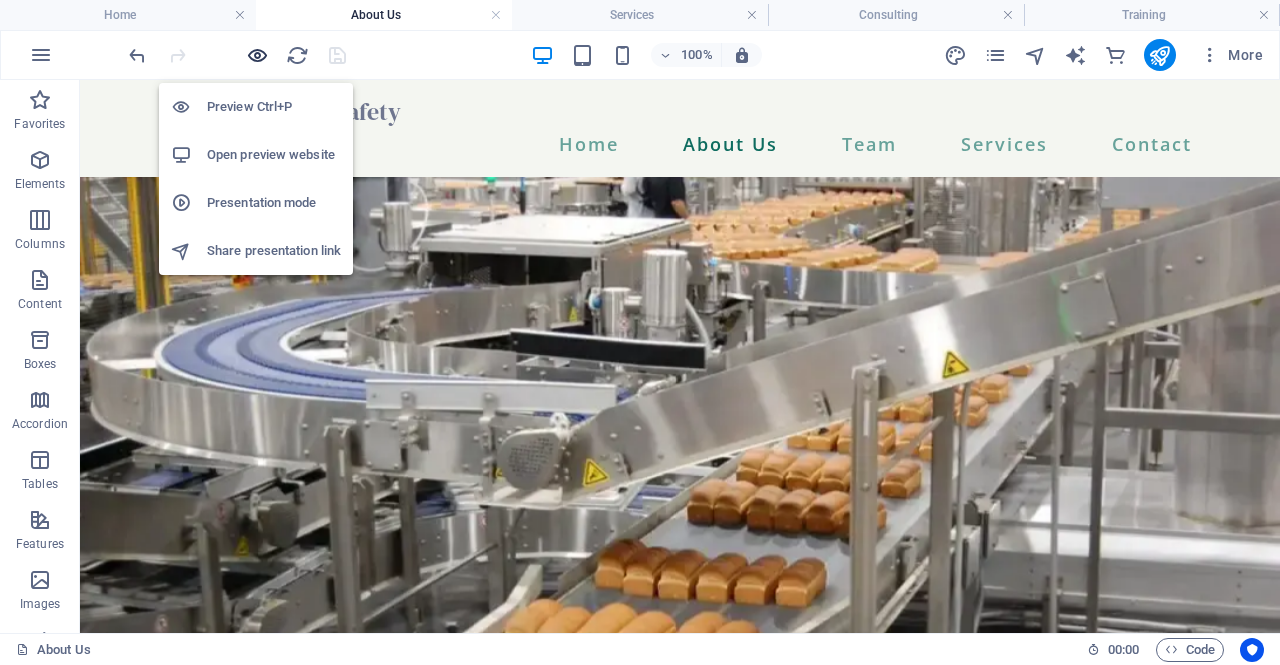 click at bounding box center (257, 55) 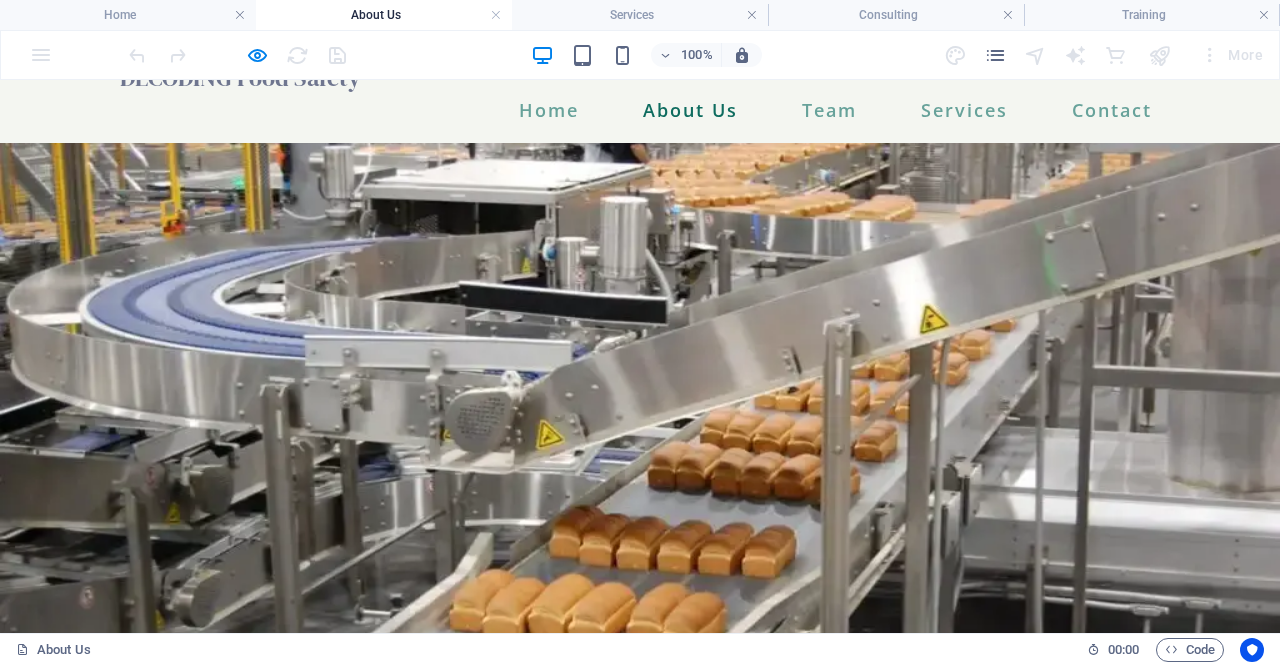scroll, scrollTop: 0, scrollLeft: 0, axis: both 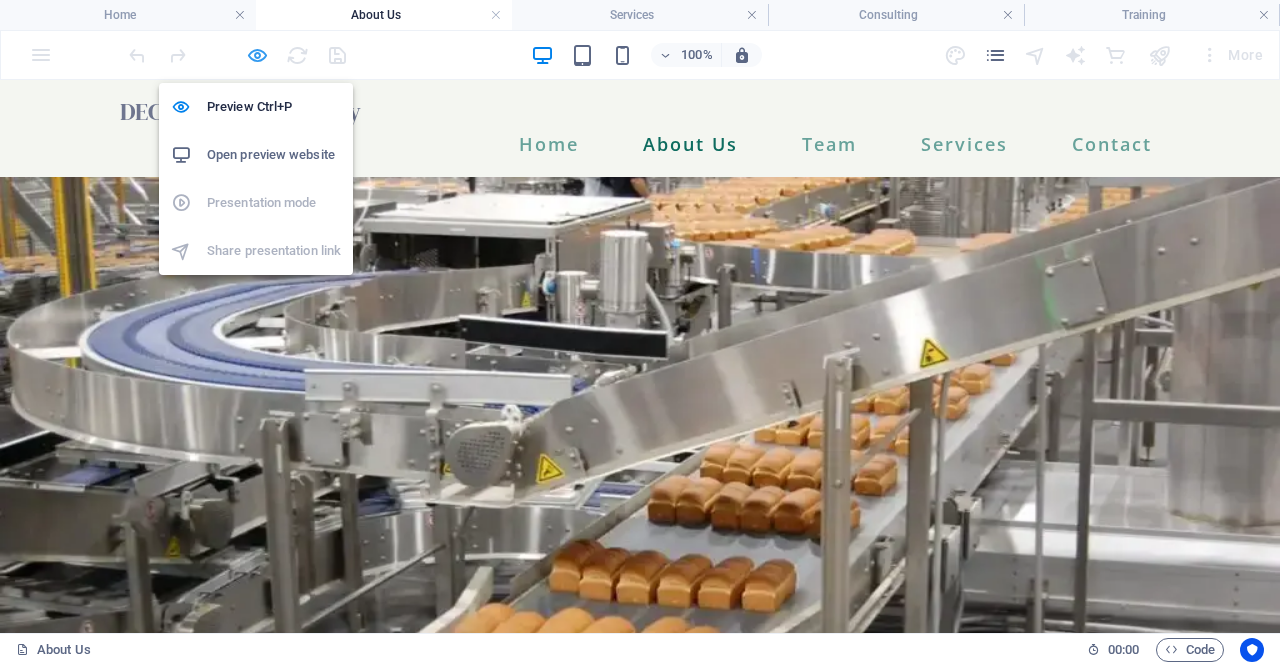 click at bounding box center [257, 55] 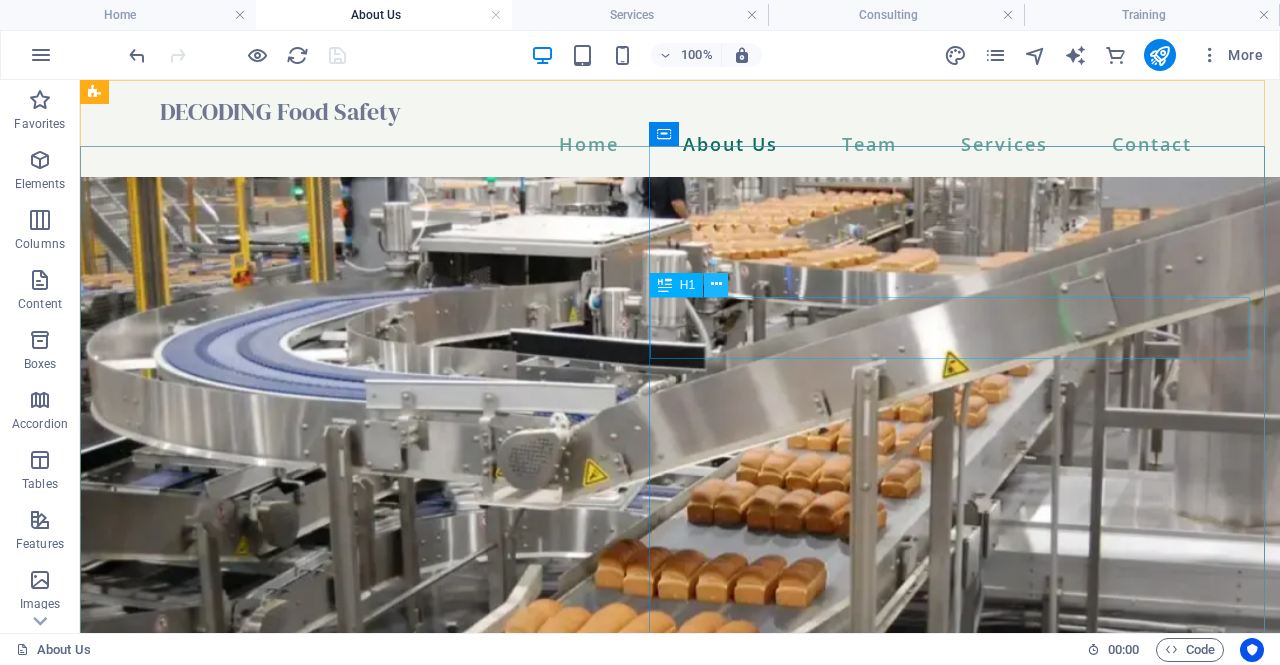 click at bounding box center (716, 284) 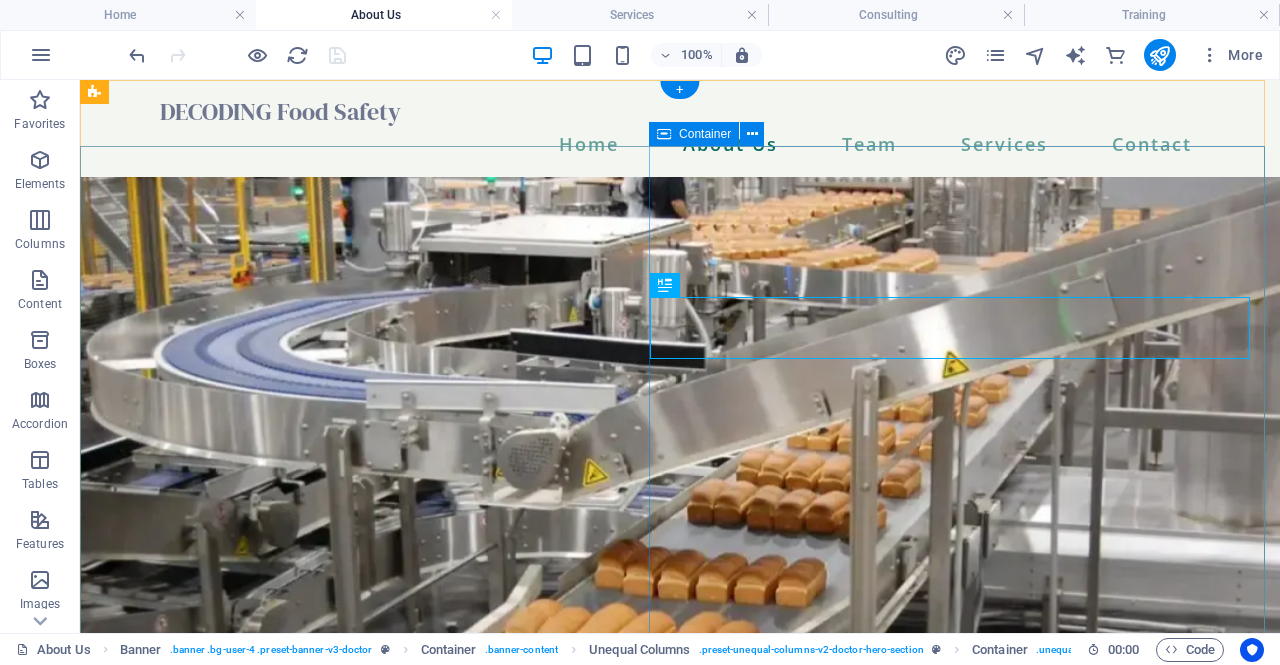click on "Comprehensive expertise for integrated food safety solutions. Led by [FIRST] [LAST], M.Sc., Decoding Food Safety Ltd. combines scientific expertise with hands-on industry experience to deliver practical, integrated food safety solutions. We’ve supported businesses across a wide range of sectors—including bakery, dairy, fruit and vegetable processing, food service, storage and distribution, honey, confectionery, cannabis, ingredient manufacturing, RTE meals, grain processing, and thermal processing. From GMP implementation to GFSI certifications like BRCGS, SQF, and FSSC 22000, we help food businesses build and maintain strong safety systems with clarity and confidence." at bounding box center (680, 1290) 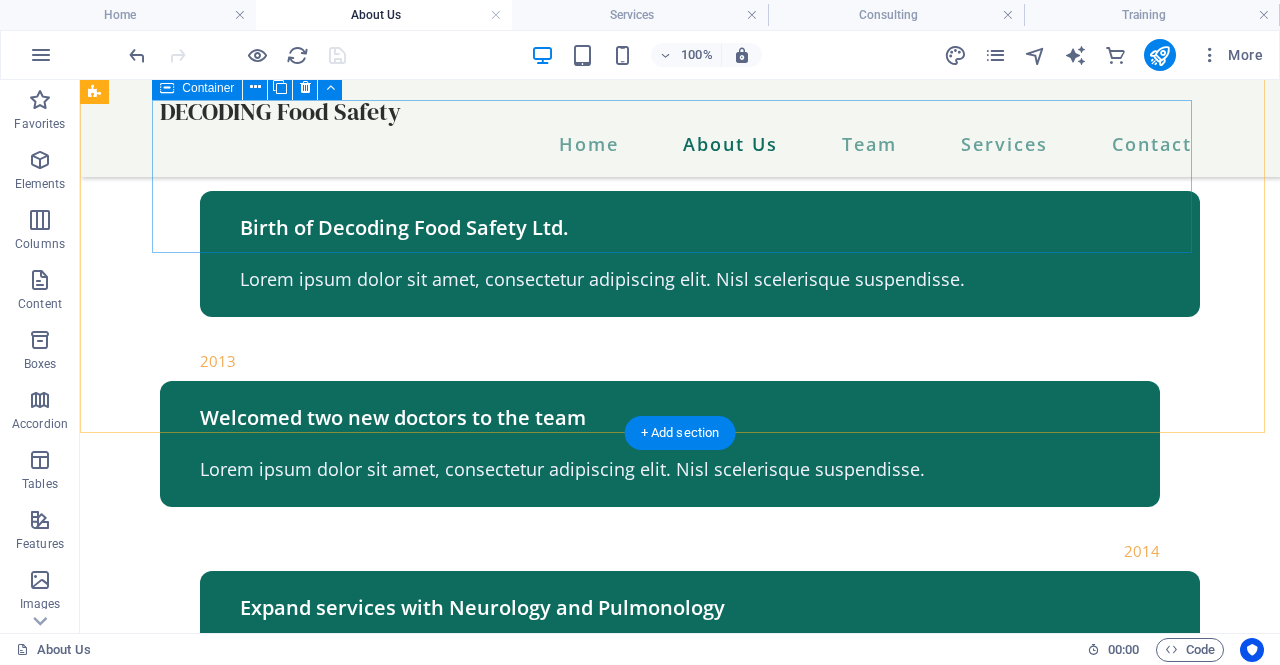 scroll, scrollTop: 2421, scrollLeft: 0, axis: vertical 